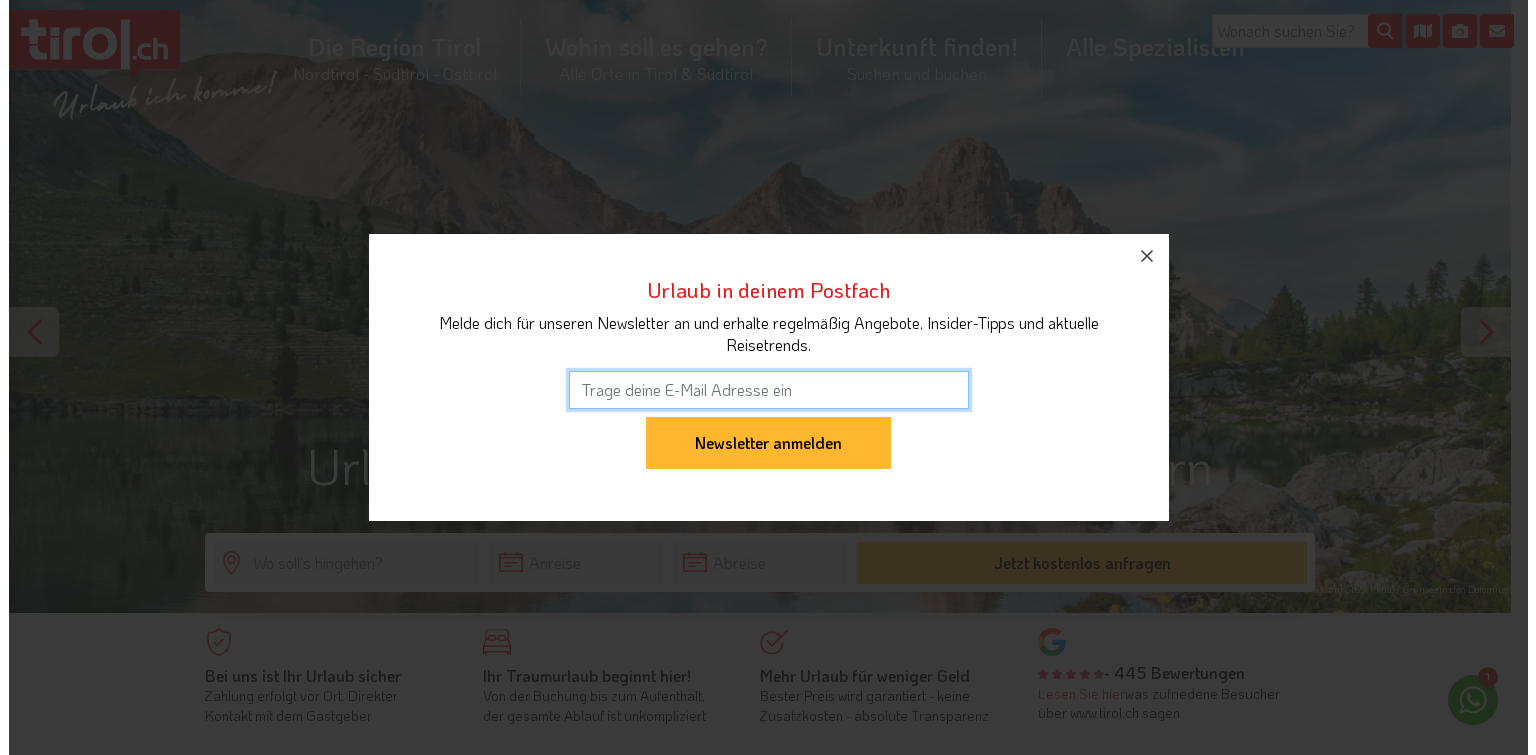 scroll, scrollTop: 0, scrollLeft: 0, axis: both 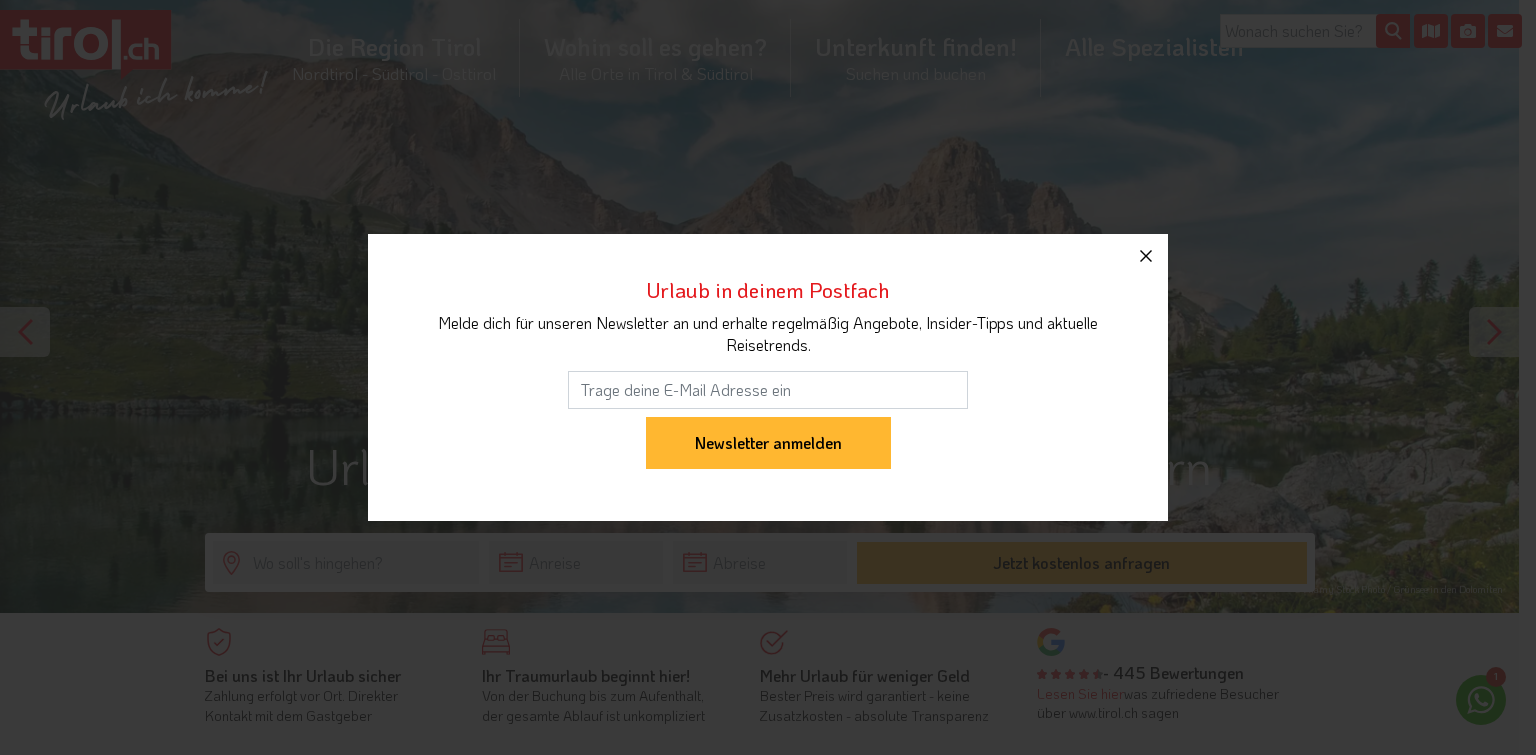 click 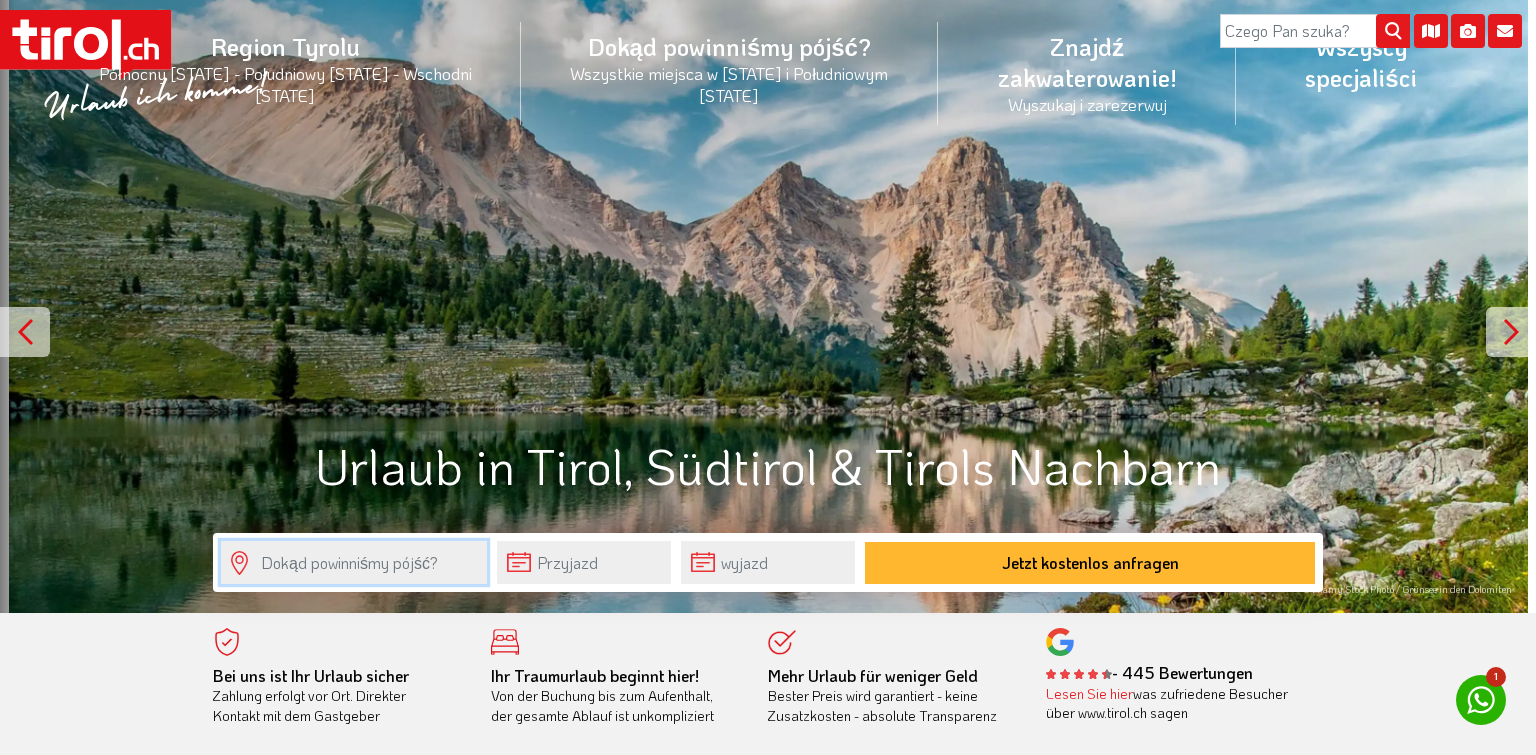click at bounding box center (354, 562) 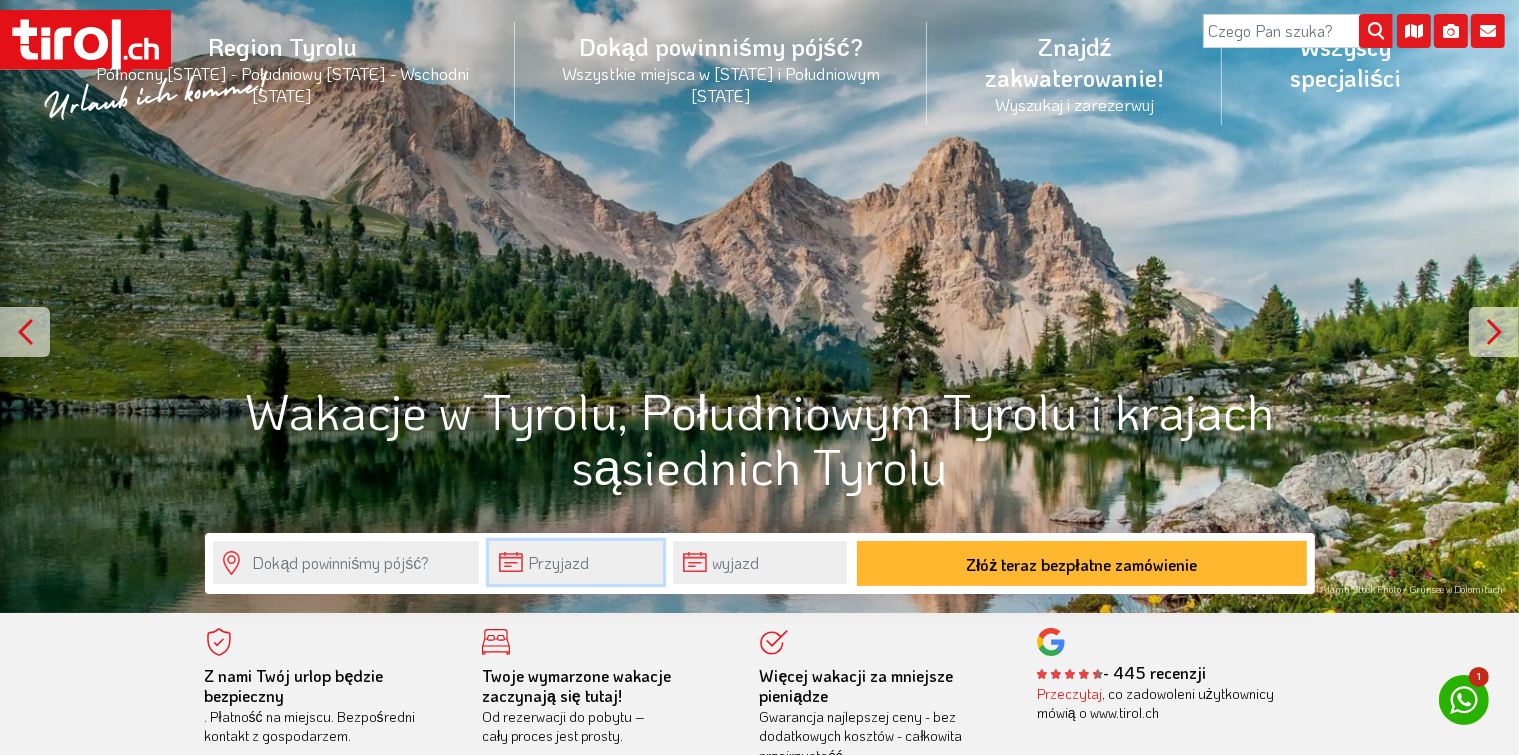 click at bounding box center [576, 562] 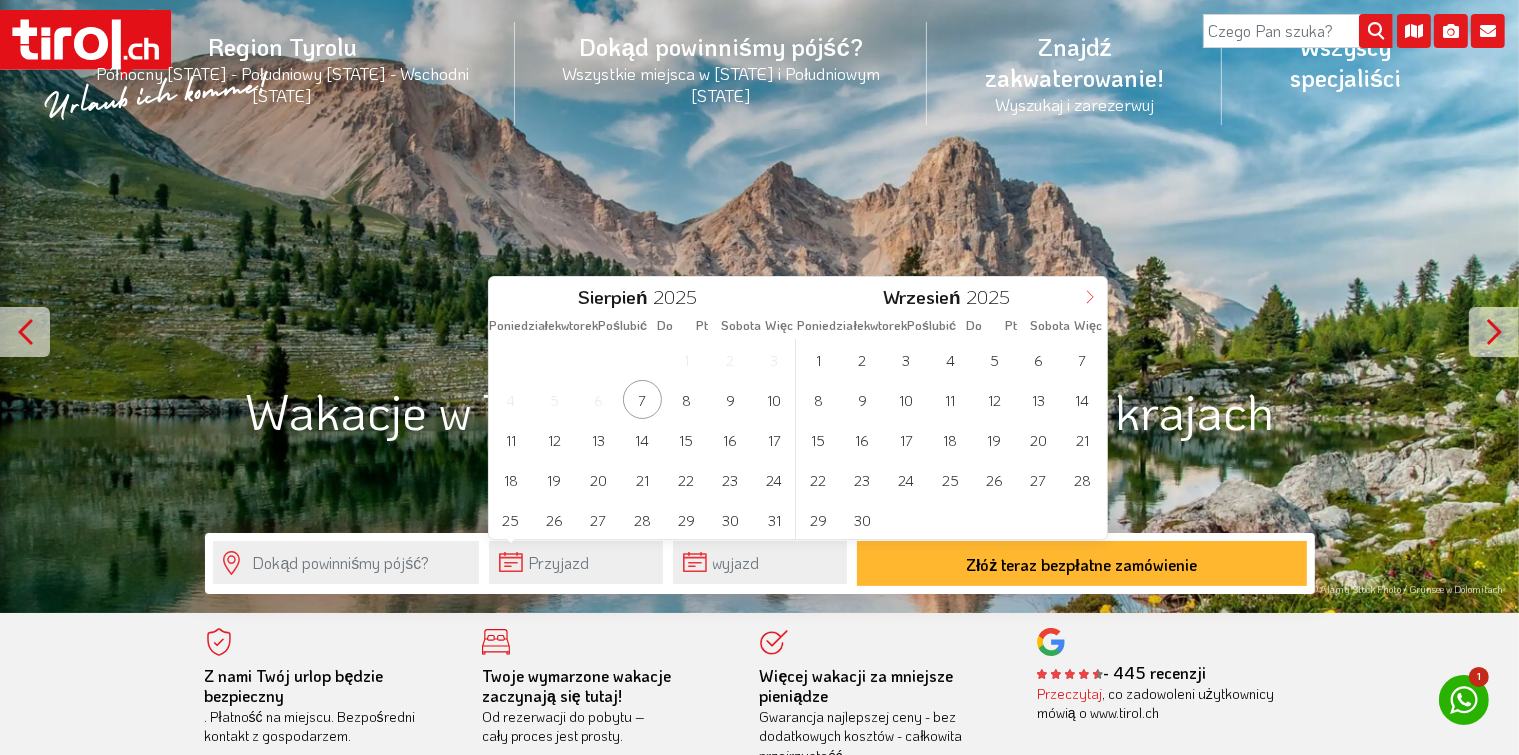 click 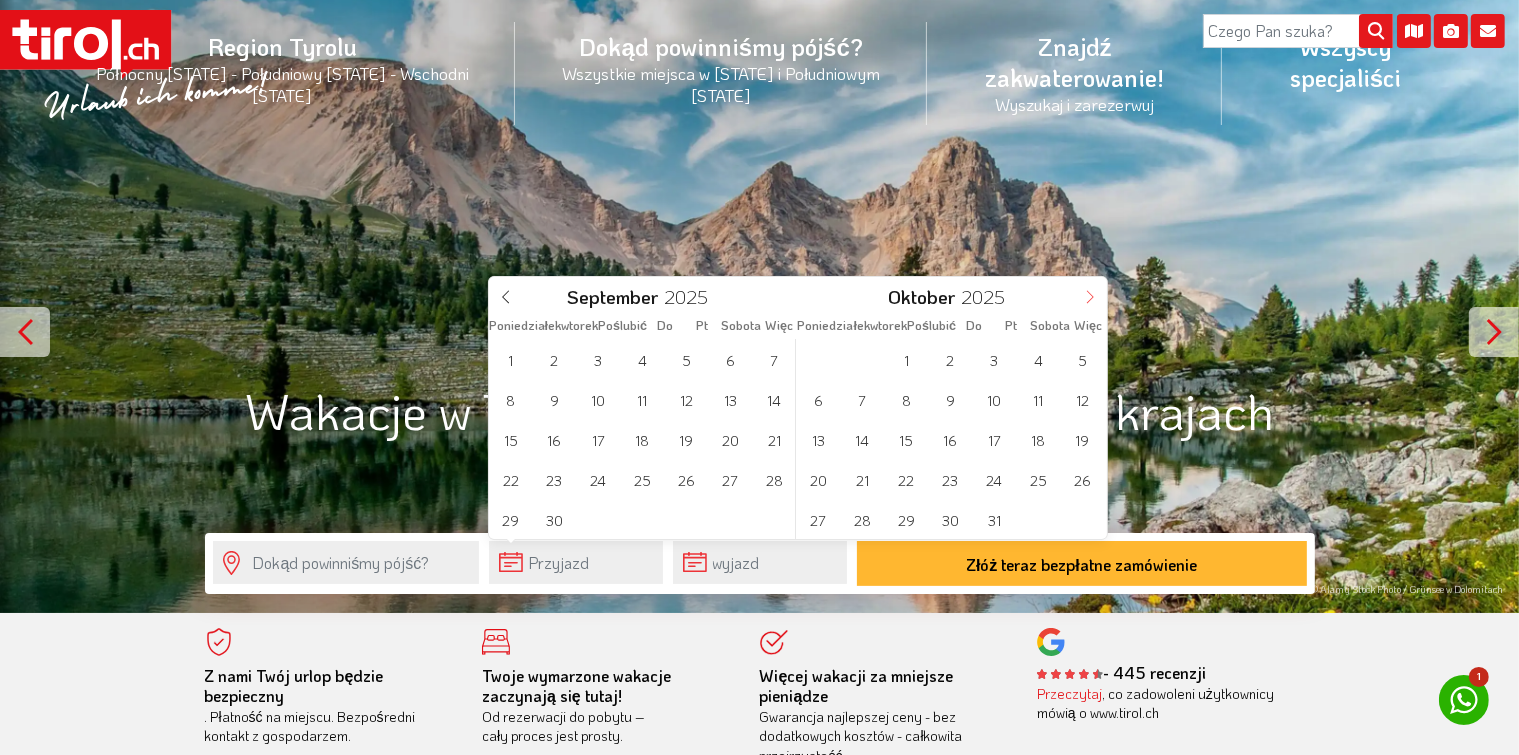 click 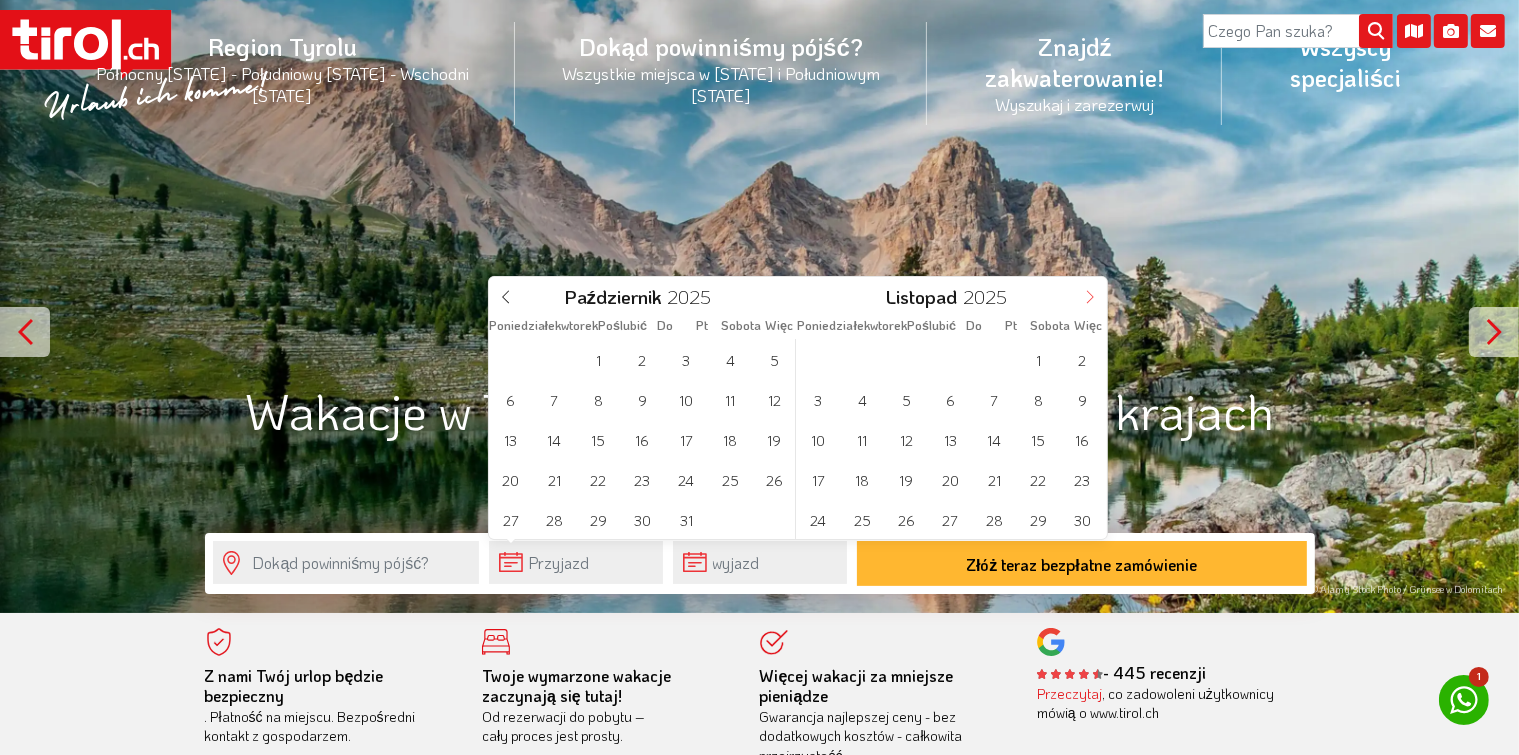 click 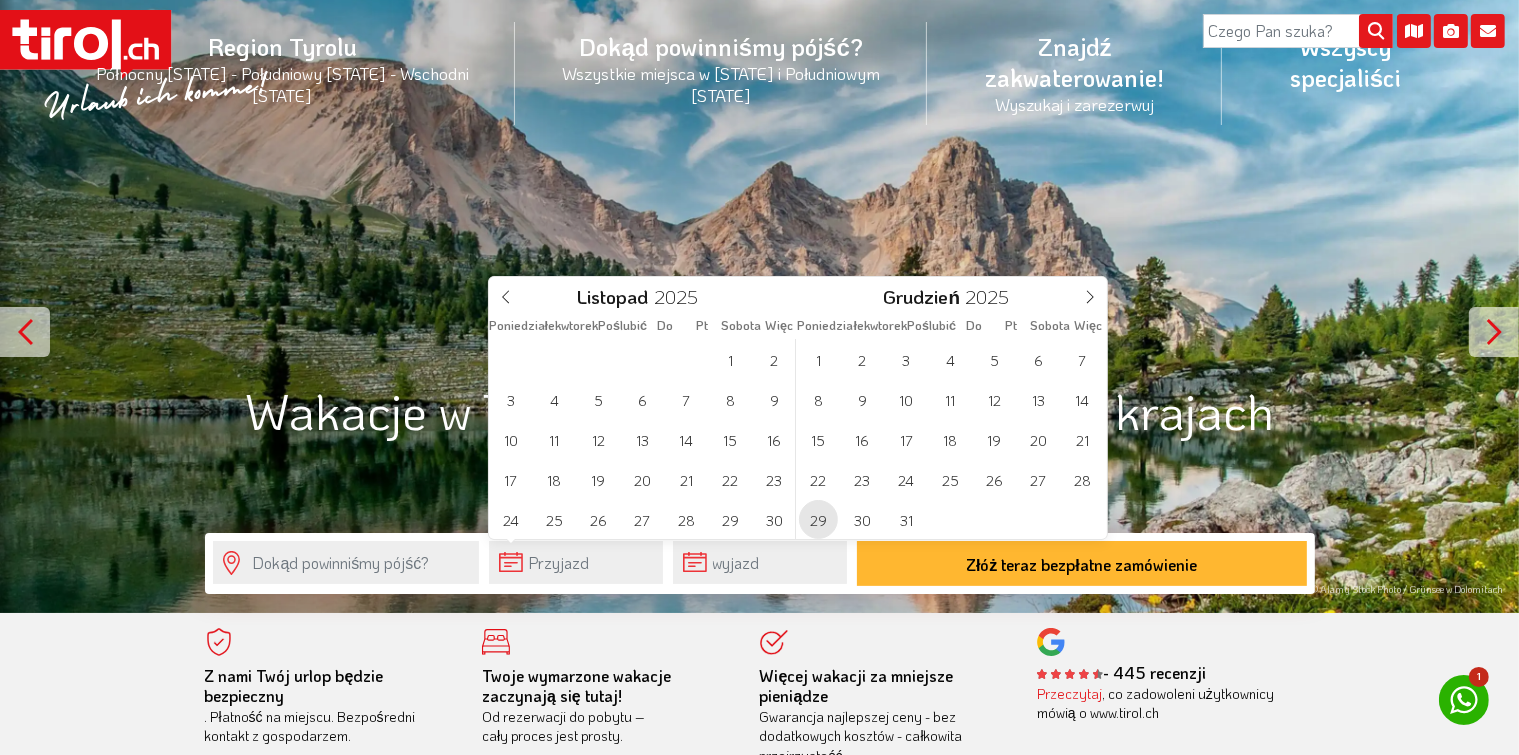 click on "29" at bounding box center [818, 520] 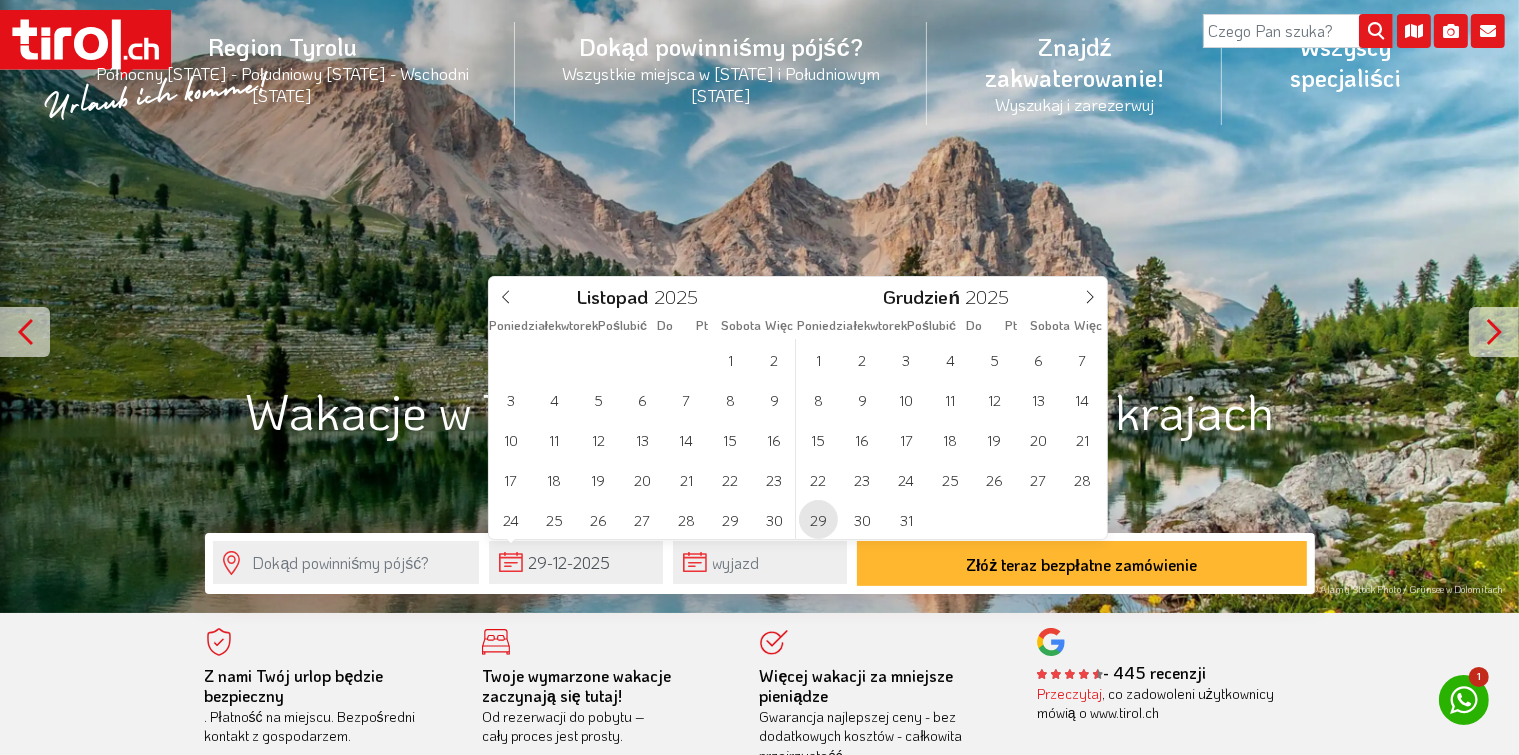 type on "2026" 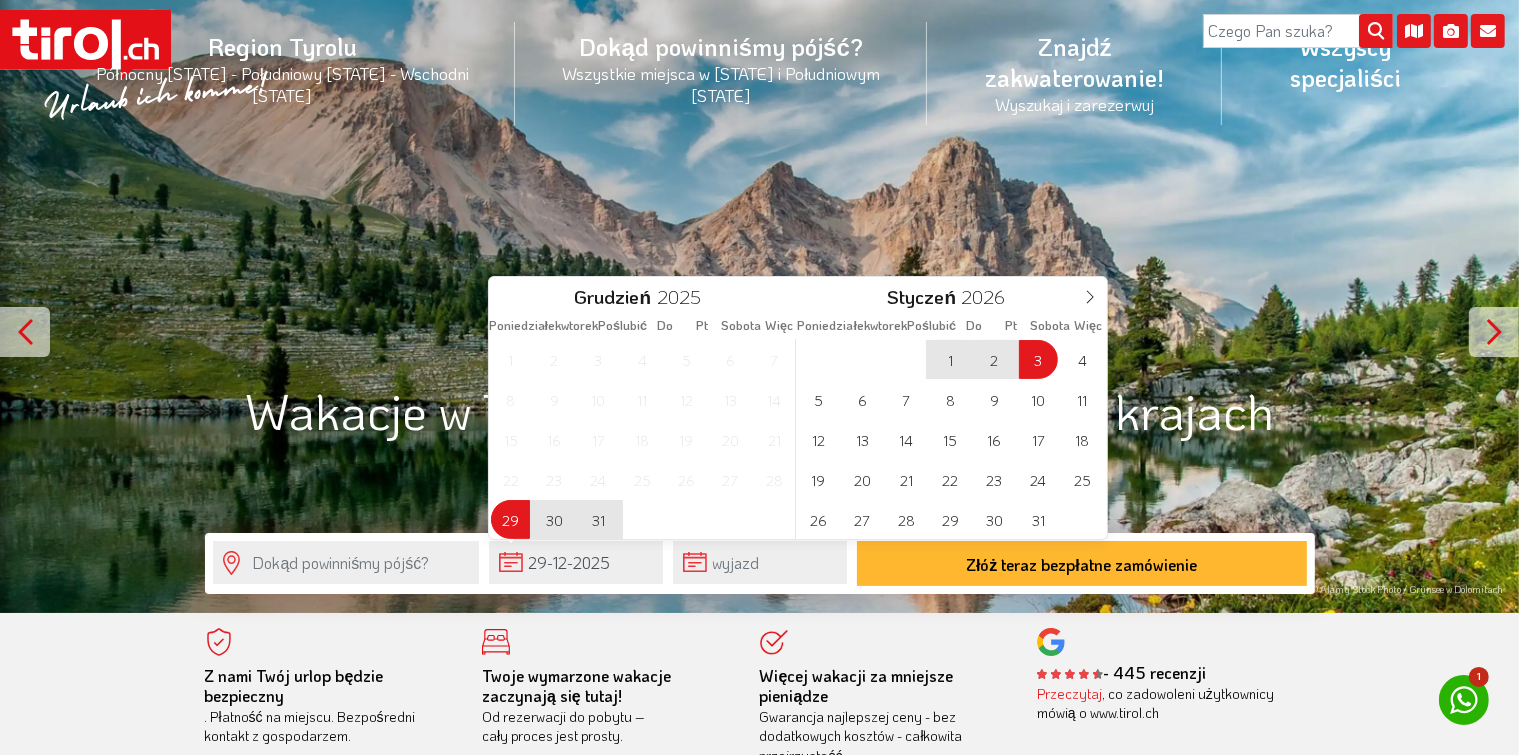 click on "3" at bounding box center (1038, 359) 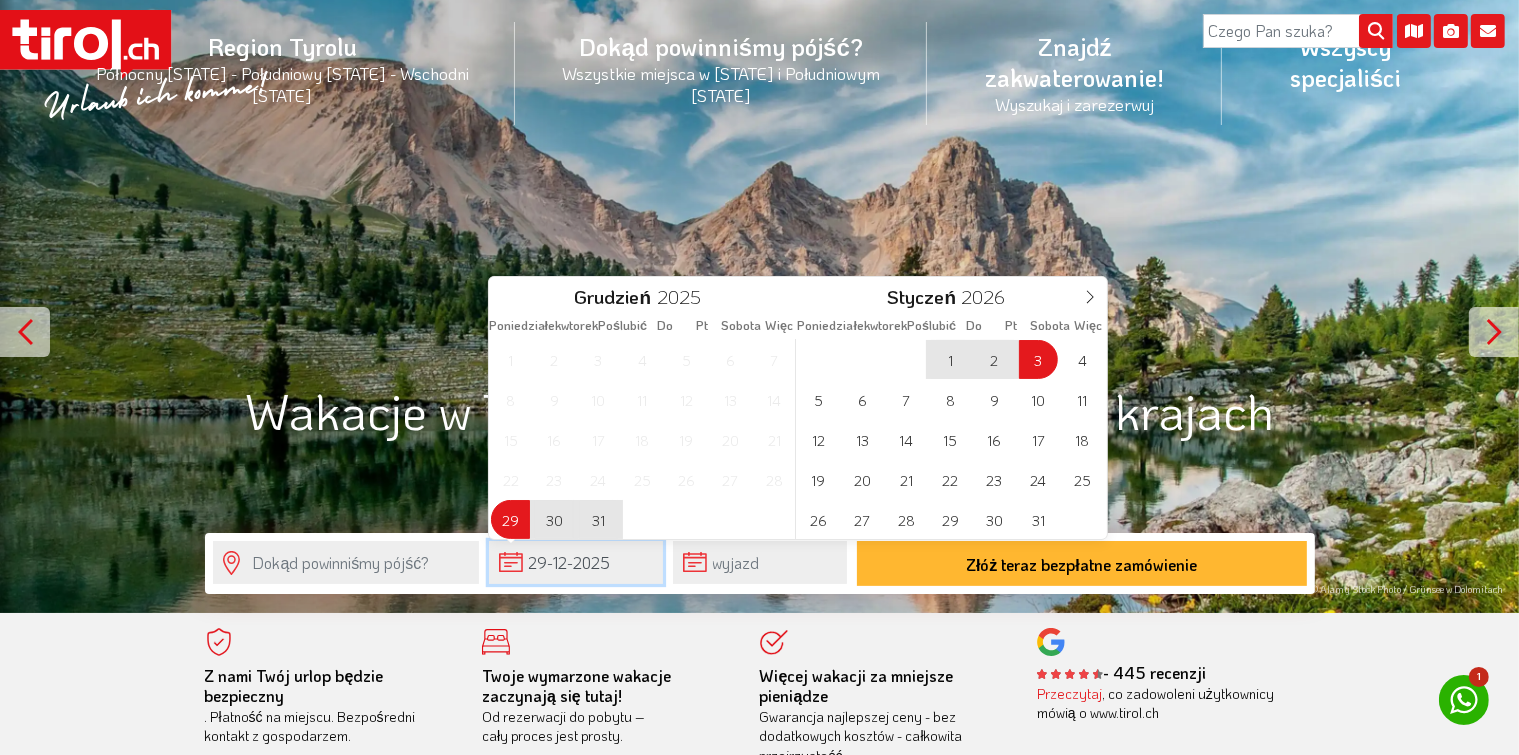 type on "[DD]-[MM]-[YYYY]" 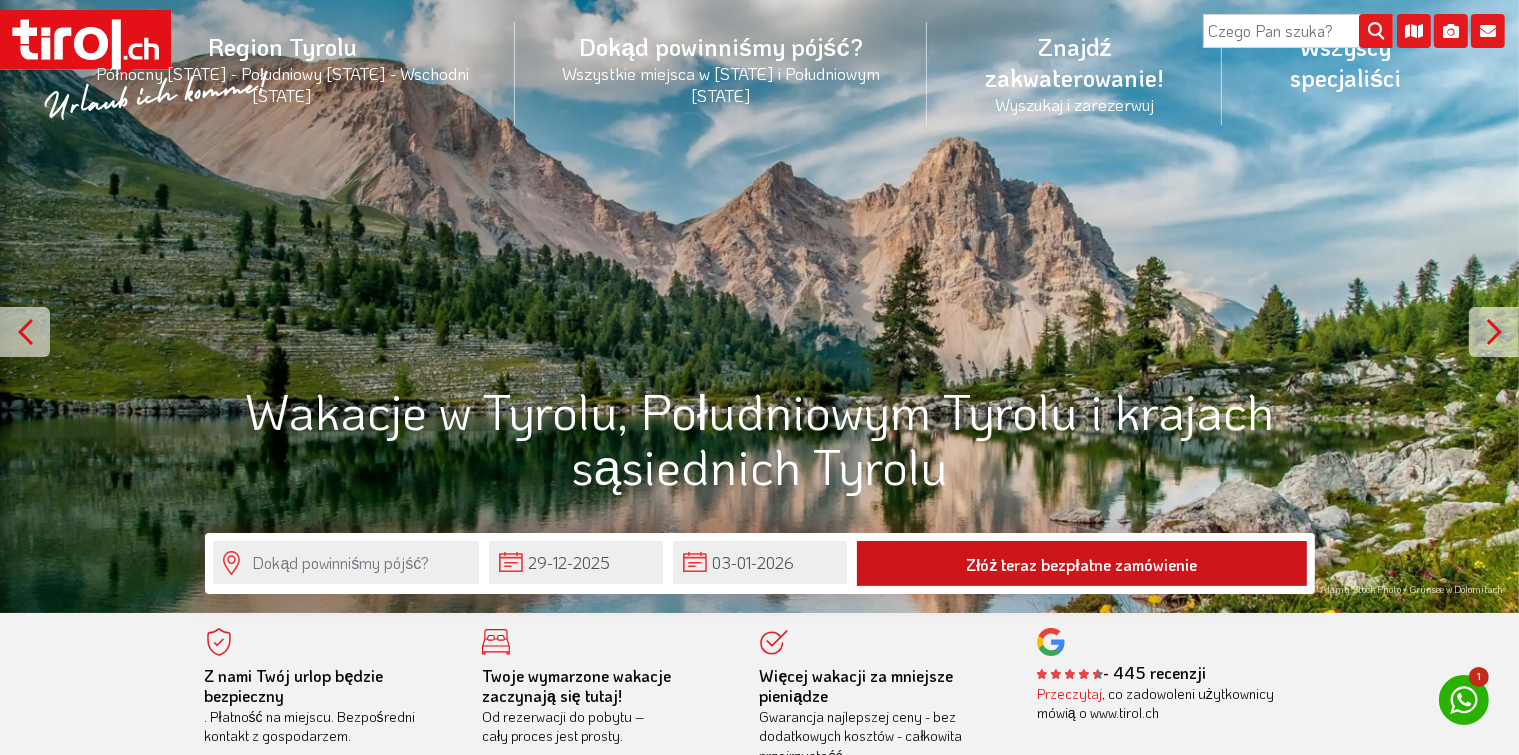 click on "Złóż teraz bezpłatne zamówienie" at bounding box center [1081, 564] 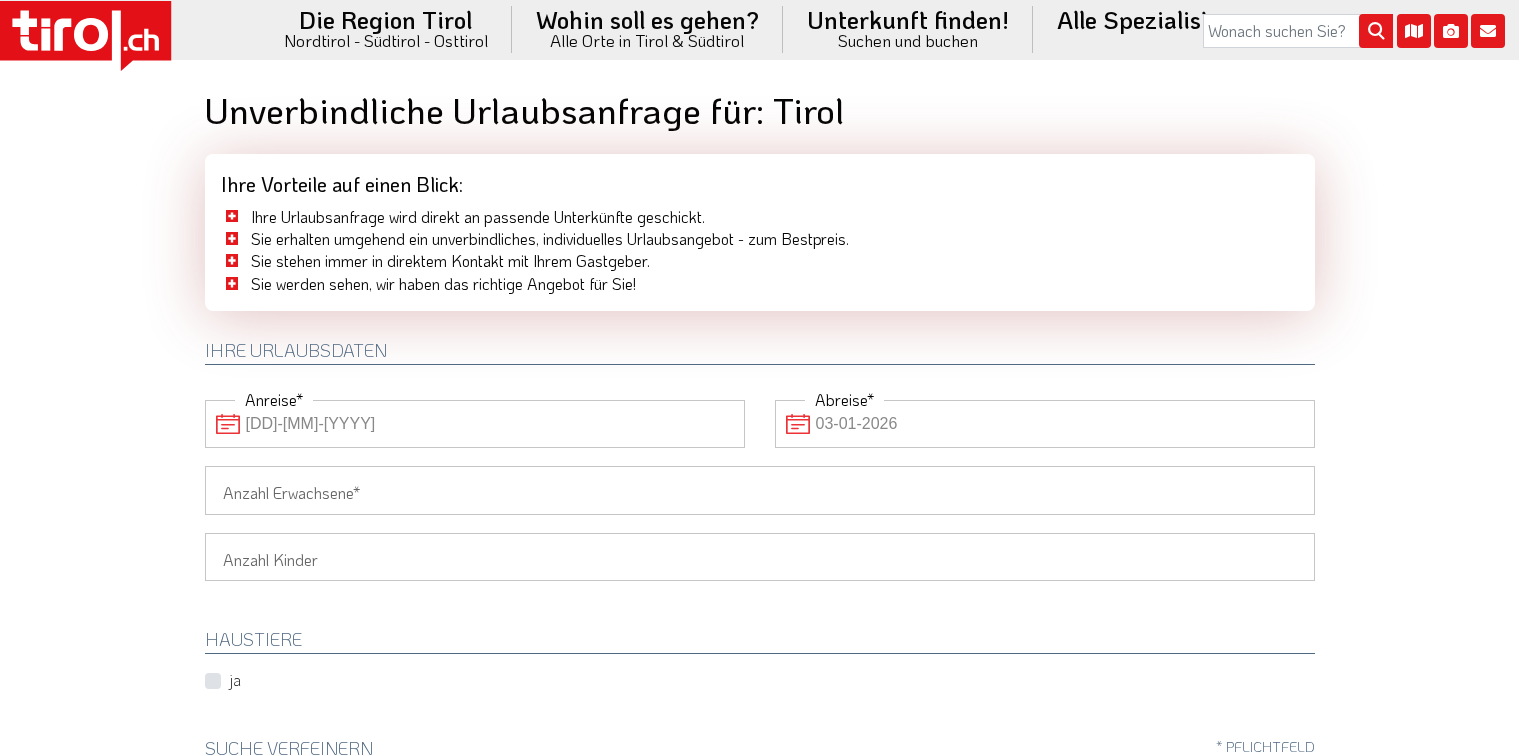 scroll, scrollTop: 0, scrollLeft: 0, axis: both 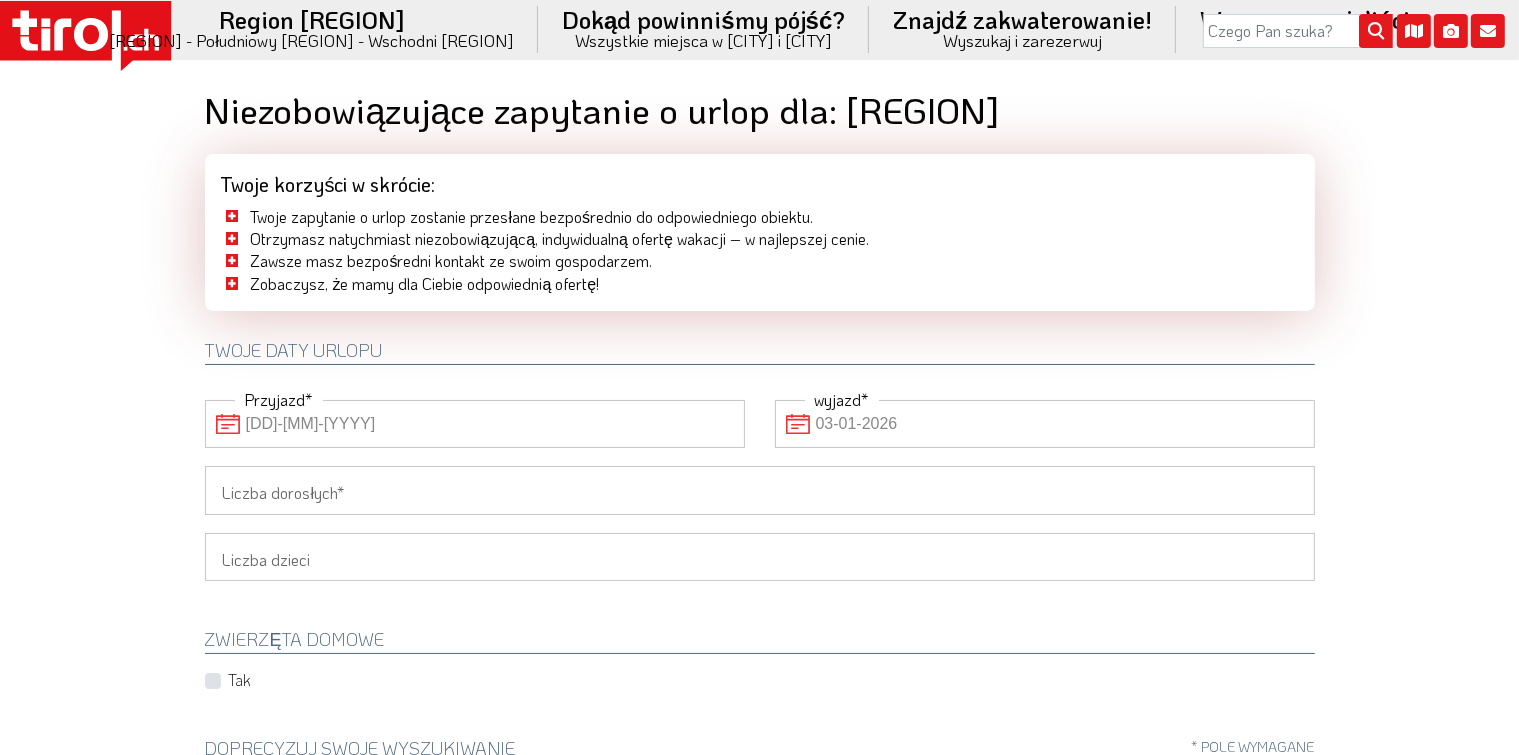 type on "2025" 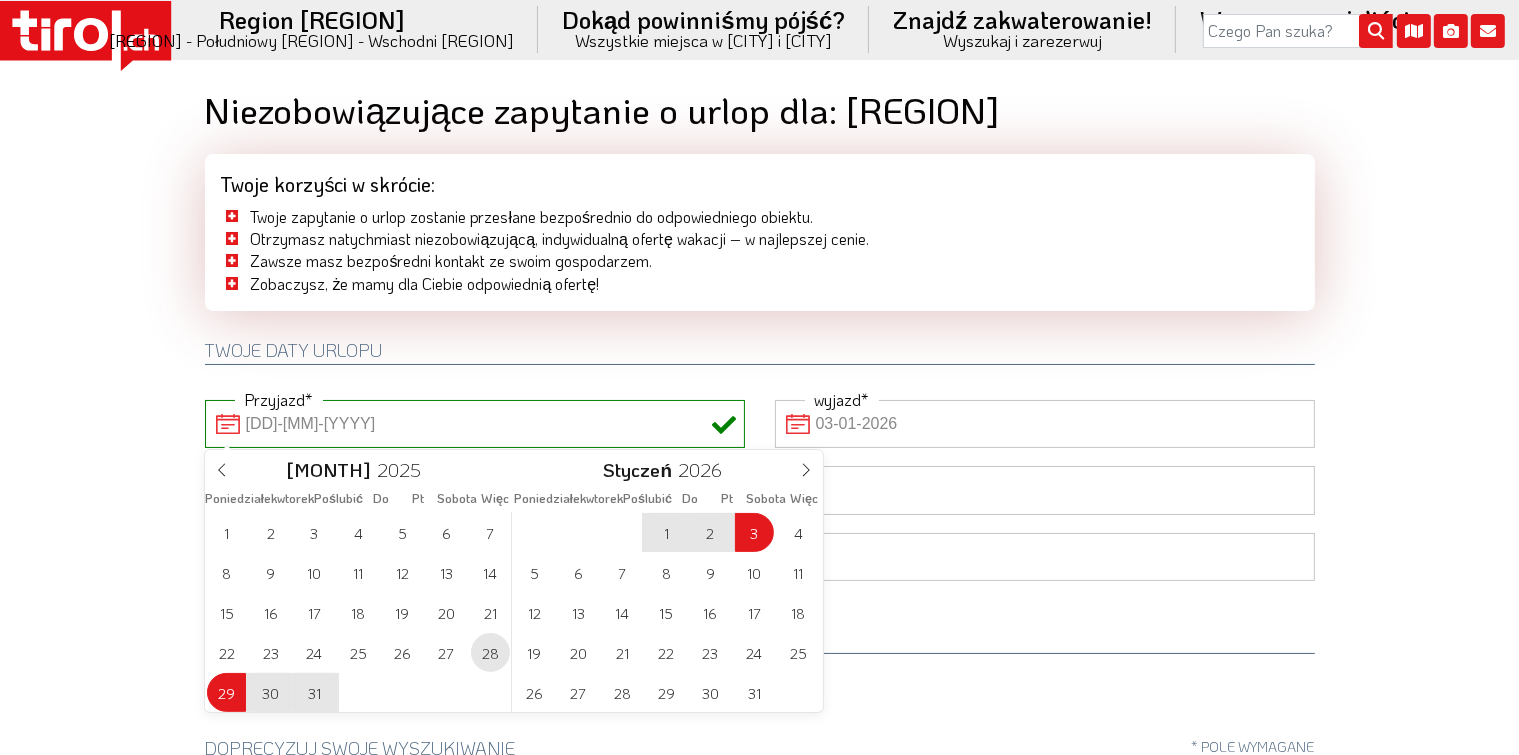 click on "28" at bounding box center (490, 652) 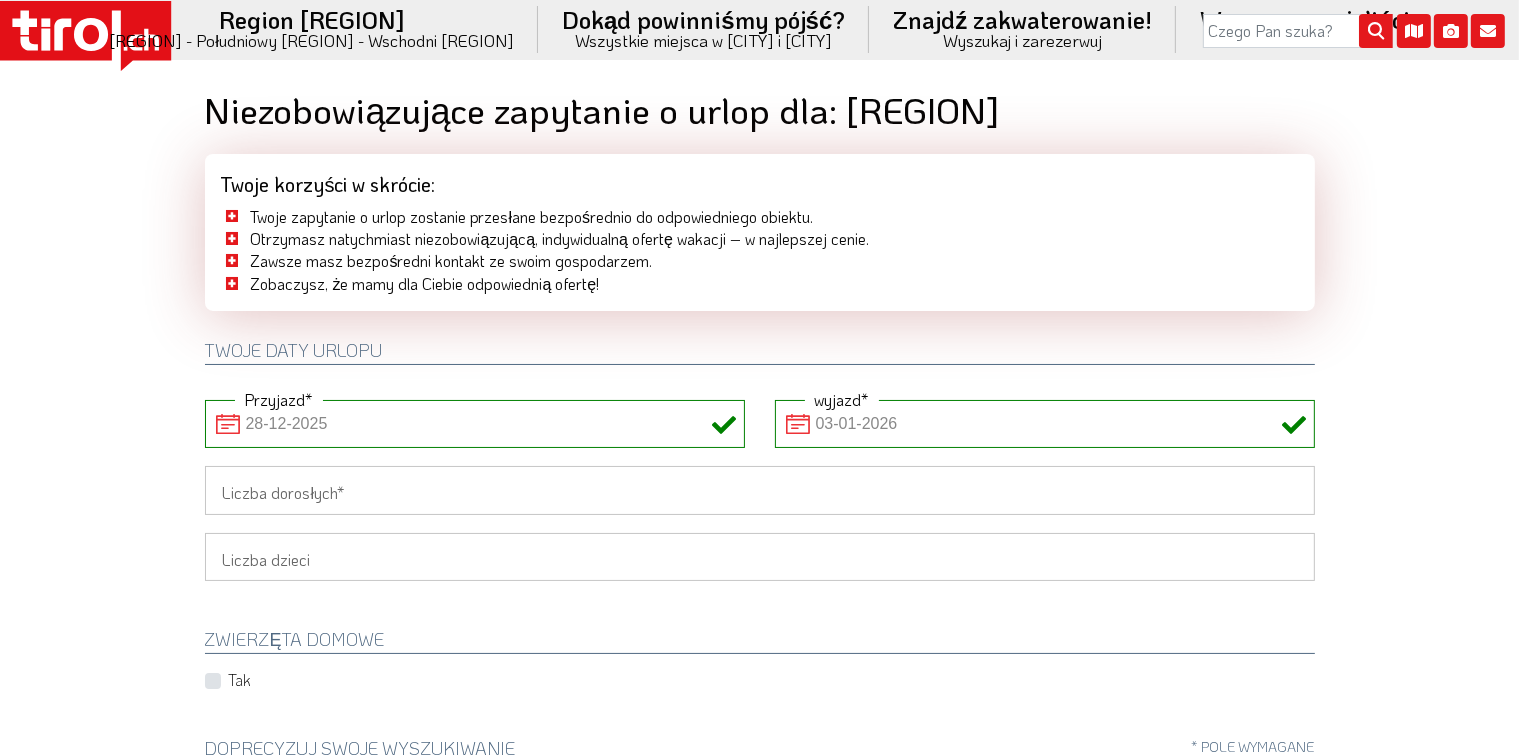 click on "Liczba dorosłych" at bounding box center [760, 490] 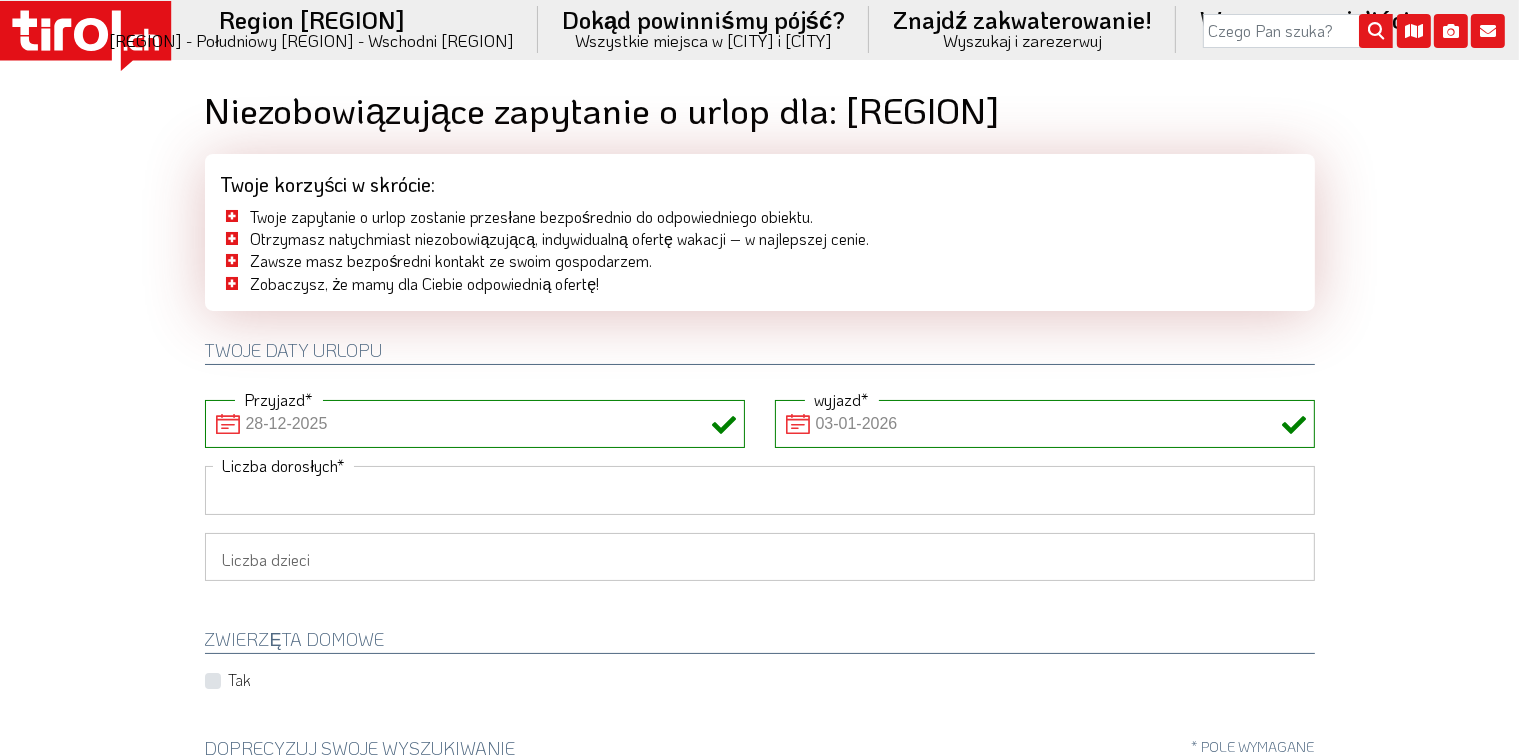 type on "2" 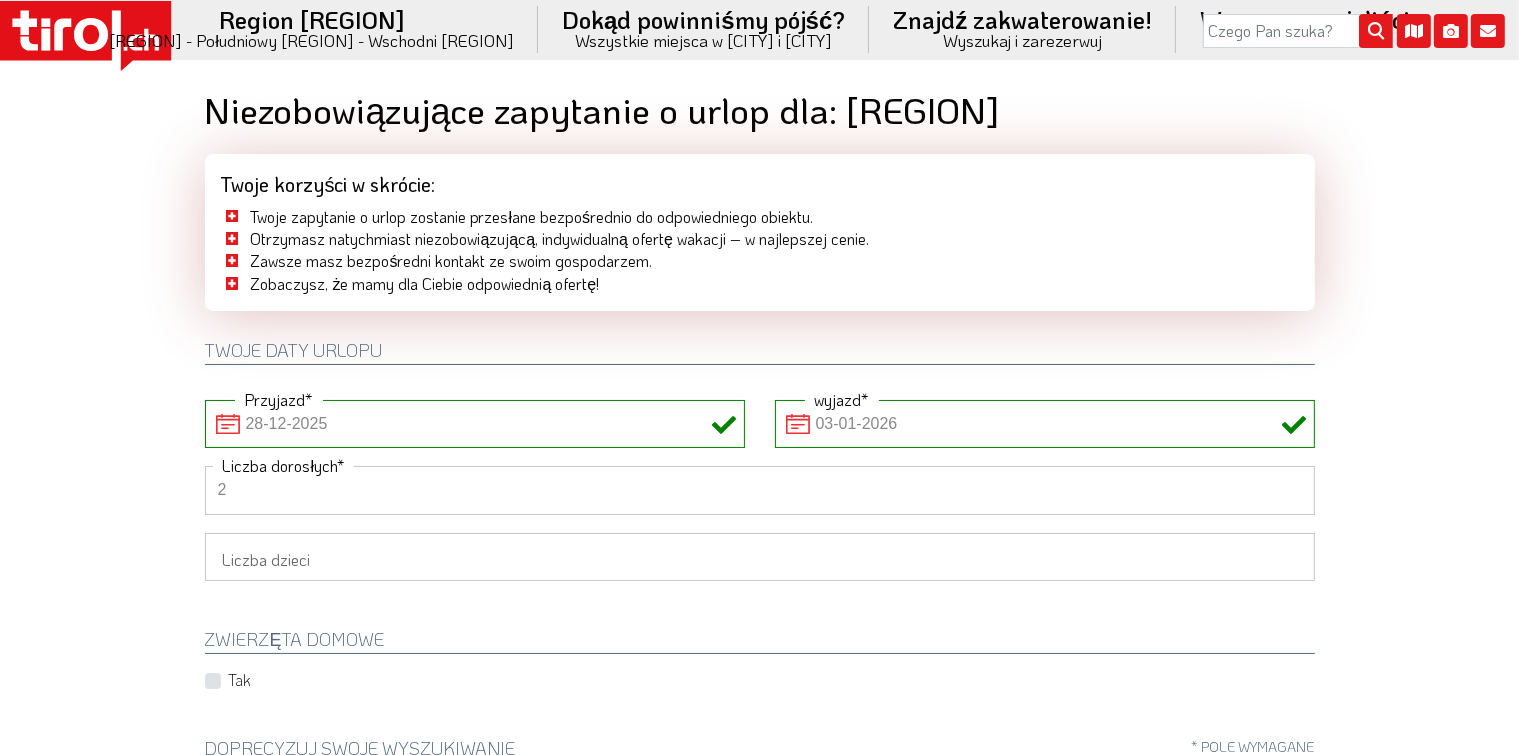 click on "1
2
3
4
5
6" at bounding box center [760, 557] 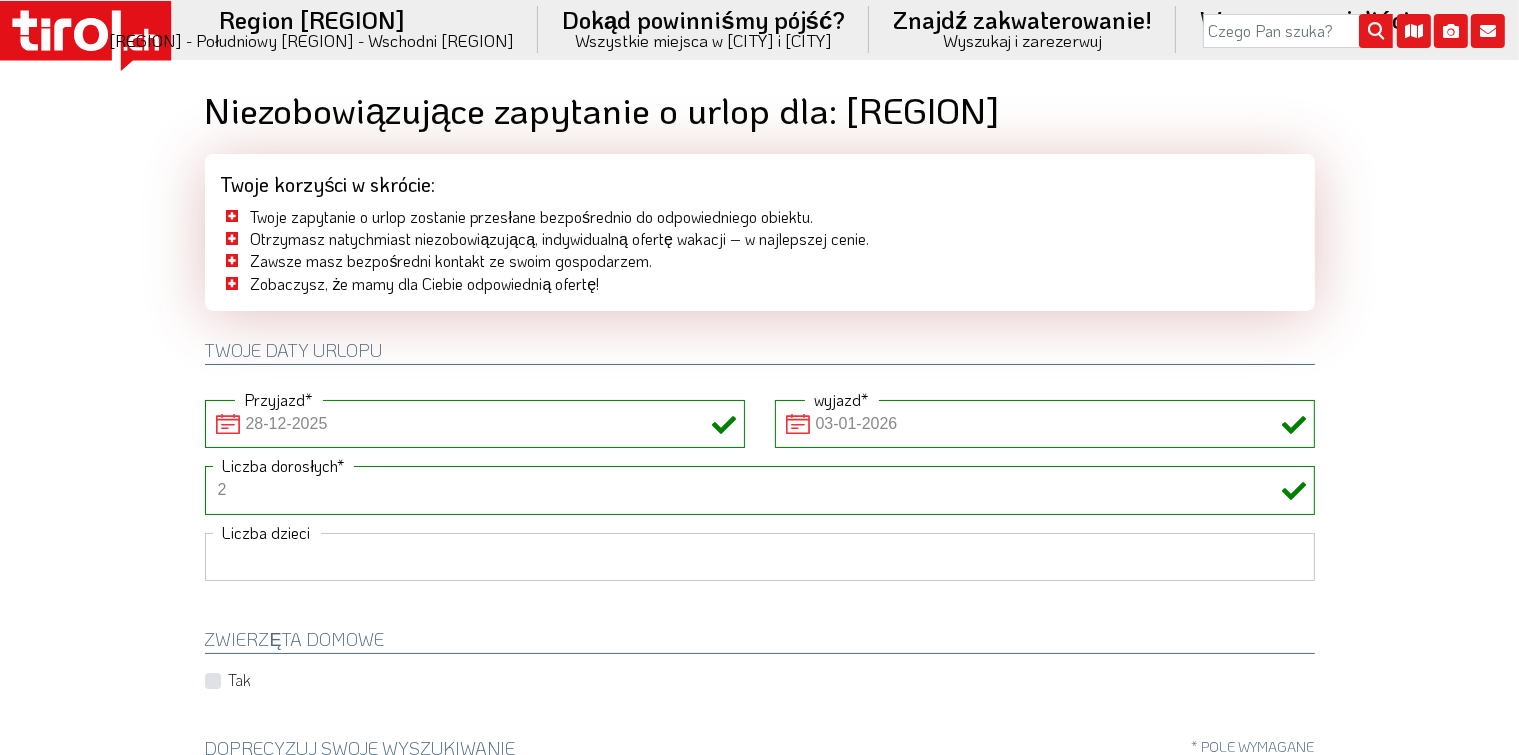 select on "2" 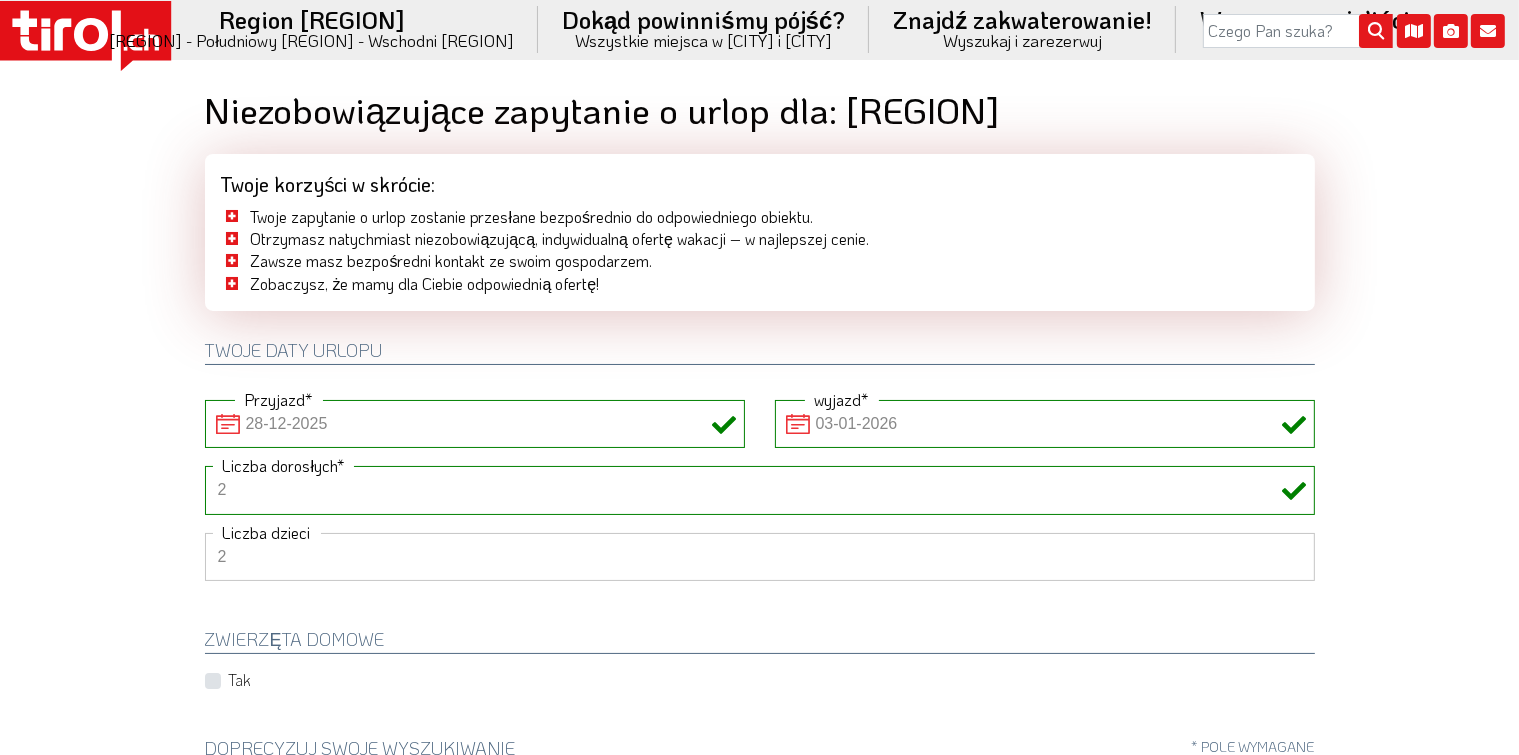click on "1
2
3
4
5
6" at bounding box center [760, 557] 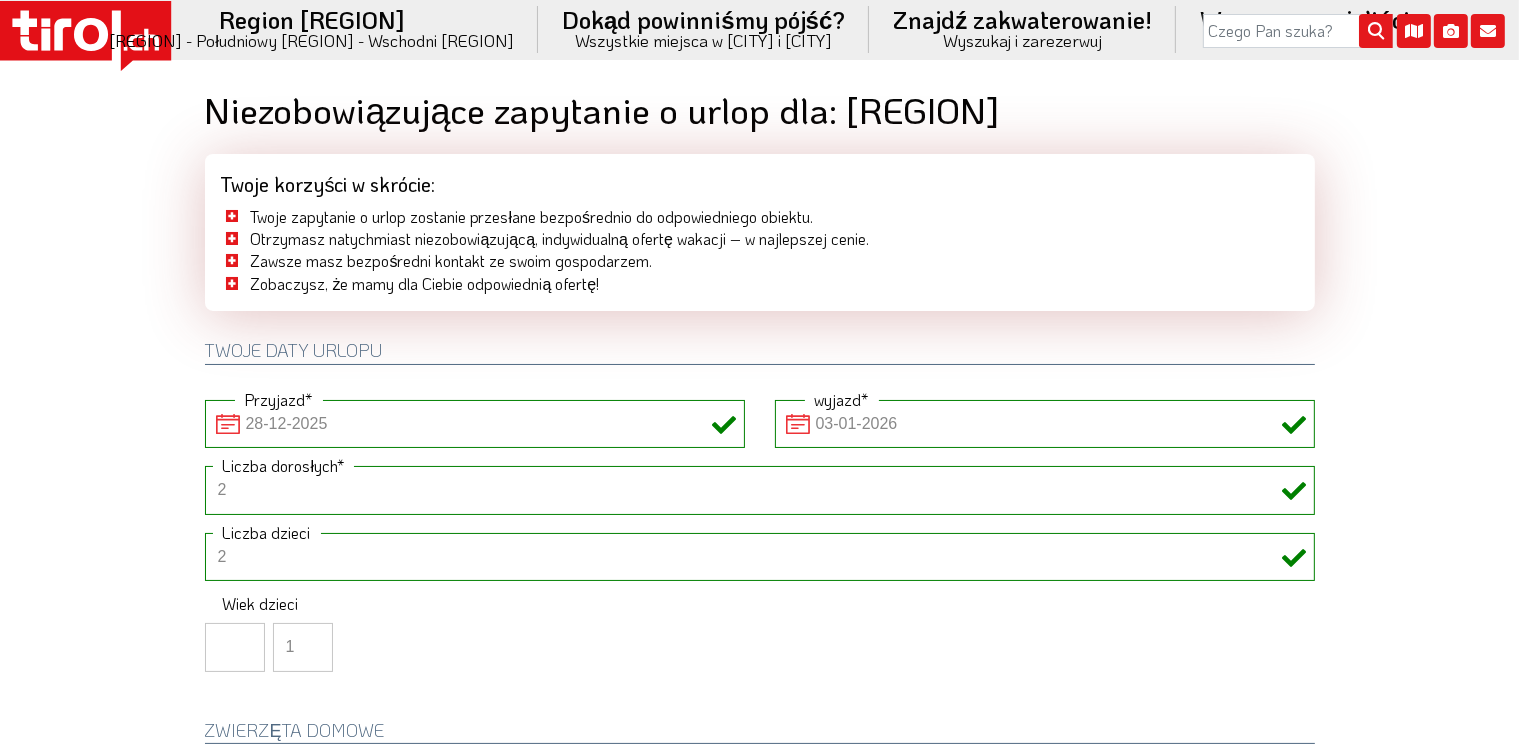 click on "1" at bounding box center [303, 647] 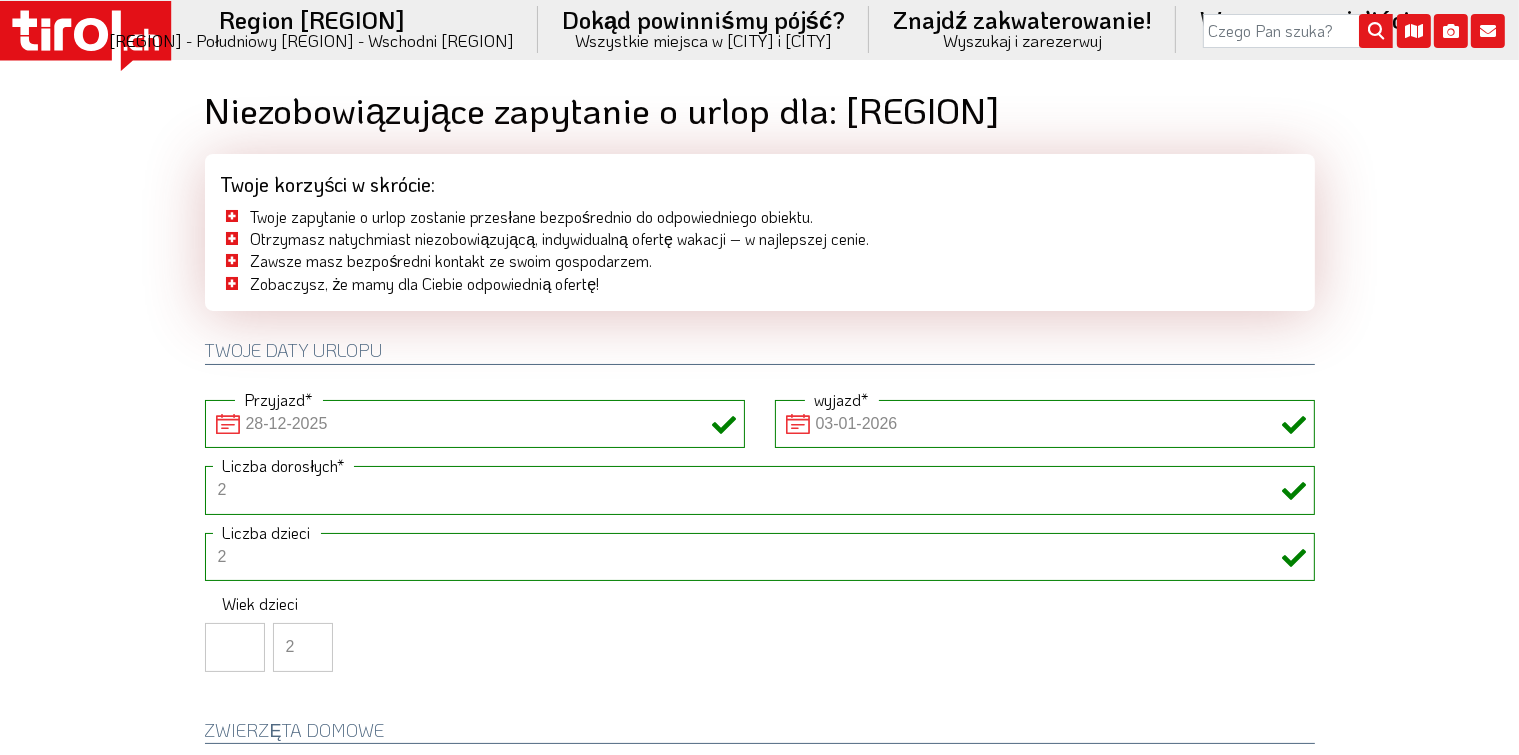 click on "2" at bounding box center [303, 647] 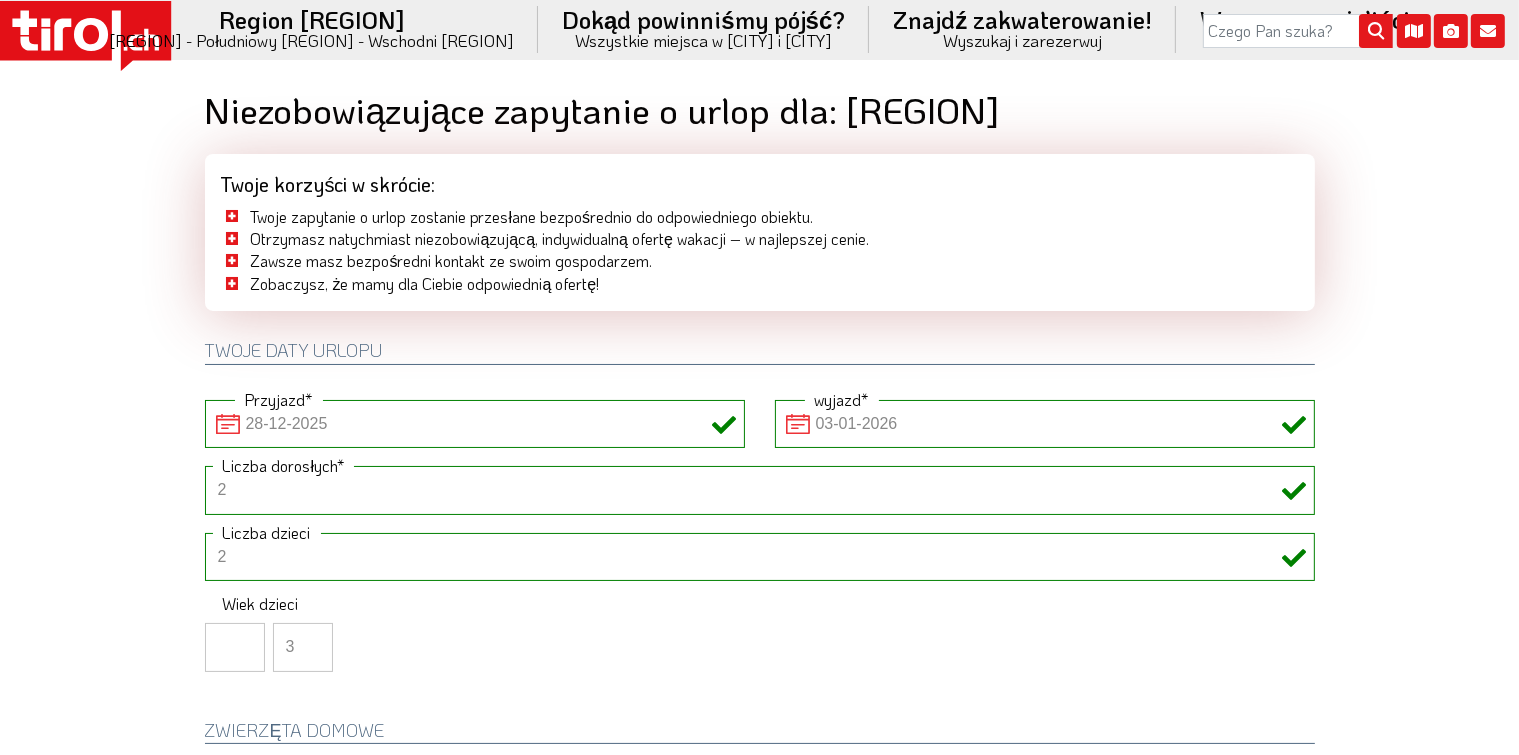 click on "3" at bounding box center [303, 647] 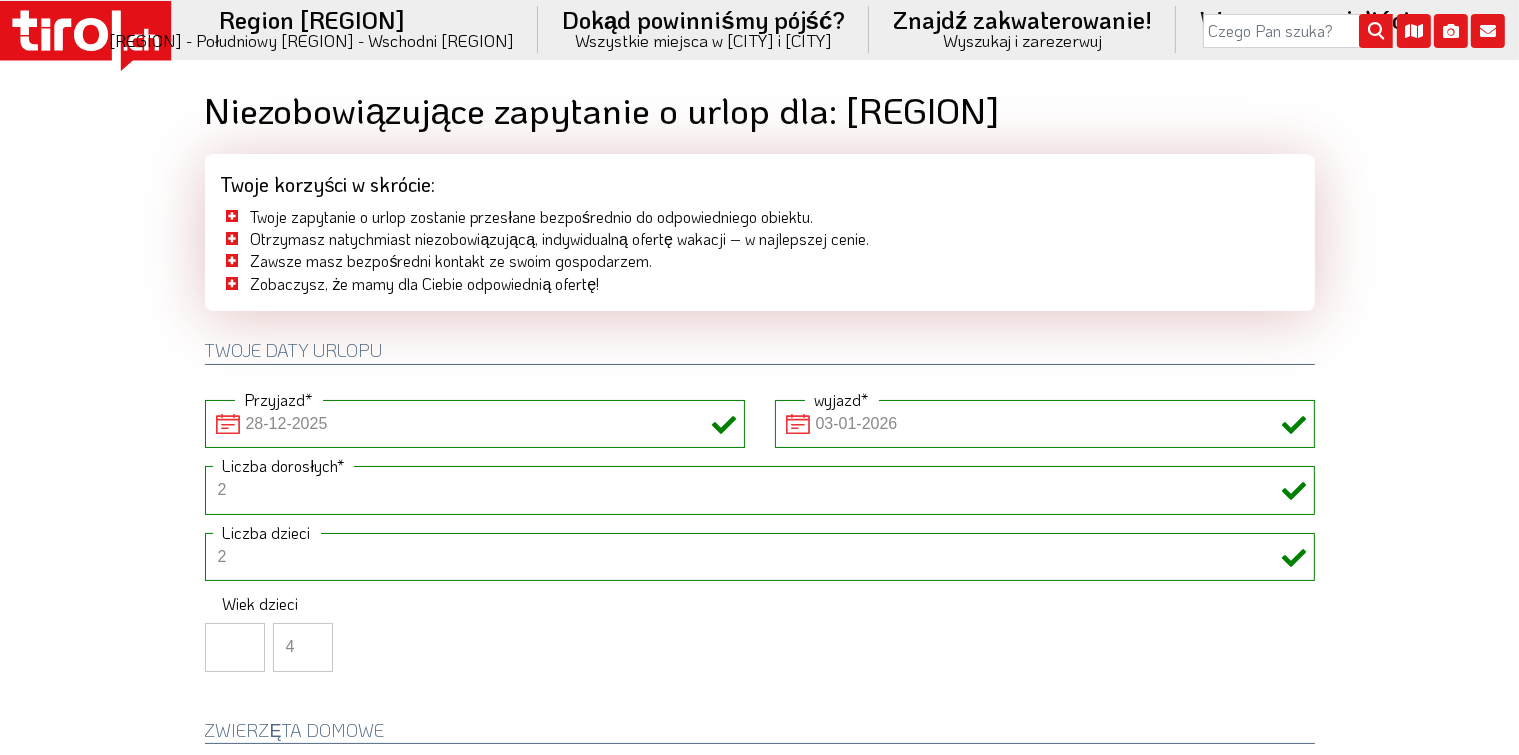 click on "4" at bounding box center [303, 647] 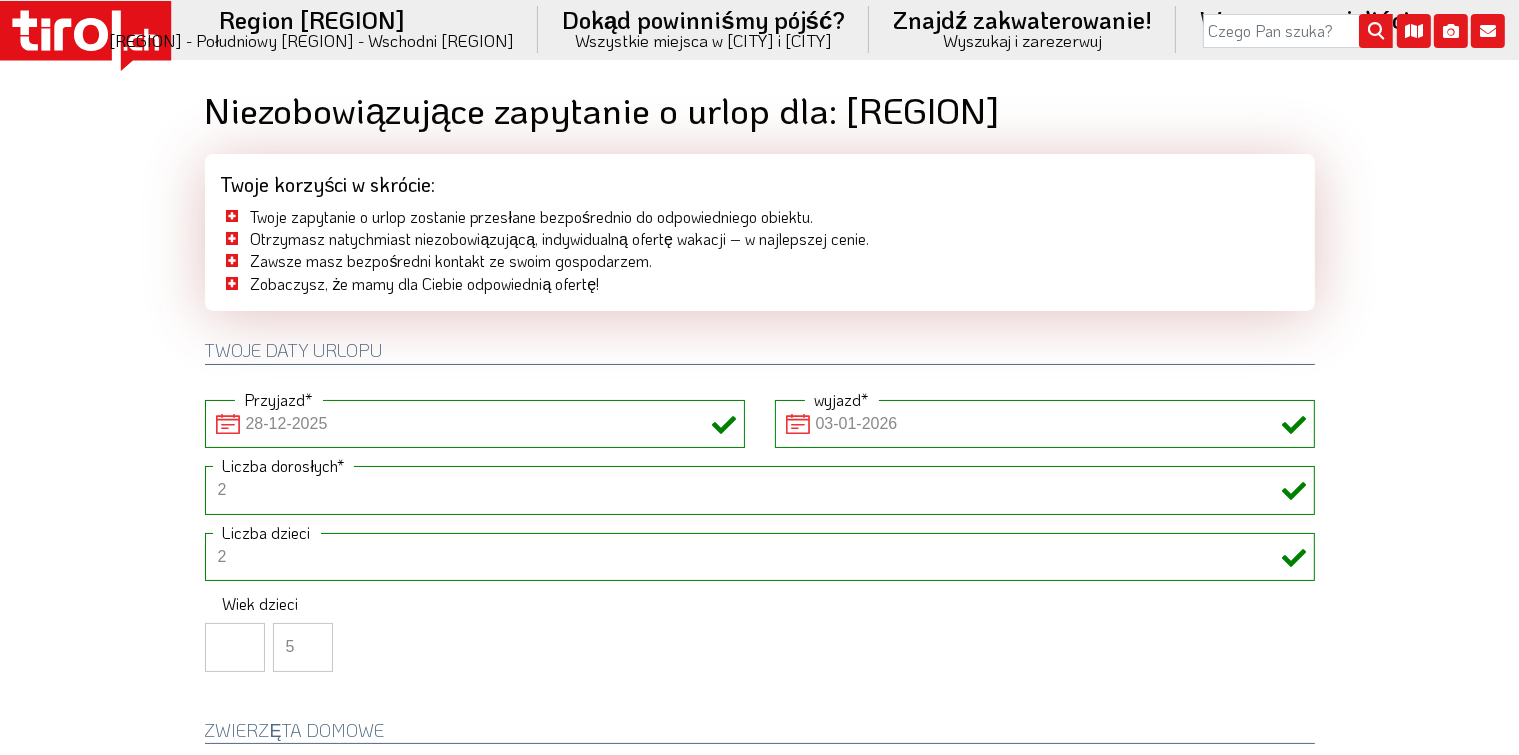 click on "5" at bounding box center (303, 647) 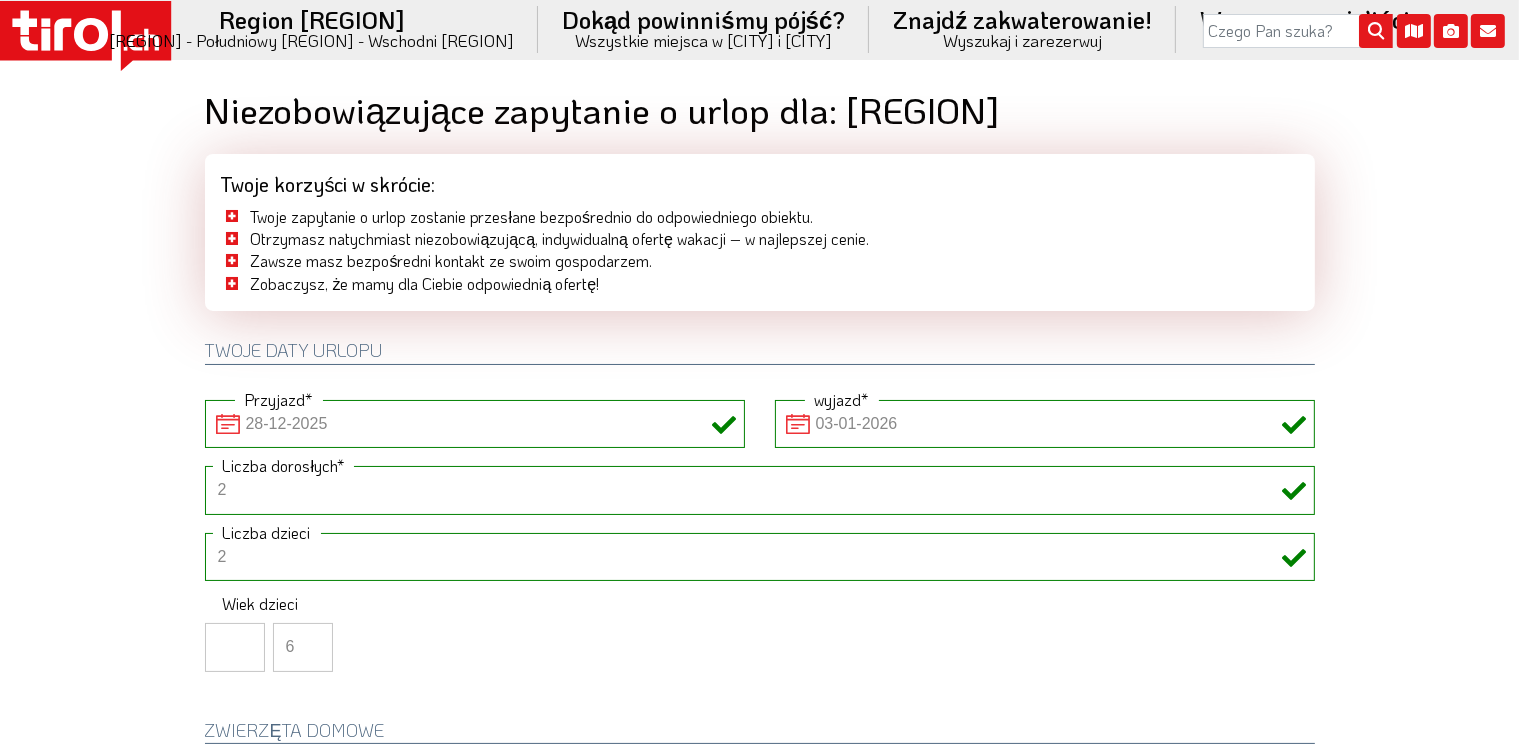 click on "6" at bounding box center (303, 647) 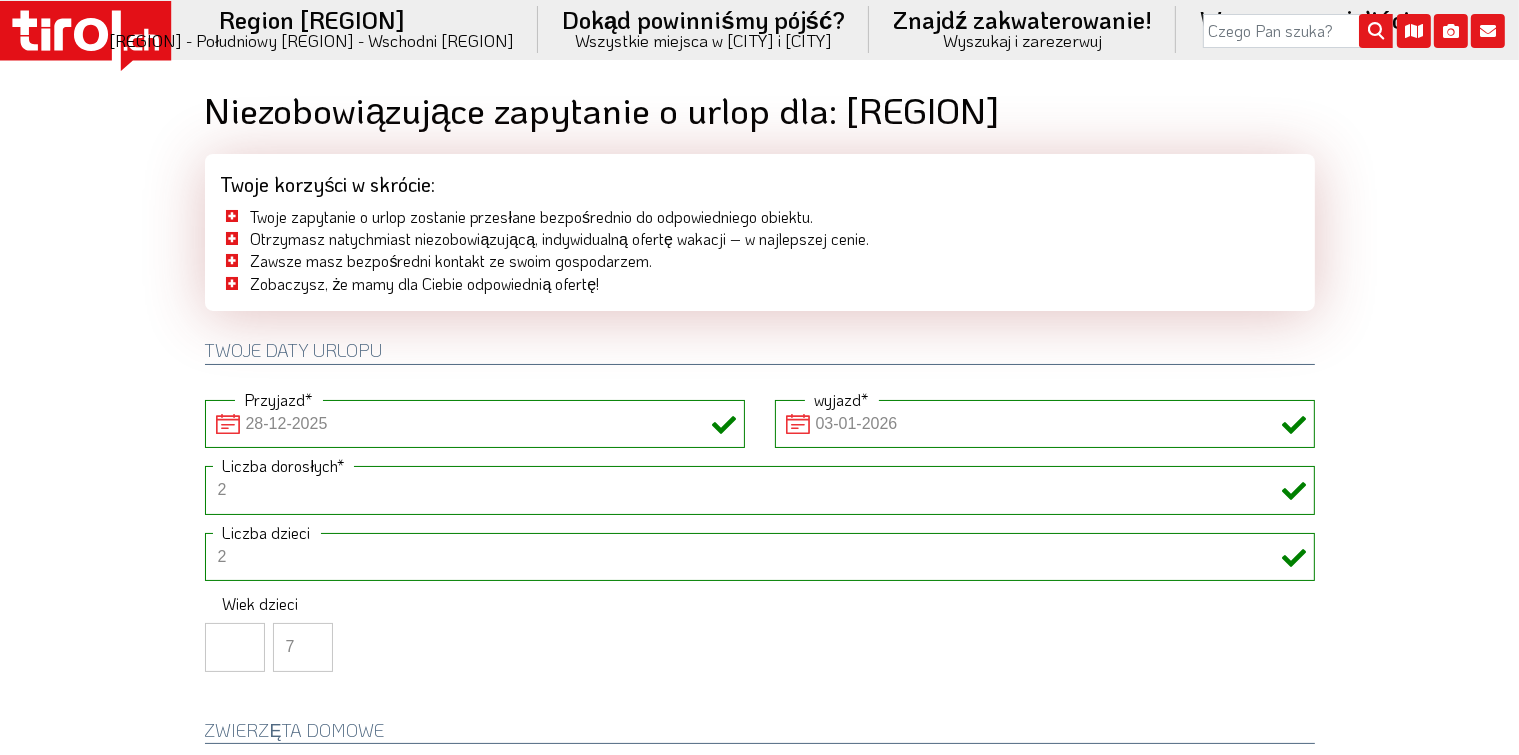 click on "7" at bounding box center [303, 647] 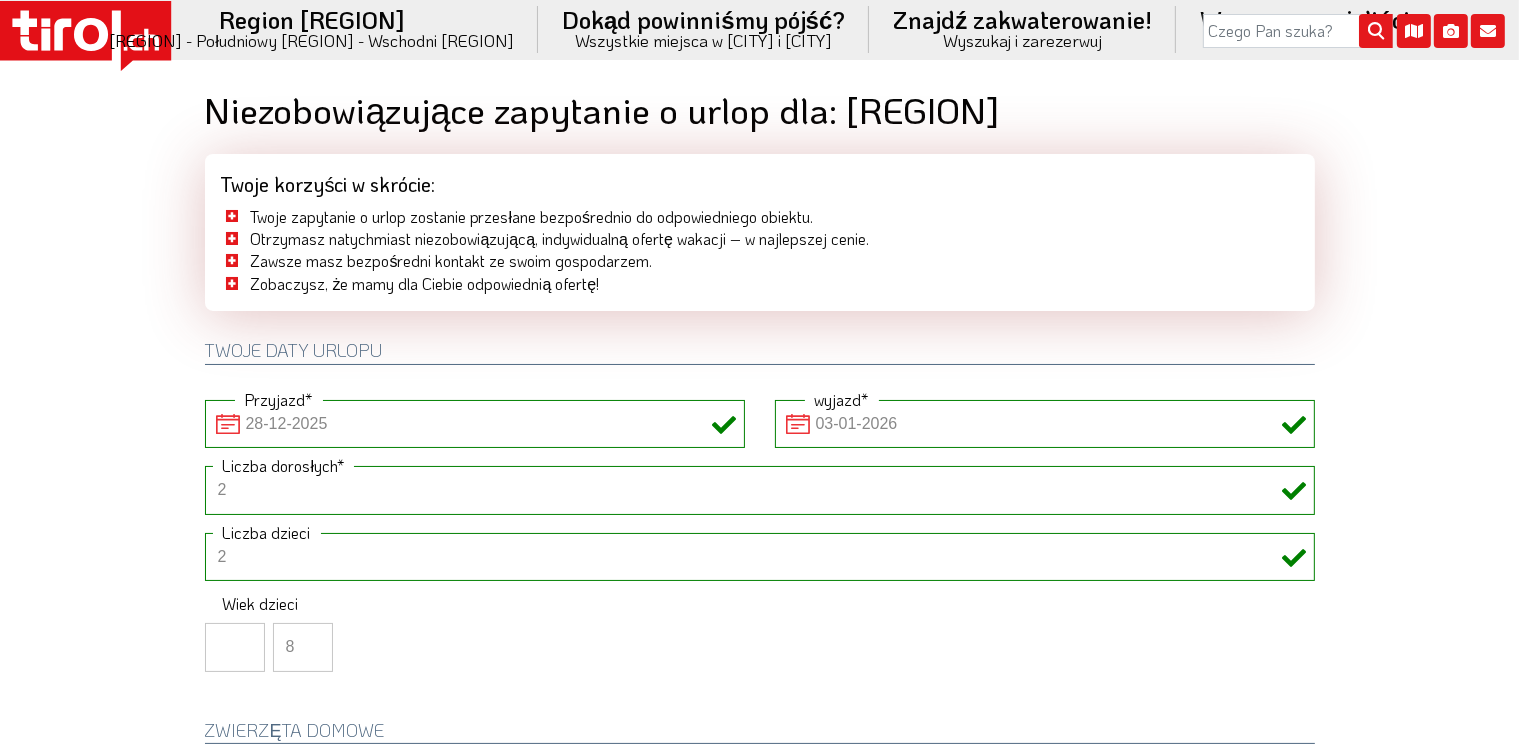 click on "8" at bounding box center (303, 647) 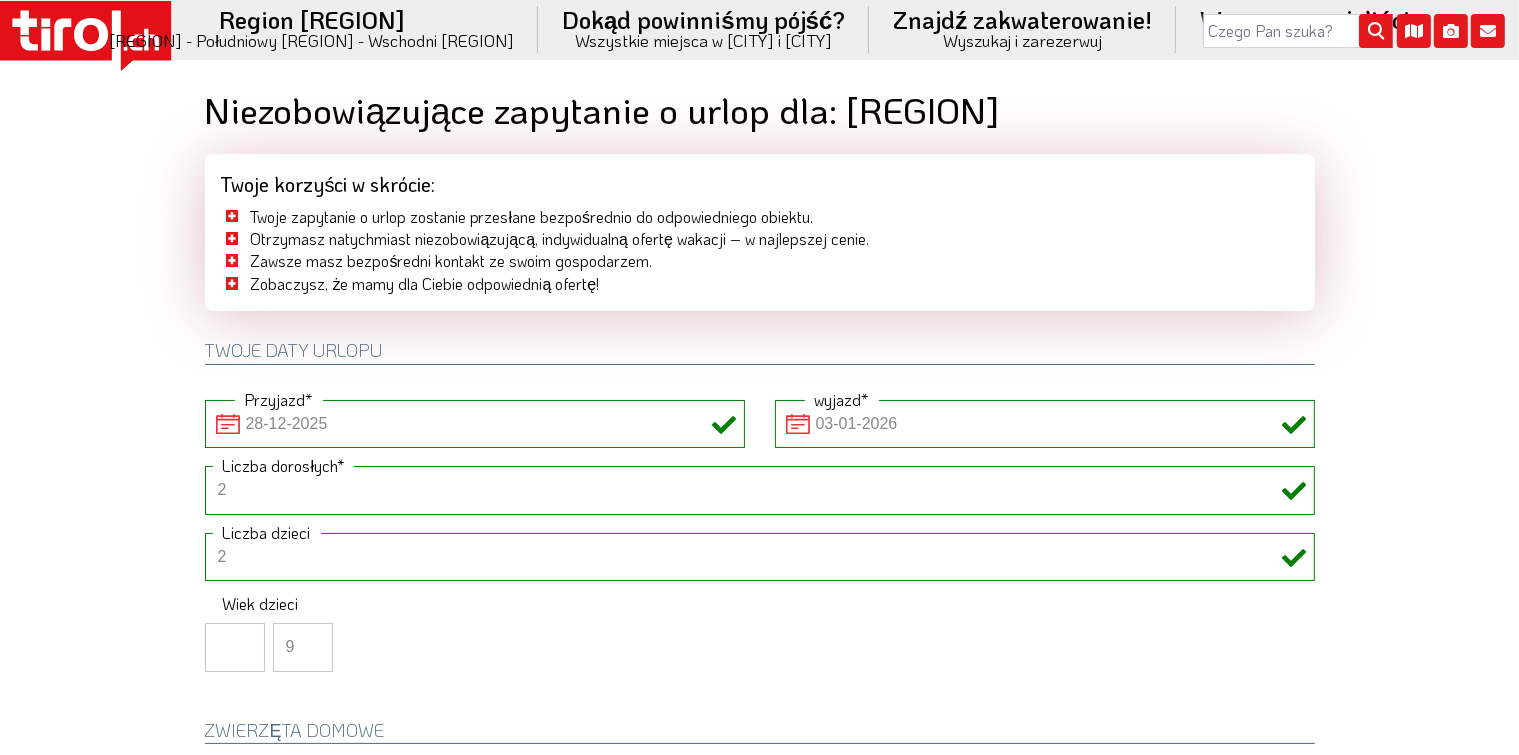 click on "9" at bounding box center [303, 647] 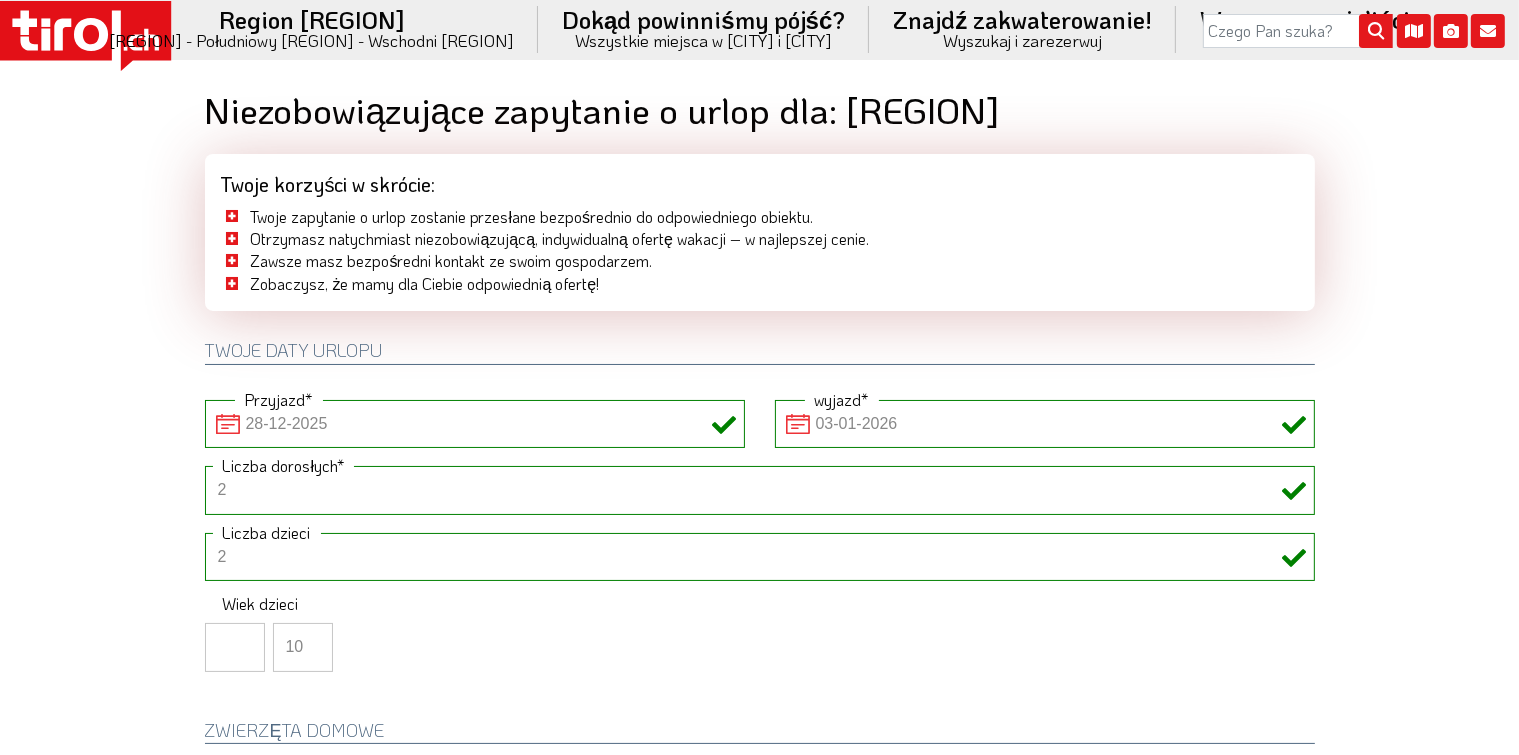 click on "10" at bounding box center (303, 647) 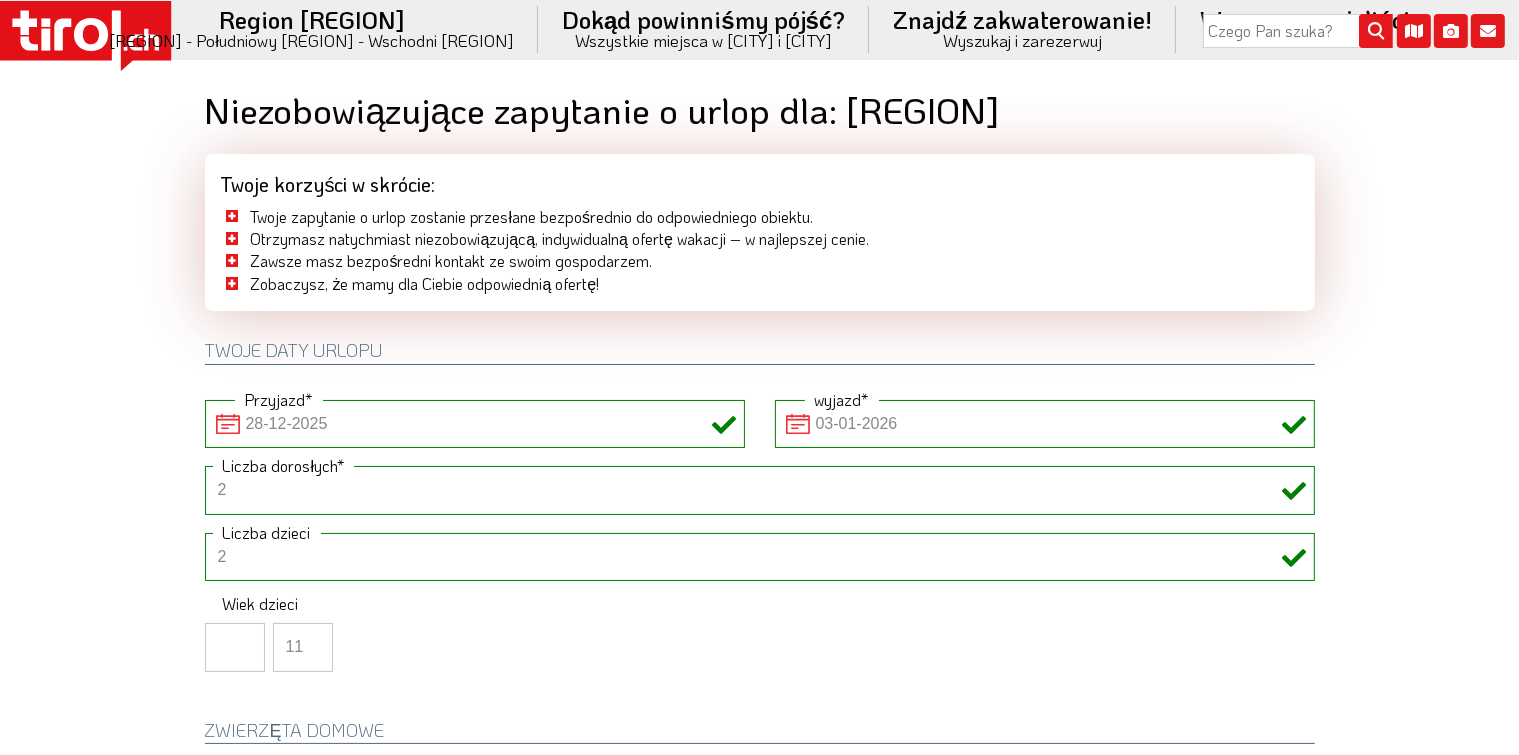 click on "11" at bounding box center (303, 647) 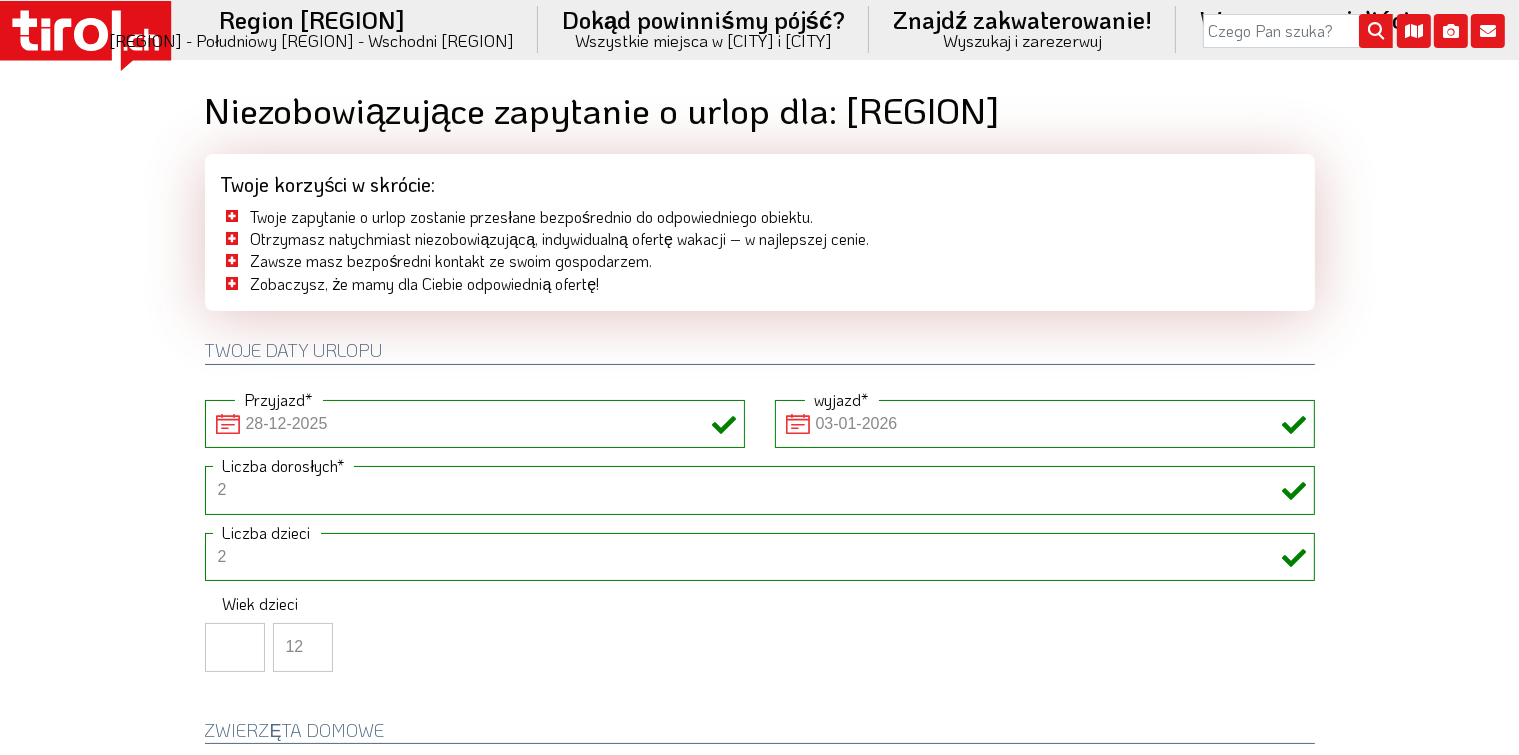 type on "12" 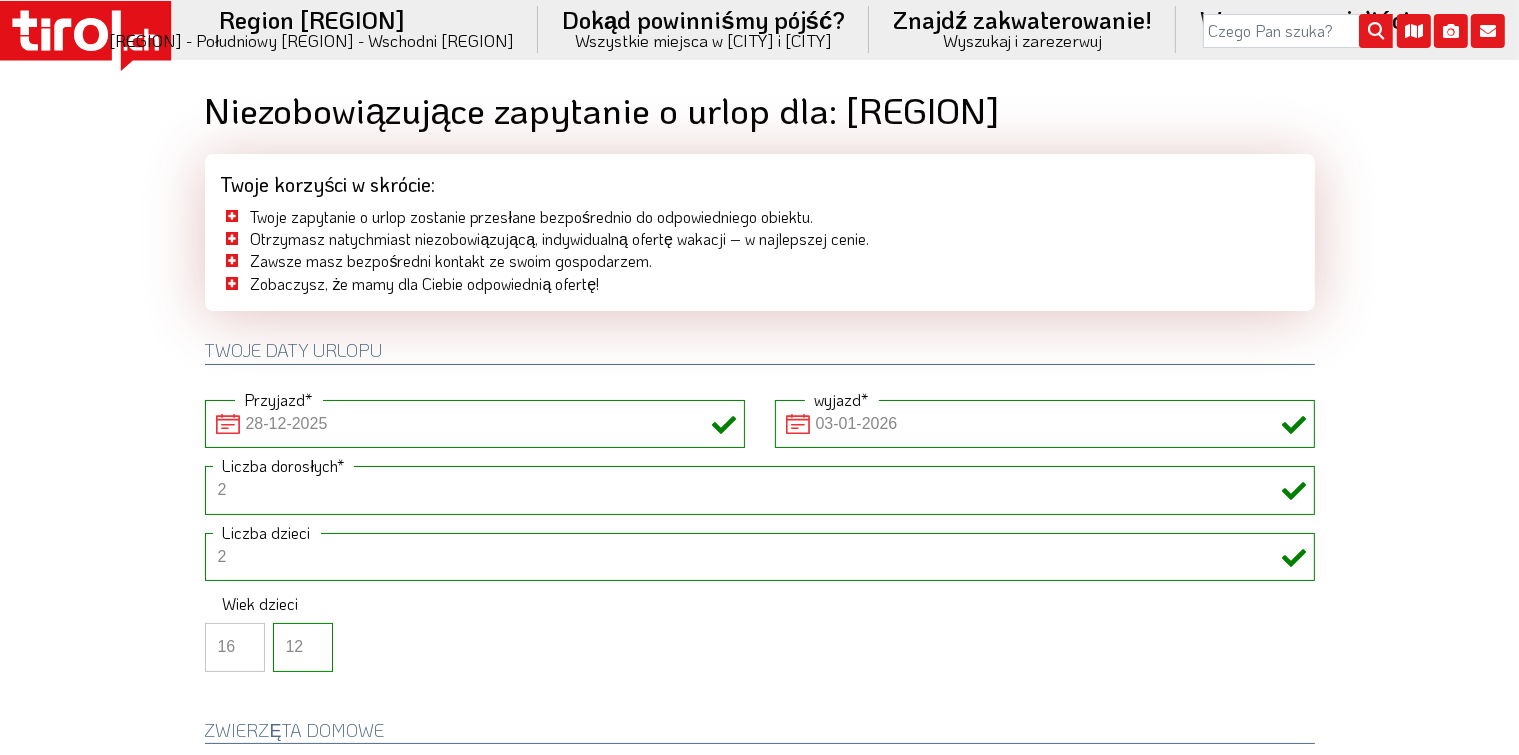 click on "16" at bounding box center (235, 647) 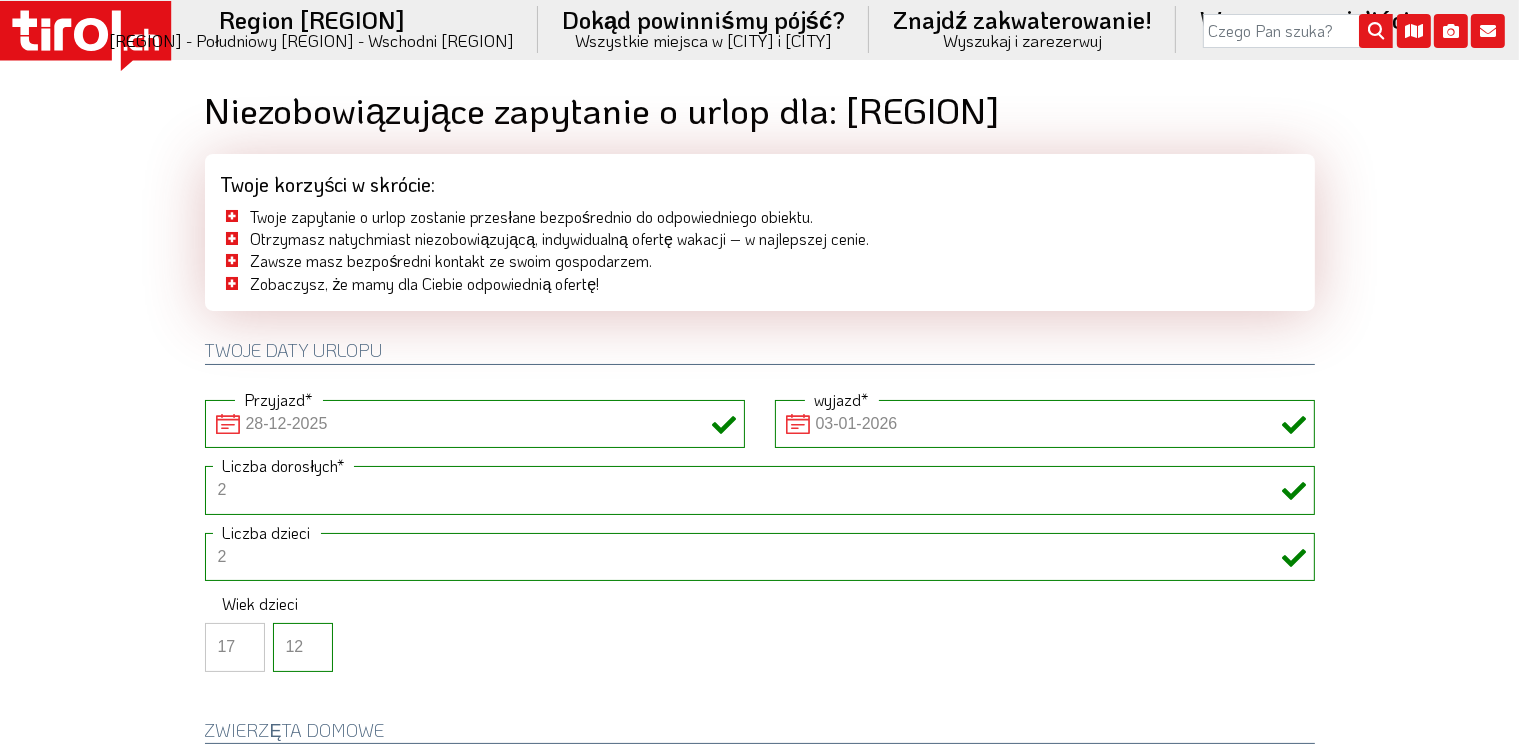 type on "17" 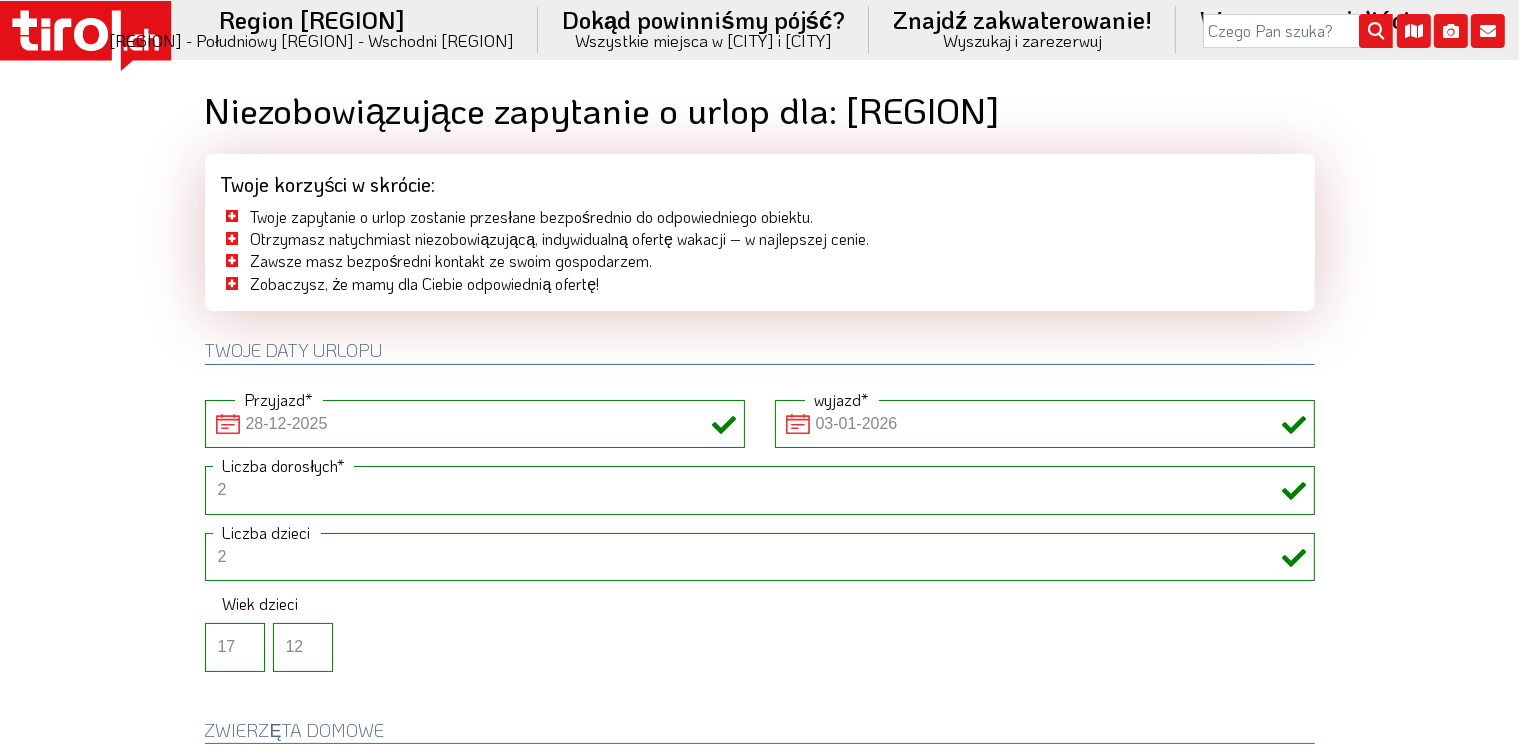 click on "Wiek dzieci
17 12" at bounding box center [380, 644] 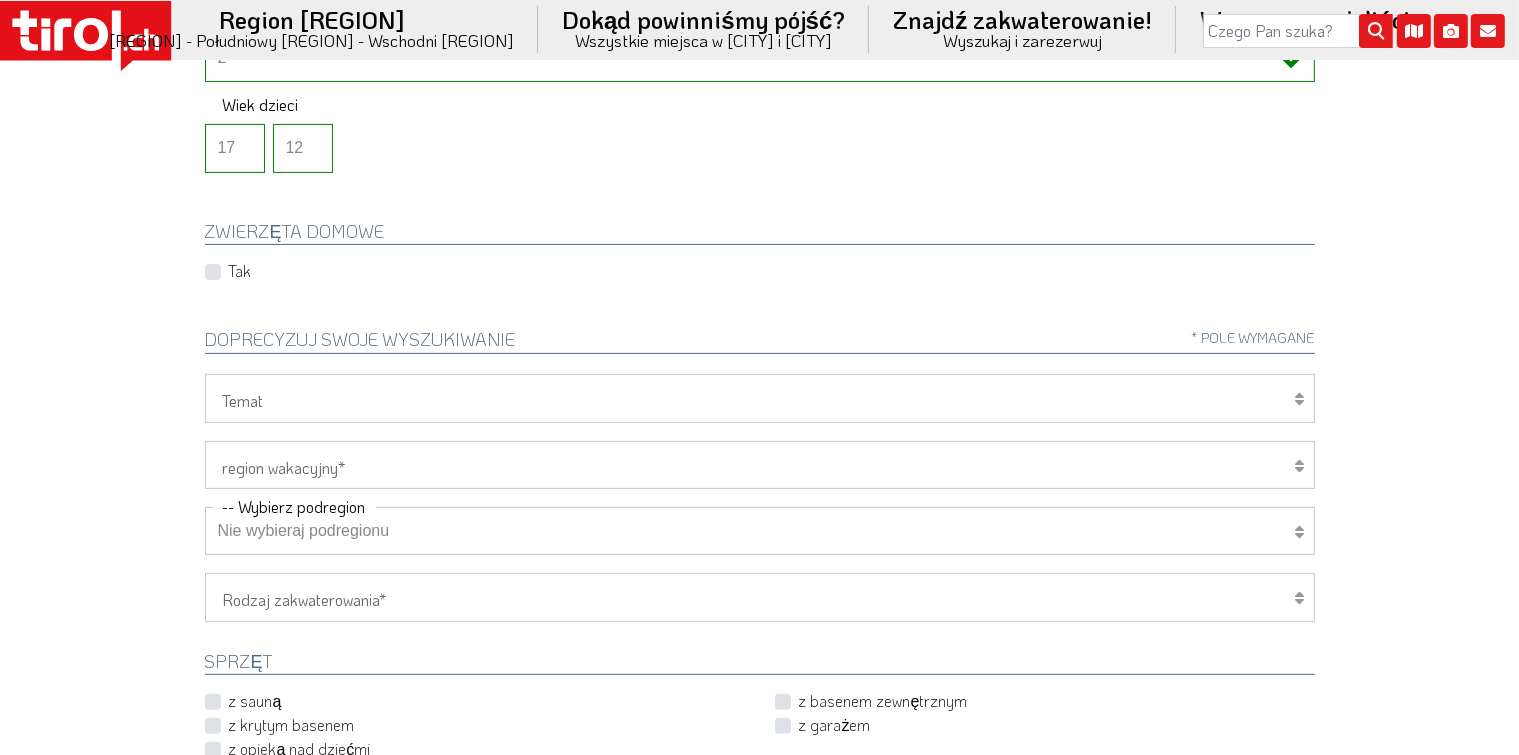 scroll, scrollTop: 500, scrollLeft: 0, axis: vertical 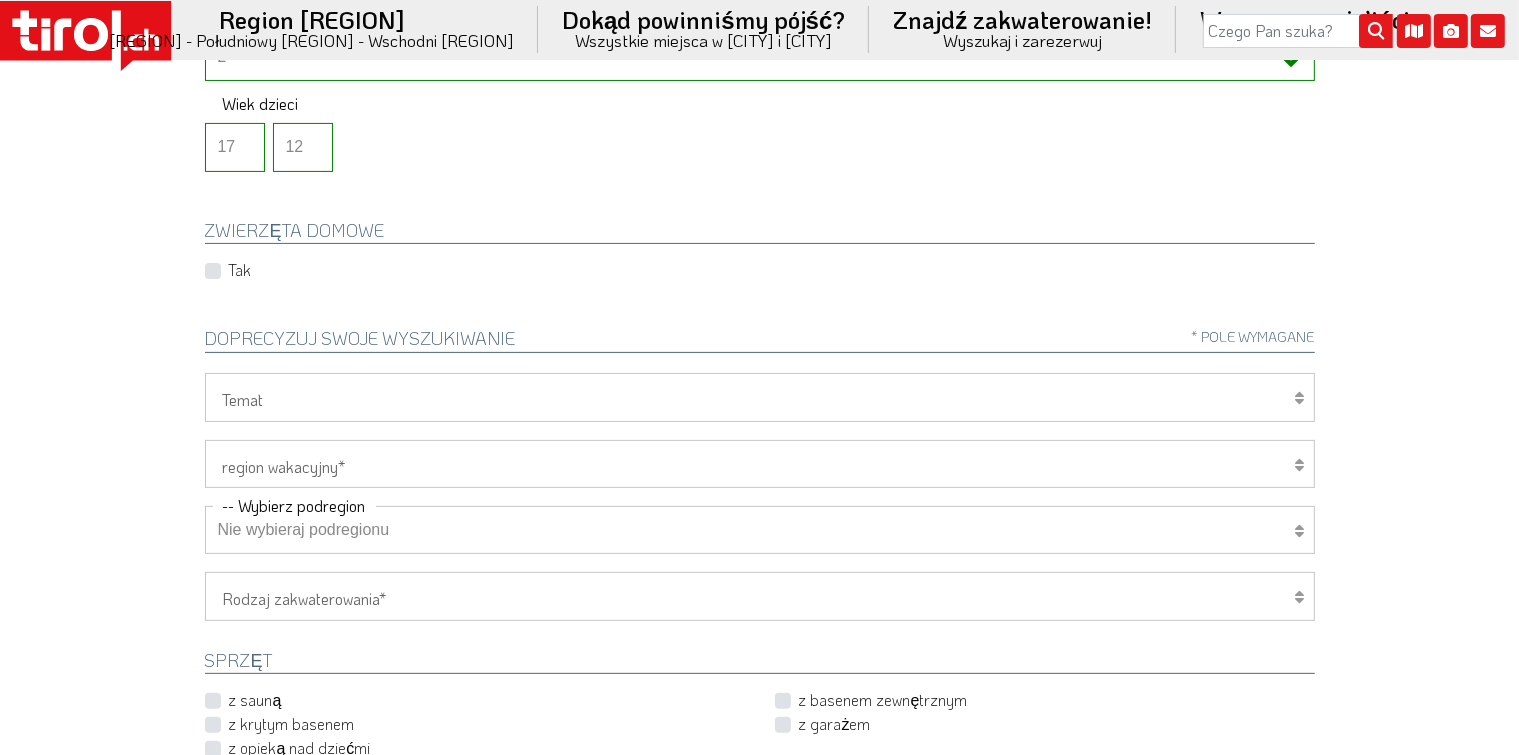 click on "Dobra kondycja
Kolarstwo górskie/jazda na rowerze
Rodzina
Wycieczka
sport
Jeździć na nartach
motocykl
golf" at bounding box center [760, 397] 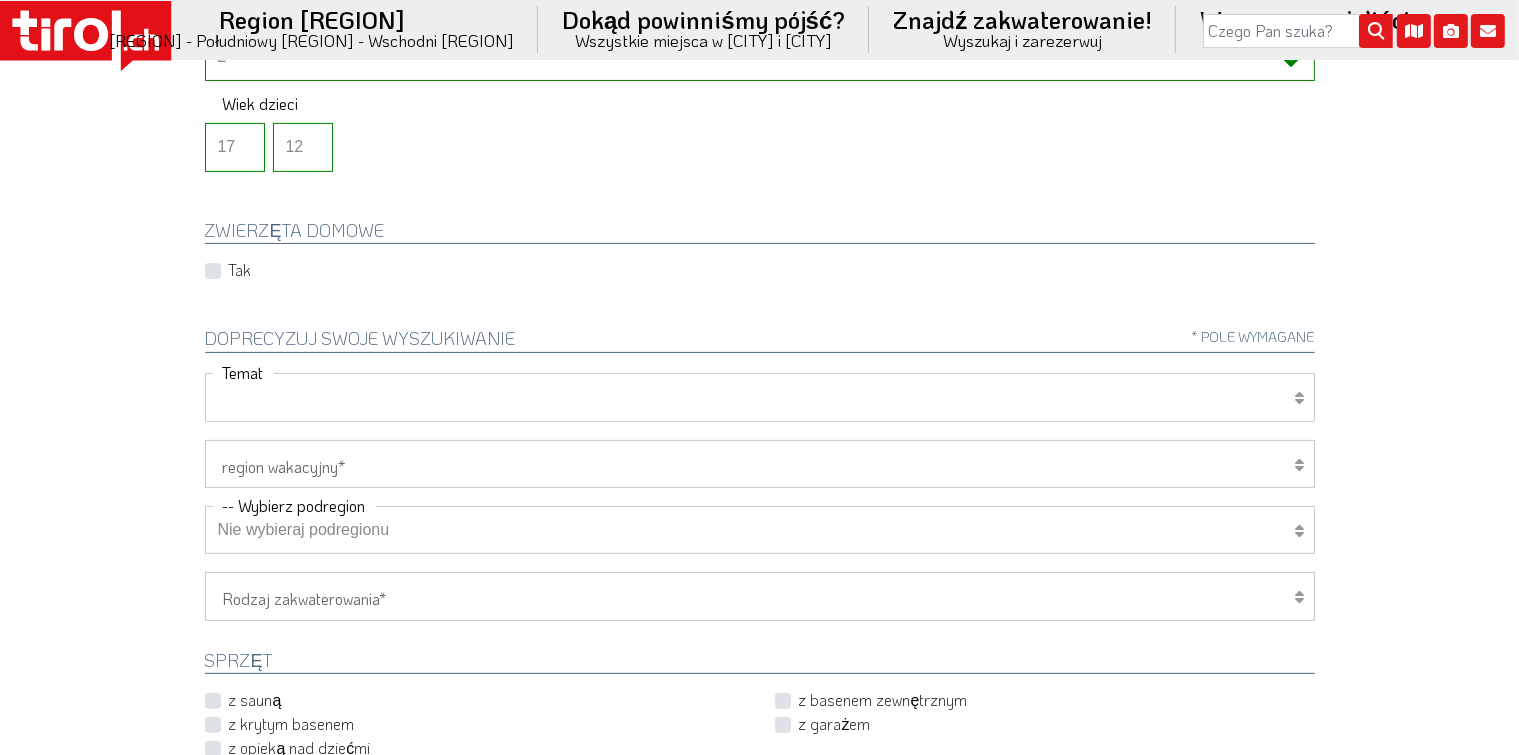 select on "7393" 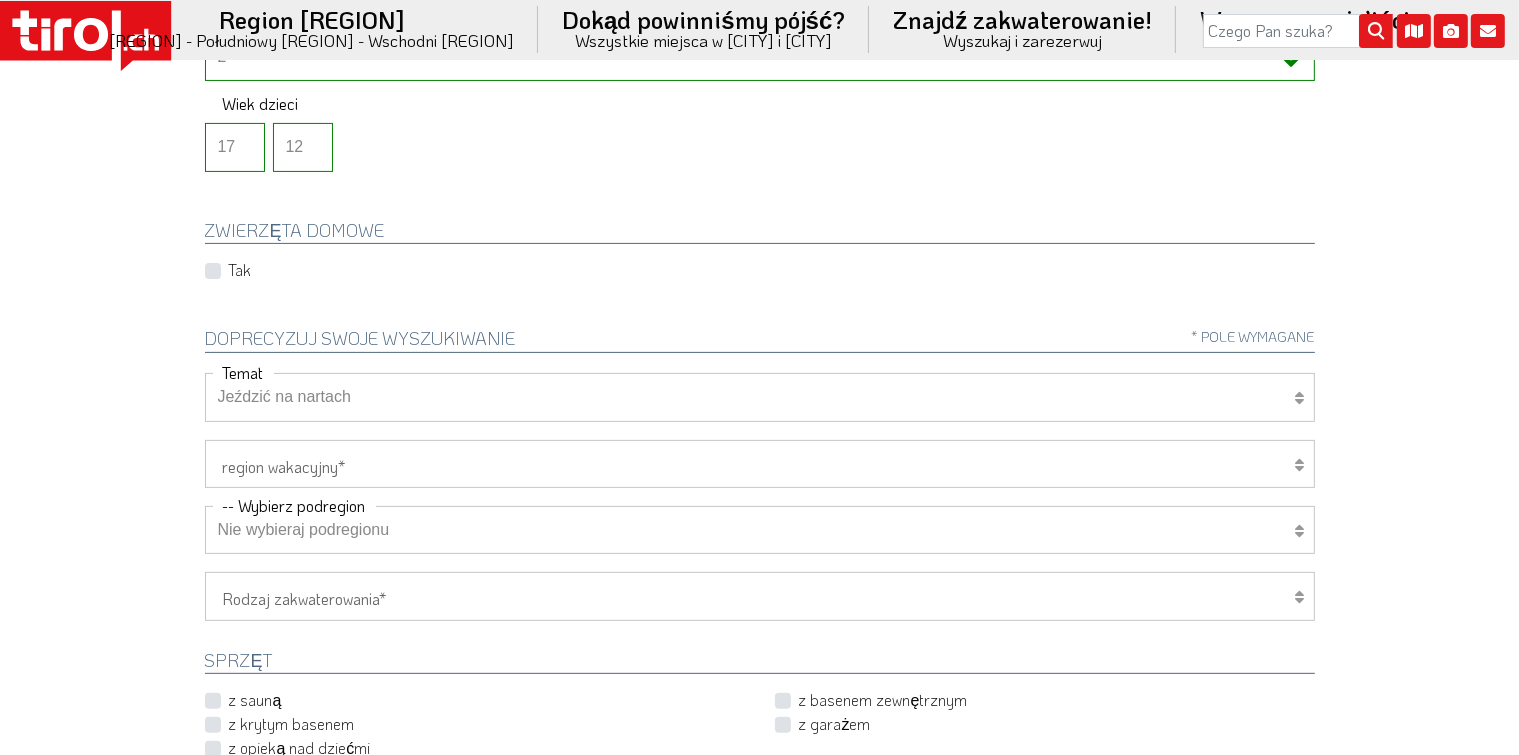click on "Dobra kondycja
Kolarstwo górskie/jazda na rowerze
Rodzina
Wycieczka
sport
Jeździć na nartach
motocykl
golf" at bounding box center [760, 397] 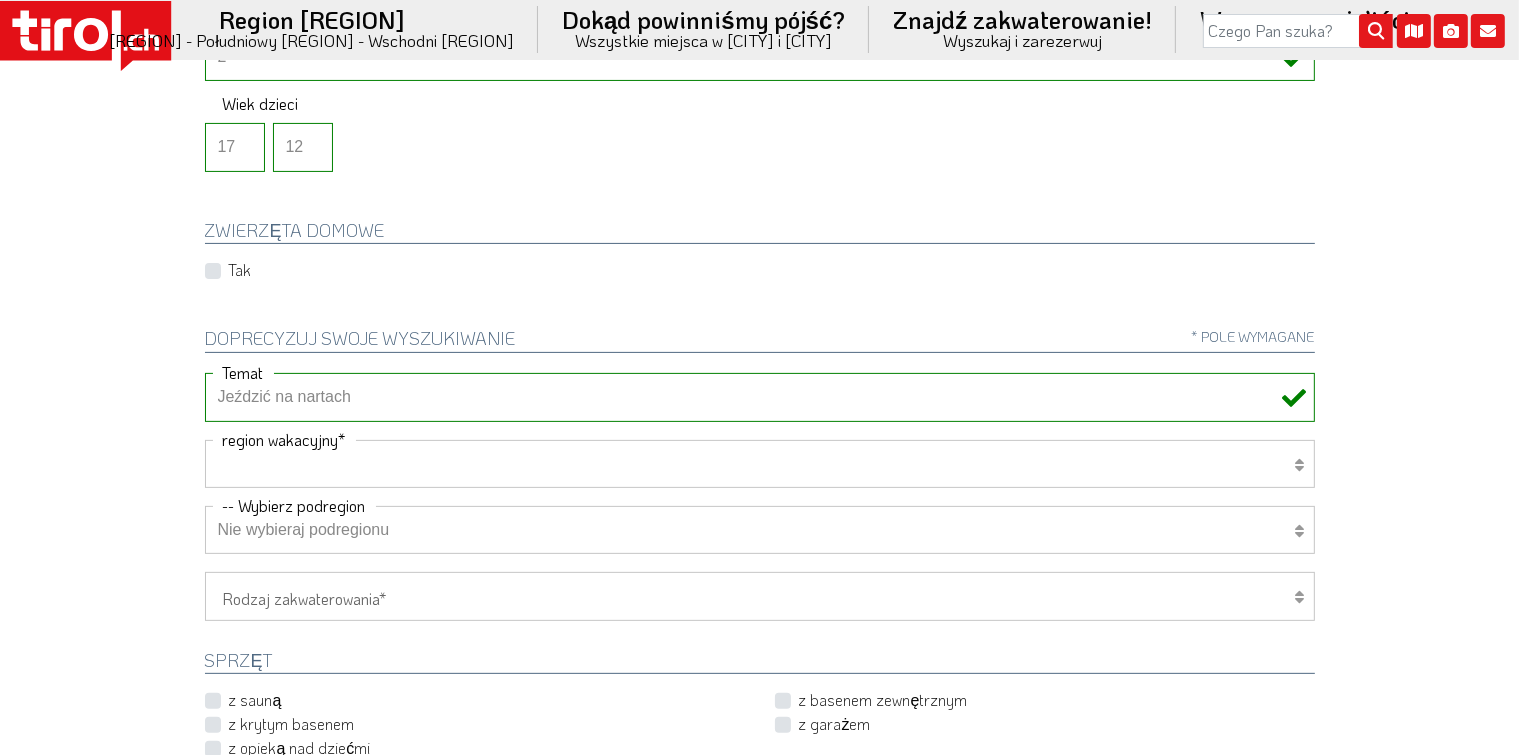 select on "7272" 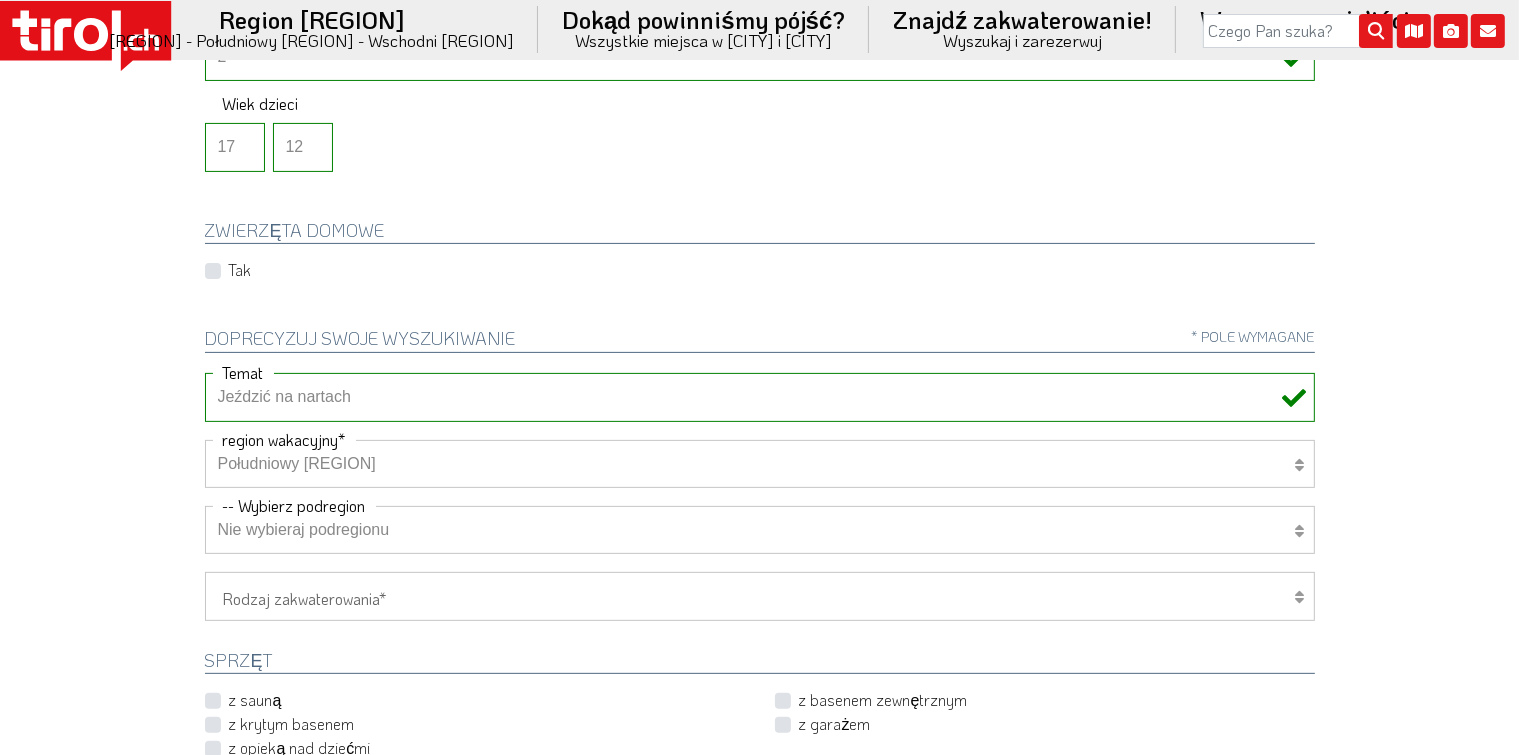 click on "[REGION]/Północny [REGION]
Tyrol Wschodni
Południowy Tyrol
Sąsiedzi Tyrolu" at bounding box center (760, 464) 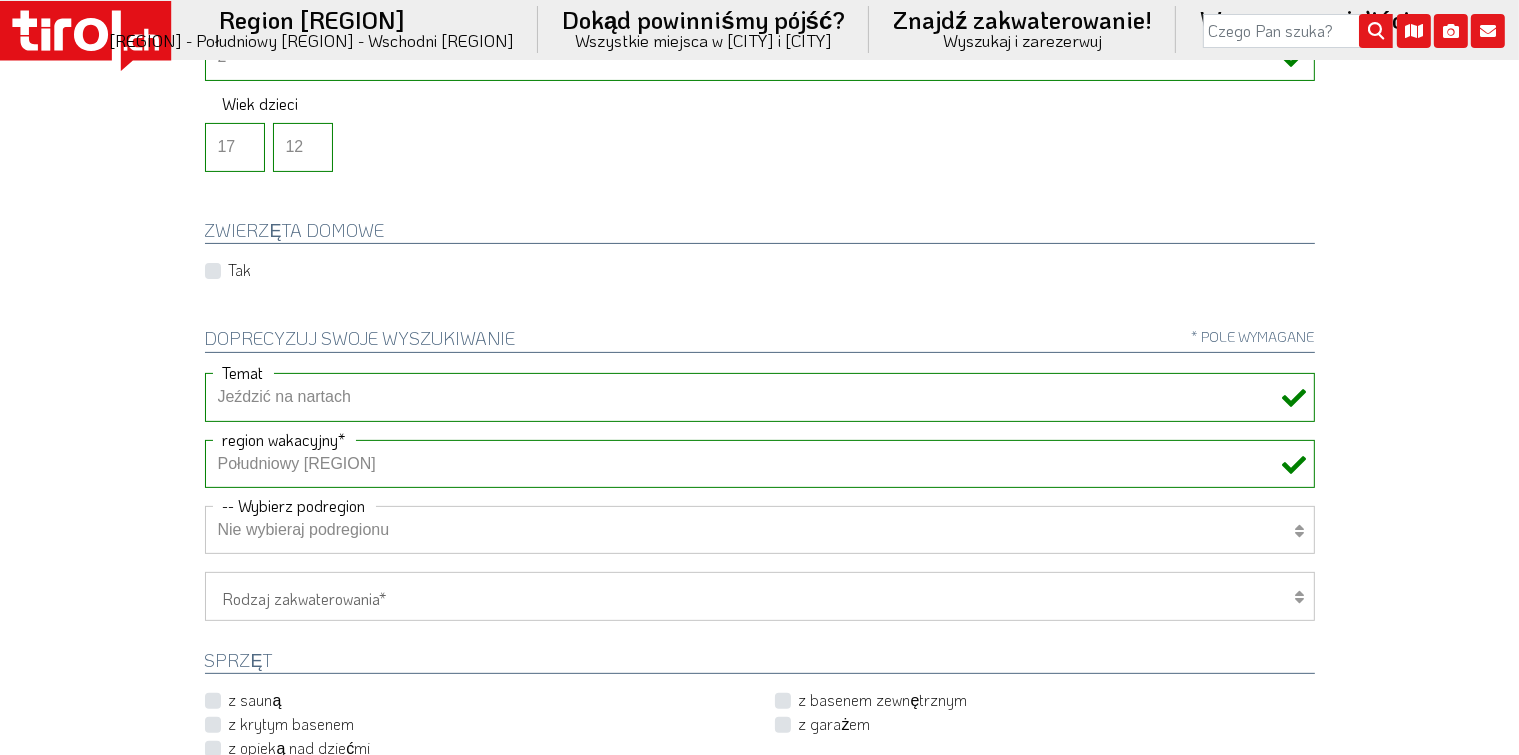 click on "Region [CITY] [CITY] - [CITY]
[CITY]/[CITY]" at bounding box center [759, -123] 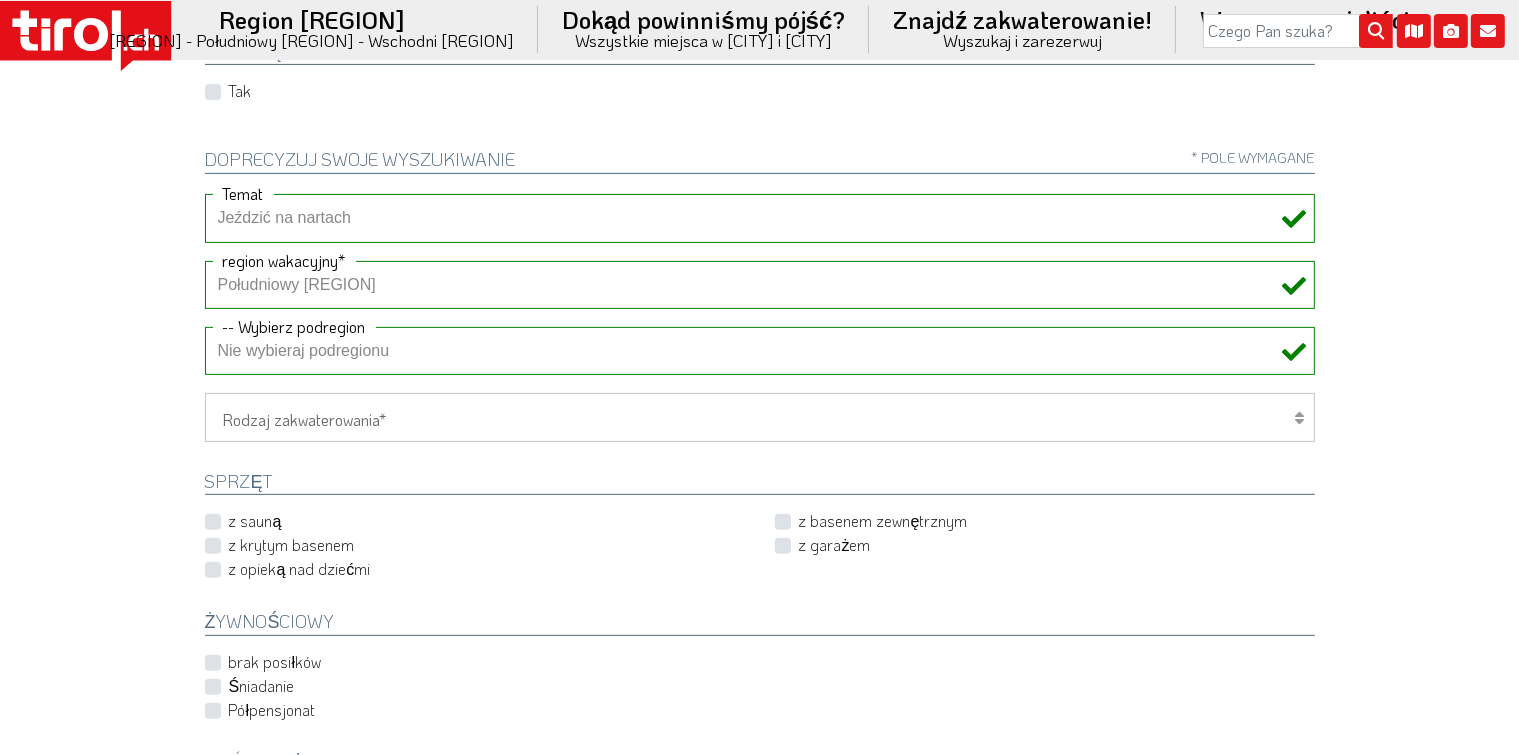 scroll, scrollTop: 700, scrollLeft: 0, axis: vertical 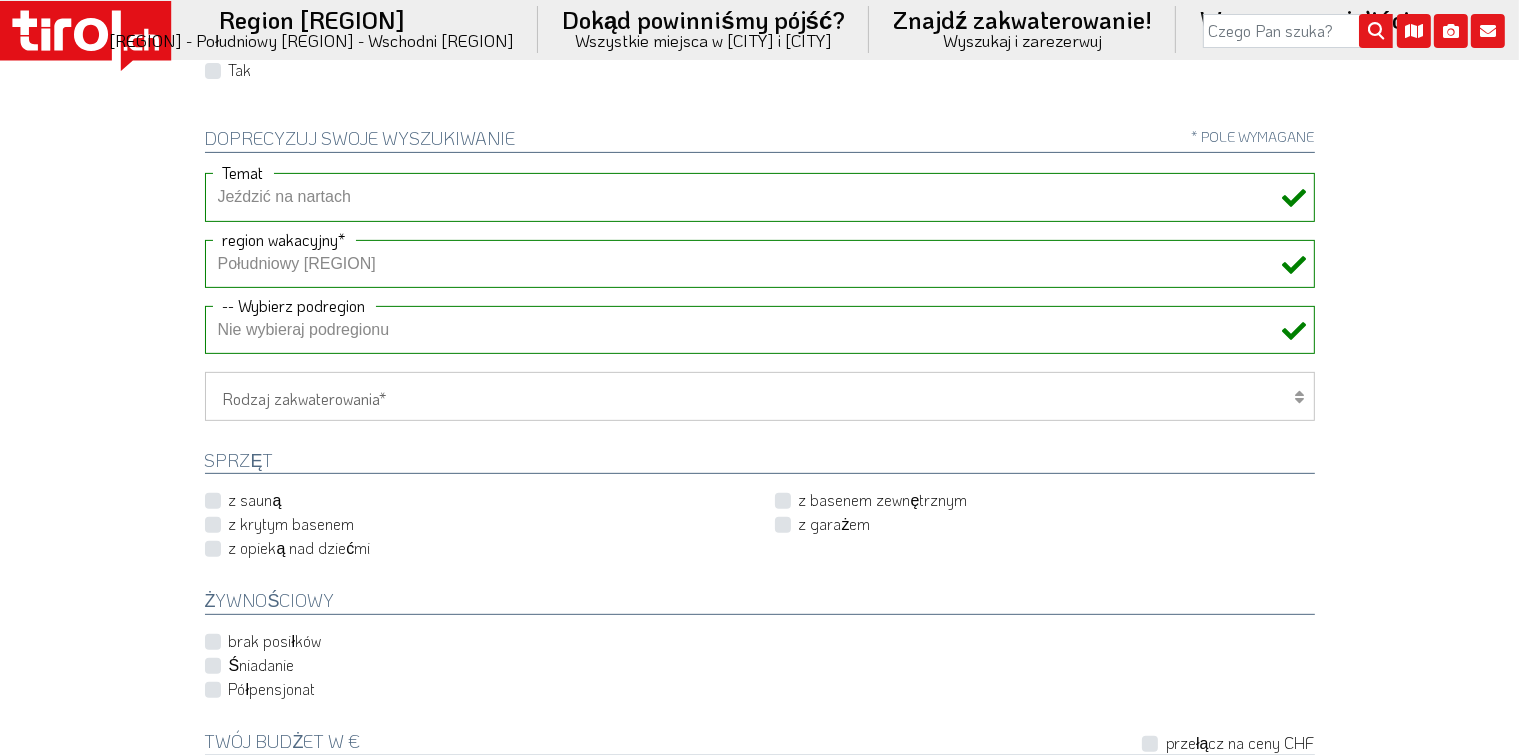 click on "Hotel 1-3 gwiazdki
Hotel 4-5-gwiazdkowy
apartament wakacyjny
Domek letniskowy/domek letniskowy
gospodarstwa" at bounding box center [760, 396] 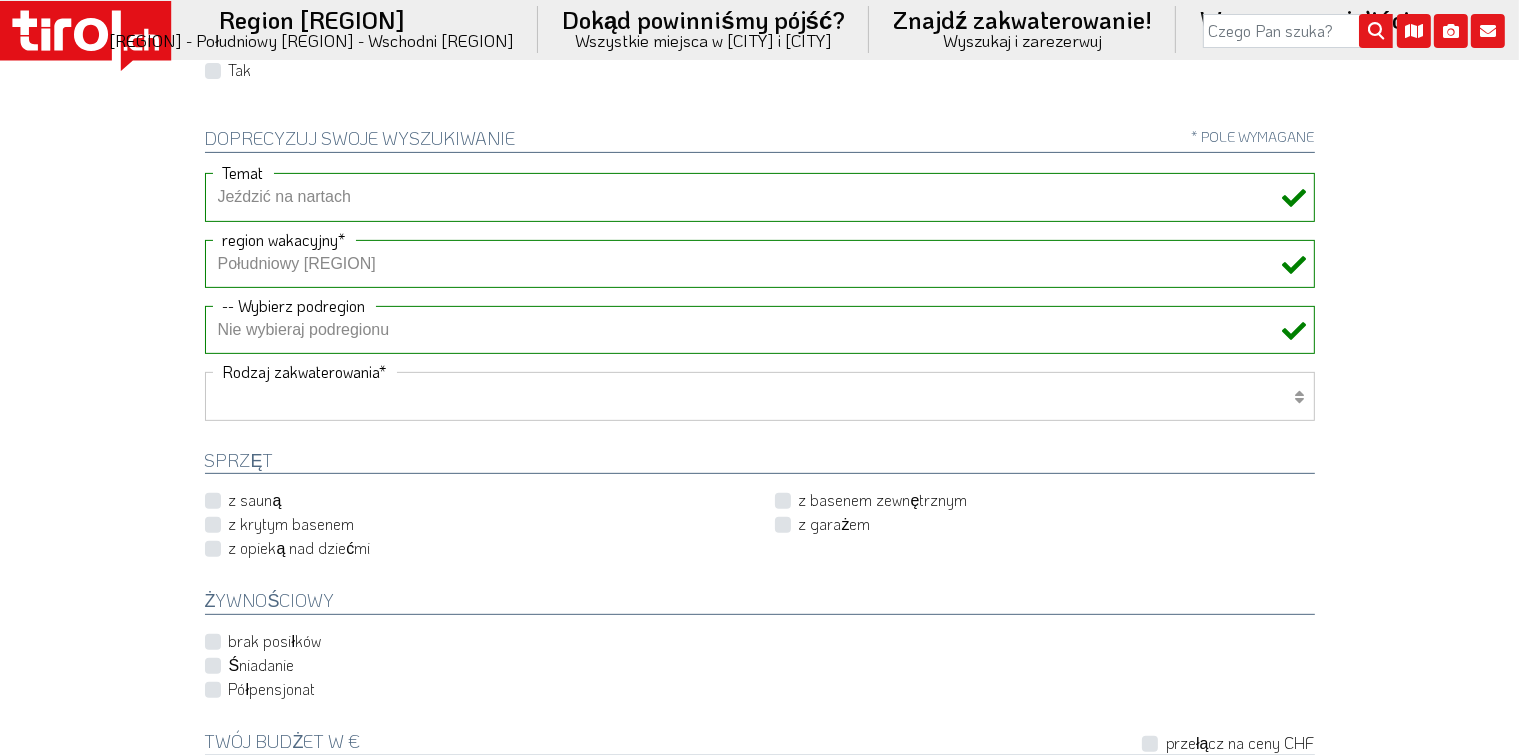 select on "2" 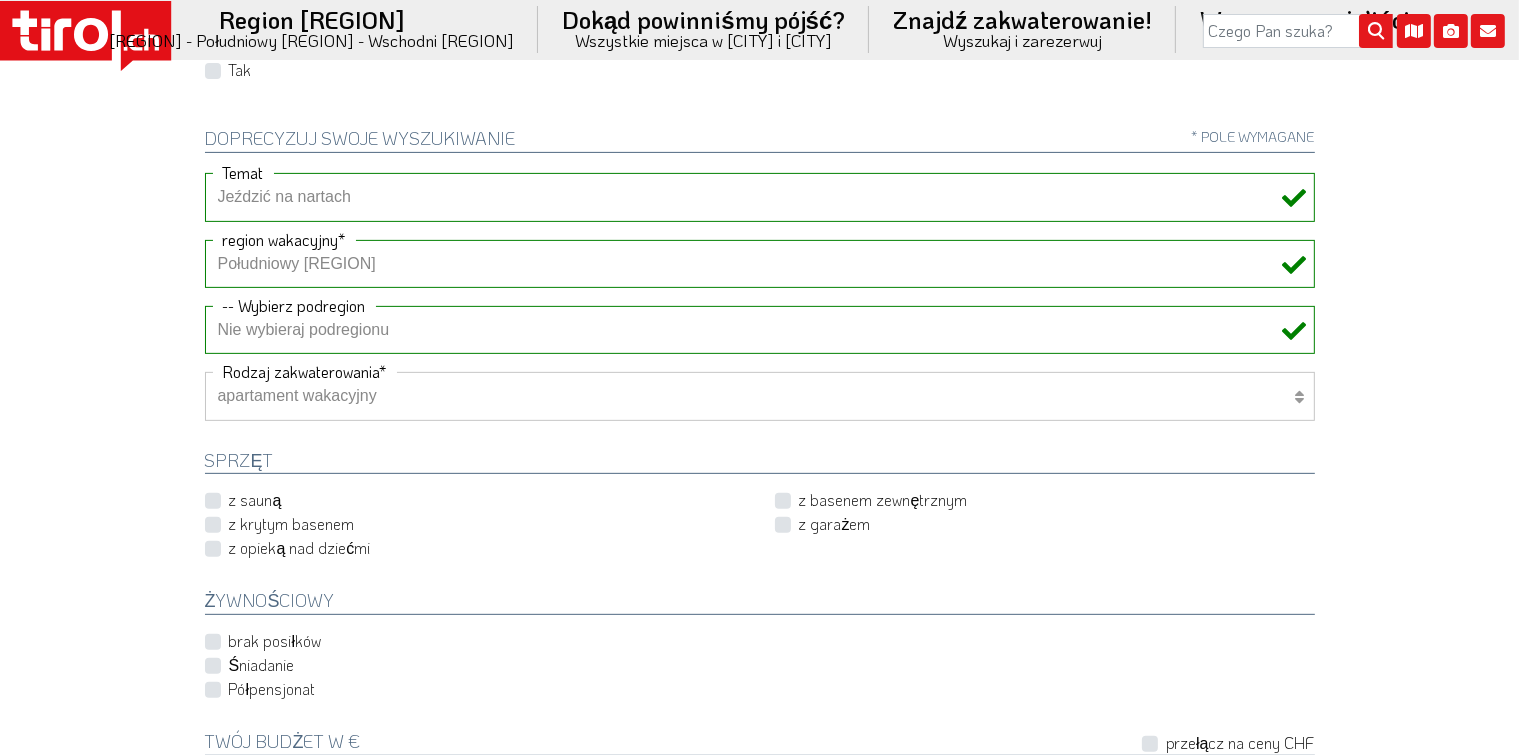 click on "Hotel 1-3 gwiazdki
Hotel 4-5-gwiazdkowy
apartament wakacyjny
Domek letniskowy/domek letniskowy
gospodarstwa" at bounding box center [760, 396] 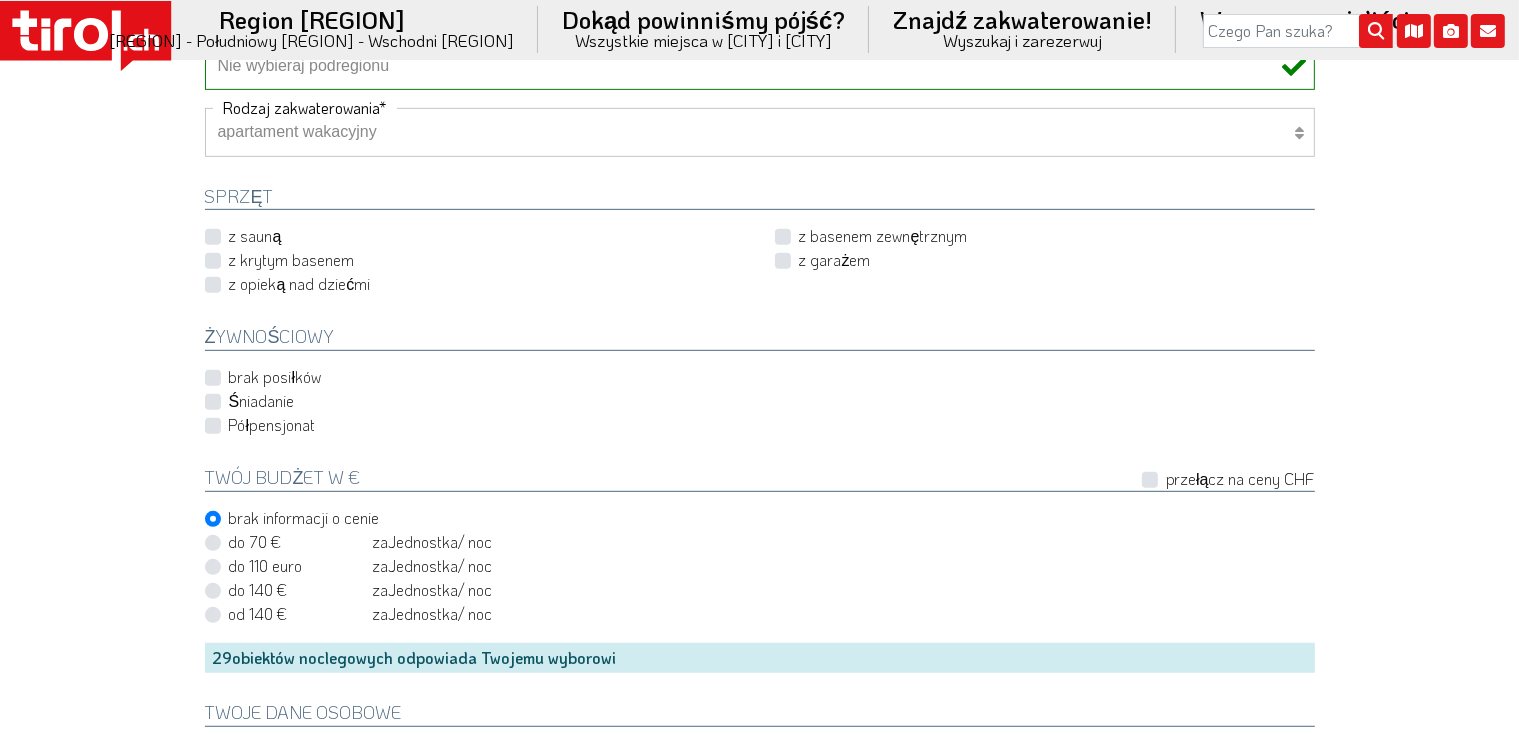scroll, scrollTop: 1000, scrollLeft: 0, axis: vertical 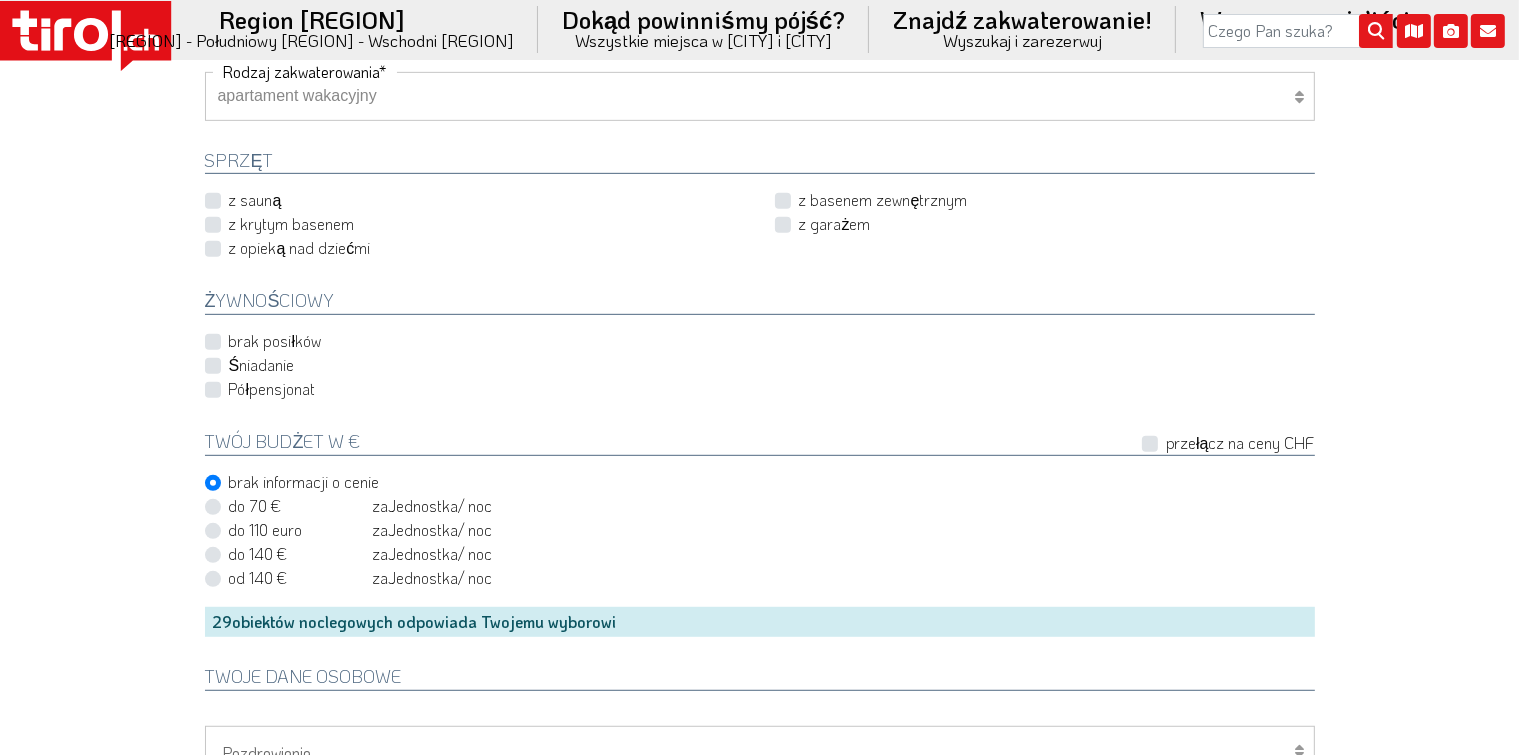 click on "do 110 euro" at bounding box center (266, 529) 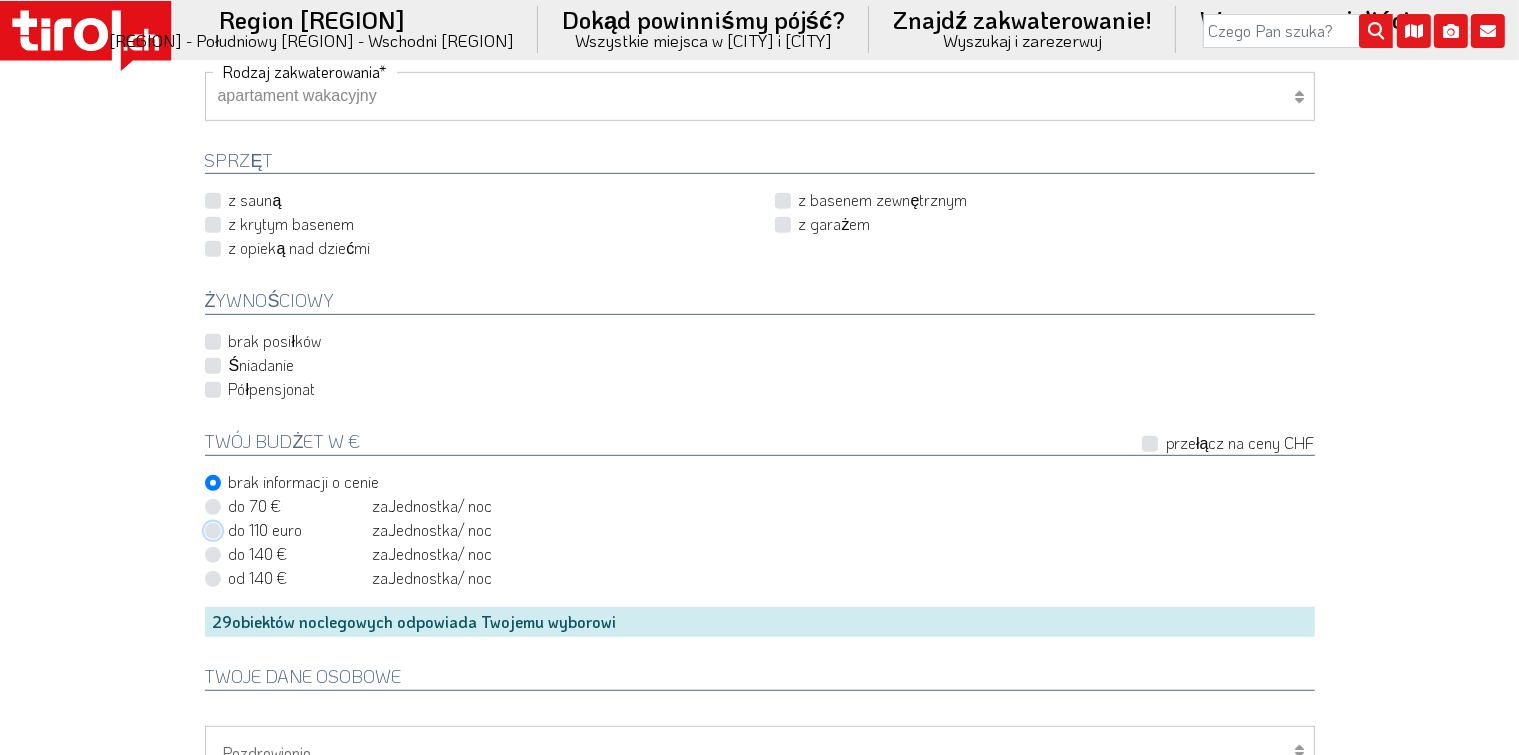 click on "do 110 euro   do 103 CHF za  osobę Jednostka  / noc" at bounding box center [764, 530] 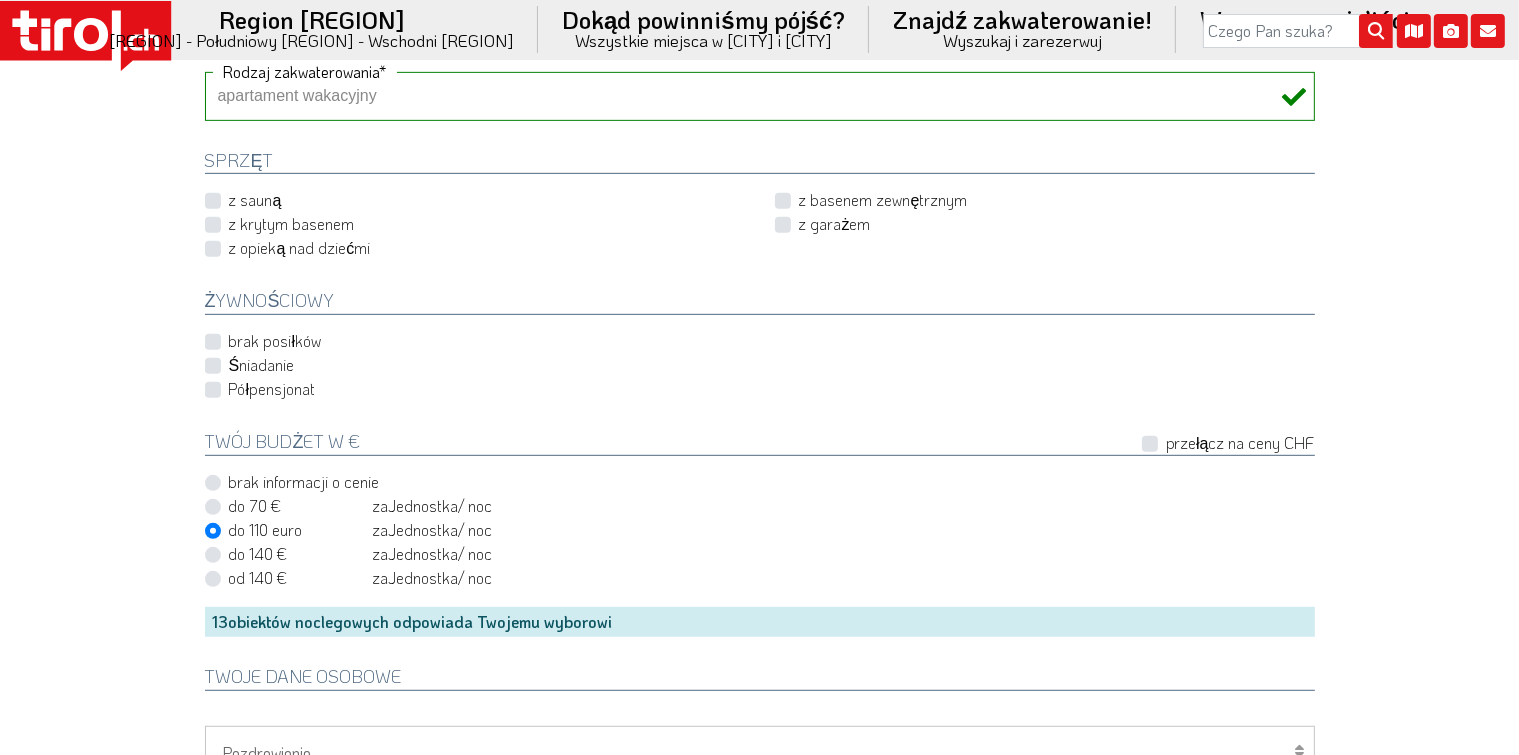 click on "do 70 €" at bounding box center (255, 505) 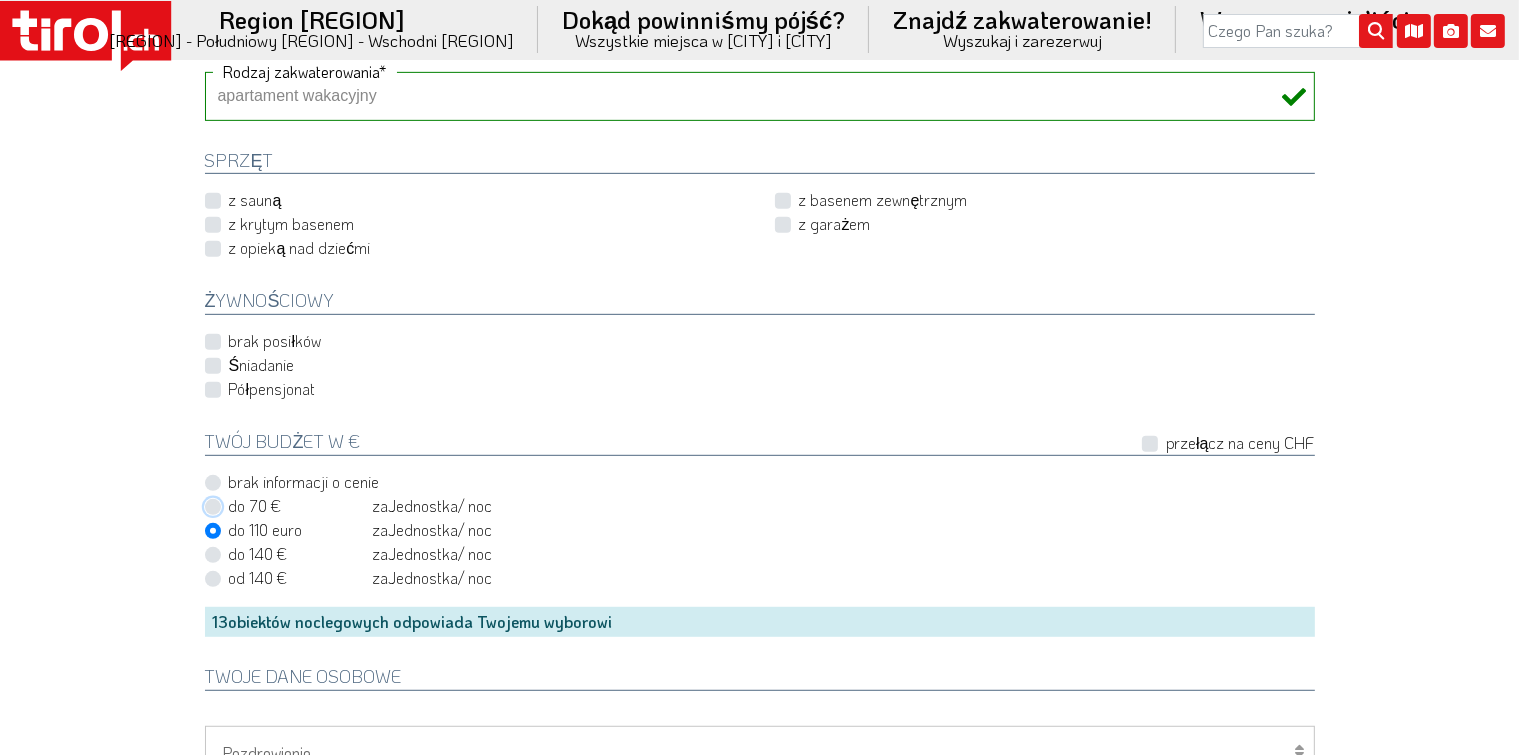 click on "do 70 €   do 65 CHF za  osobę Jednostka  / noc" at bounding box center [764, 506] 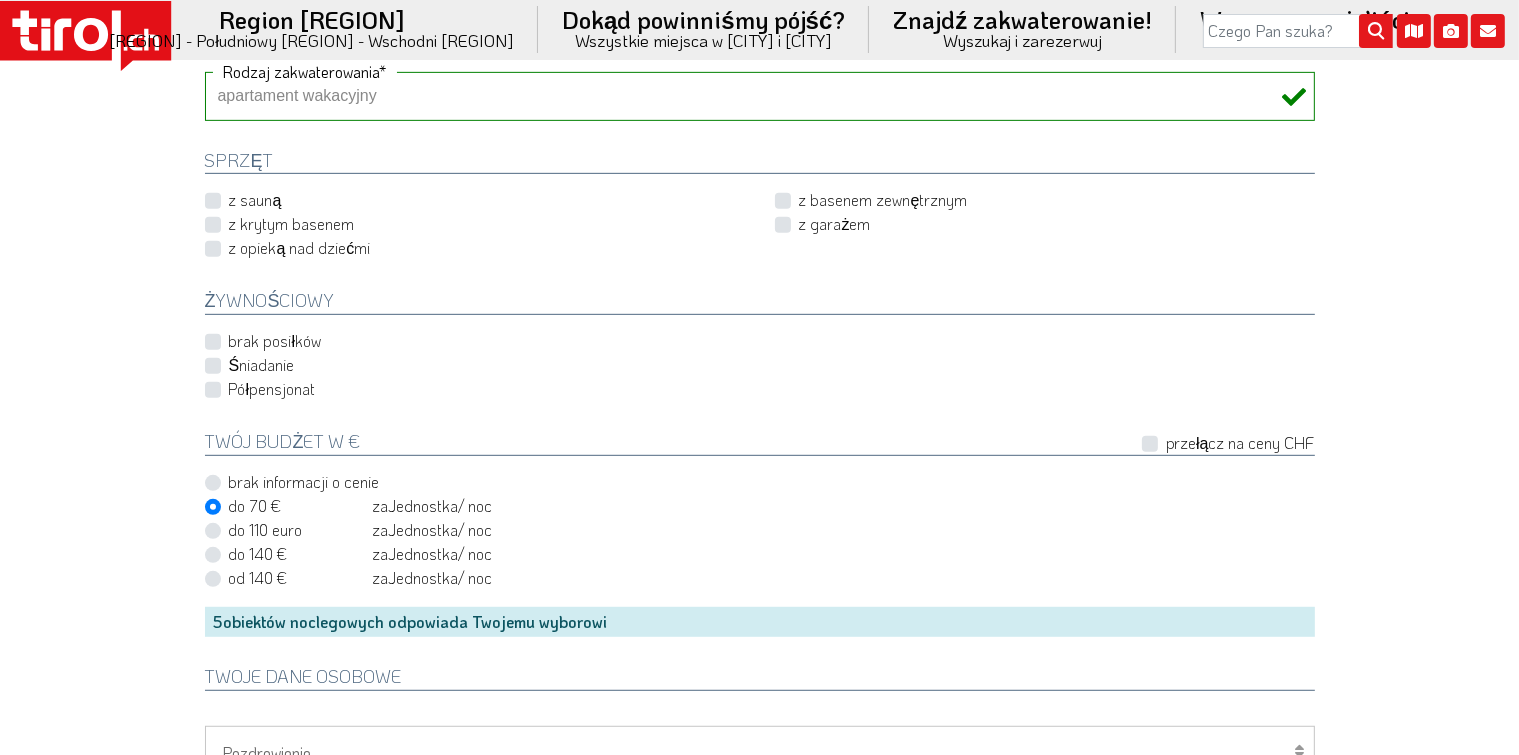 click on "do 110 euro" at bounding box center (266, 529) 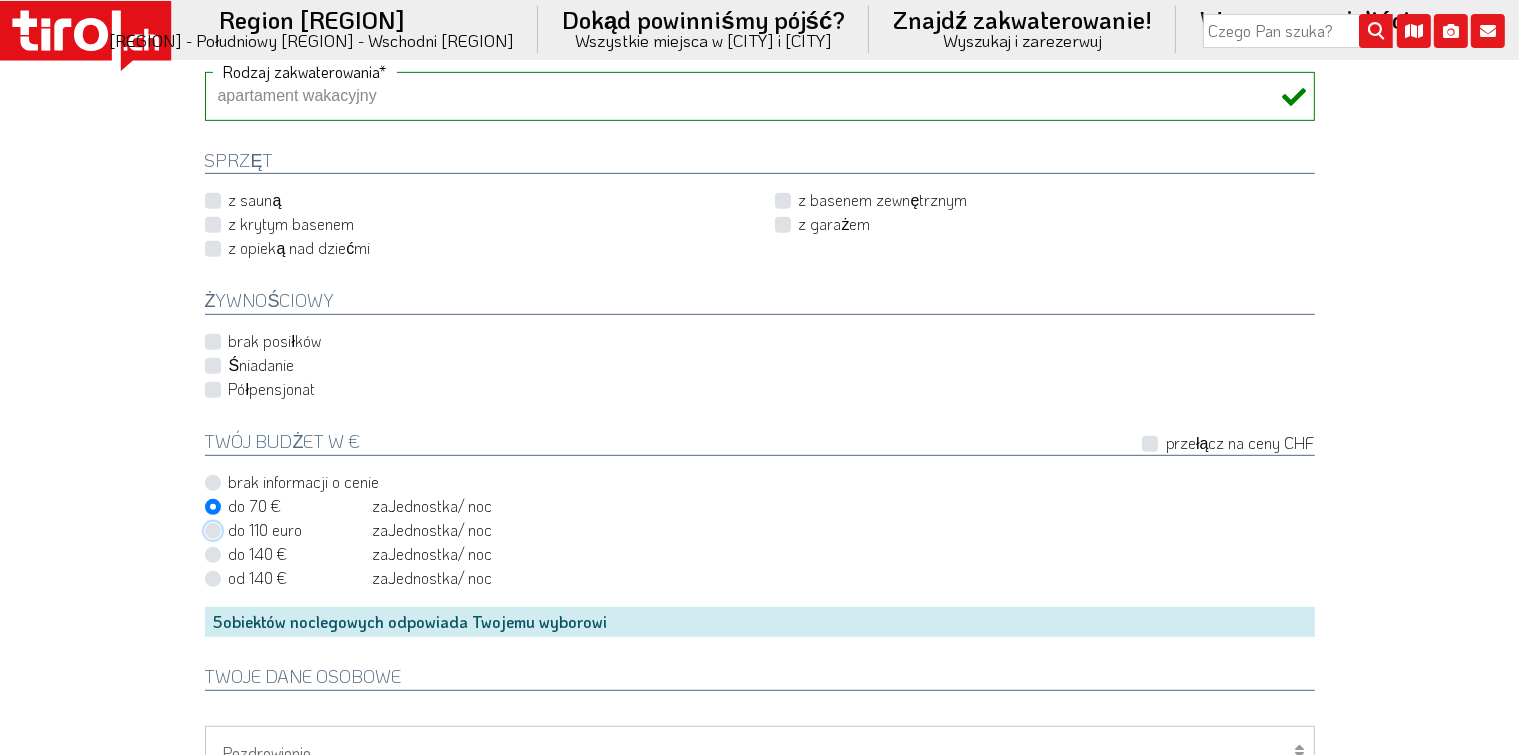 click on "do 110 euro   do 103 CHF za  osobę Jednostka  / noc" at bounding box center (764, 530) 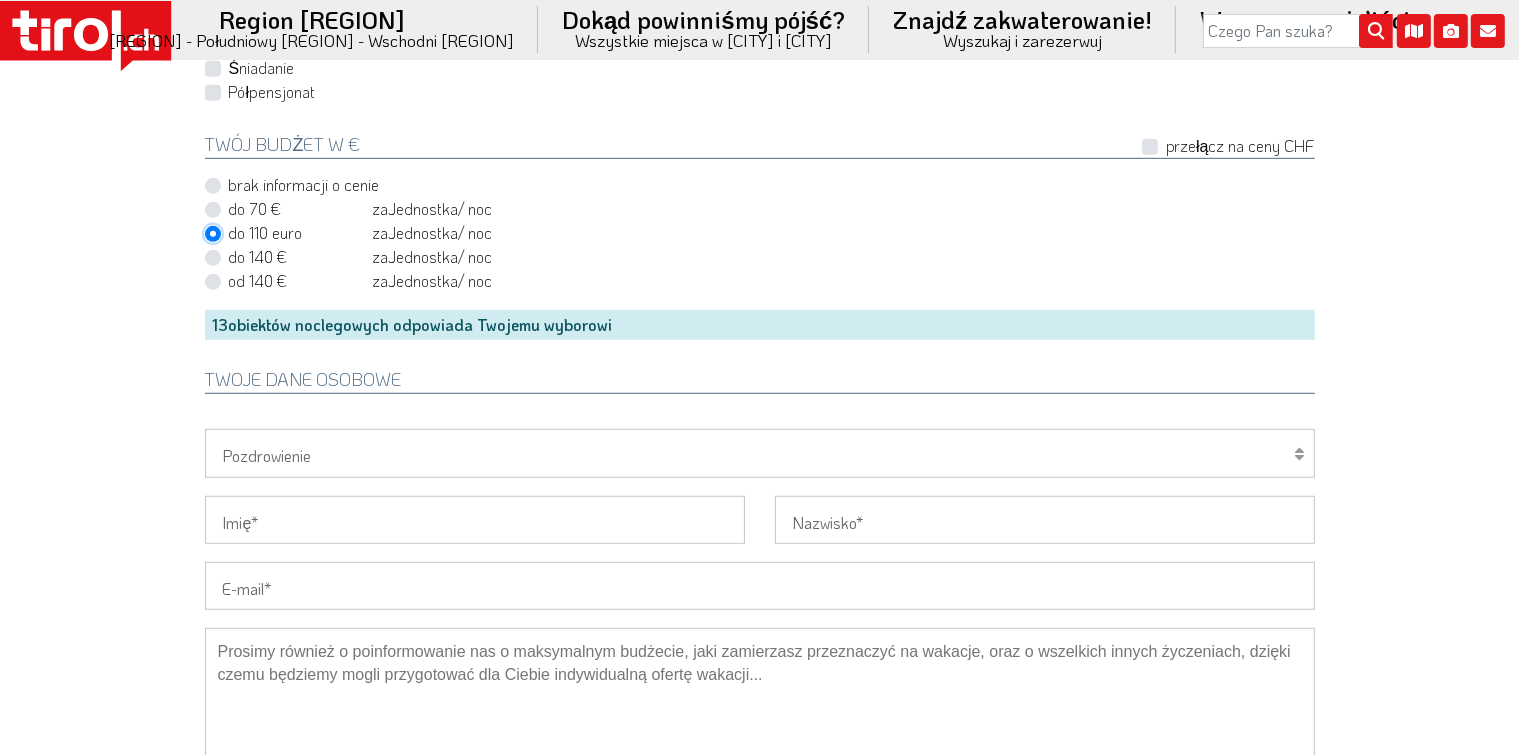 scroll, scrollTop: 1300, scrollLeft: 0, axis: vertical 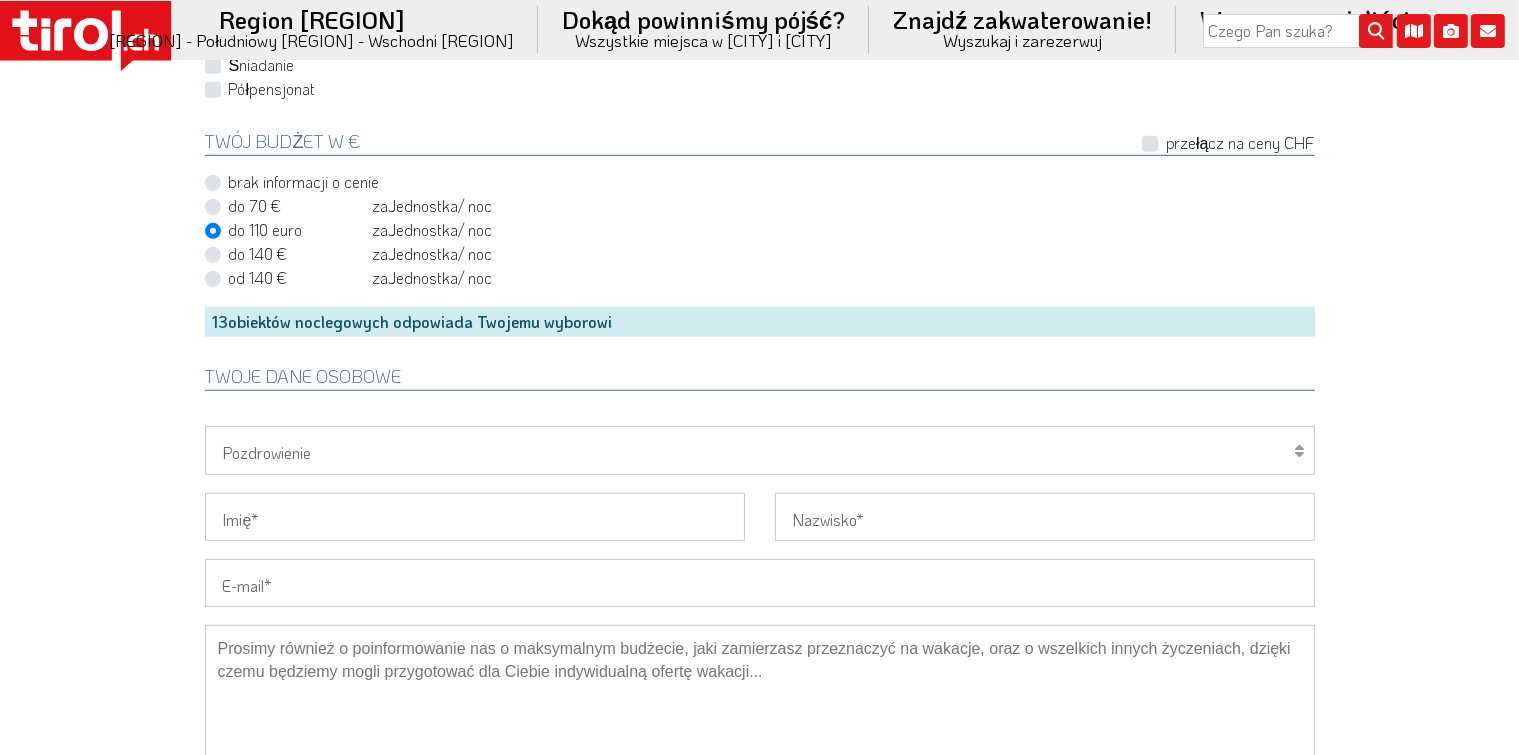 click on "Pan
Kobieta
Rodzina" at bounding box center (760, 450) 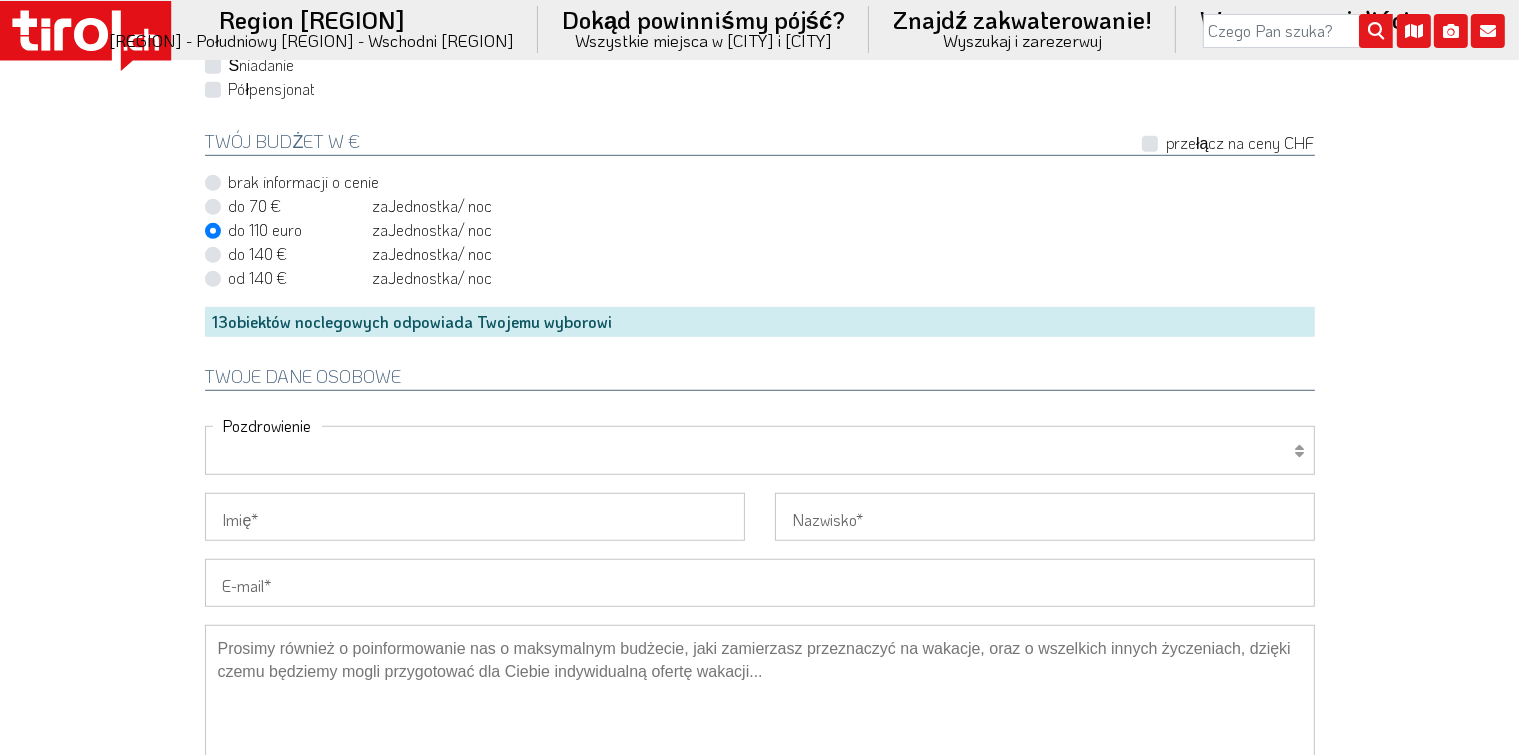 select on "Herr" 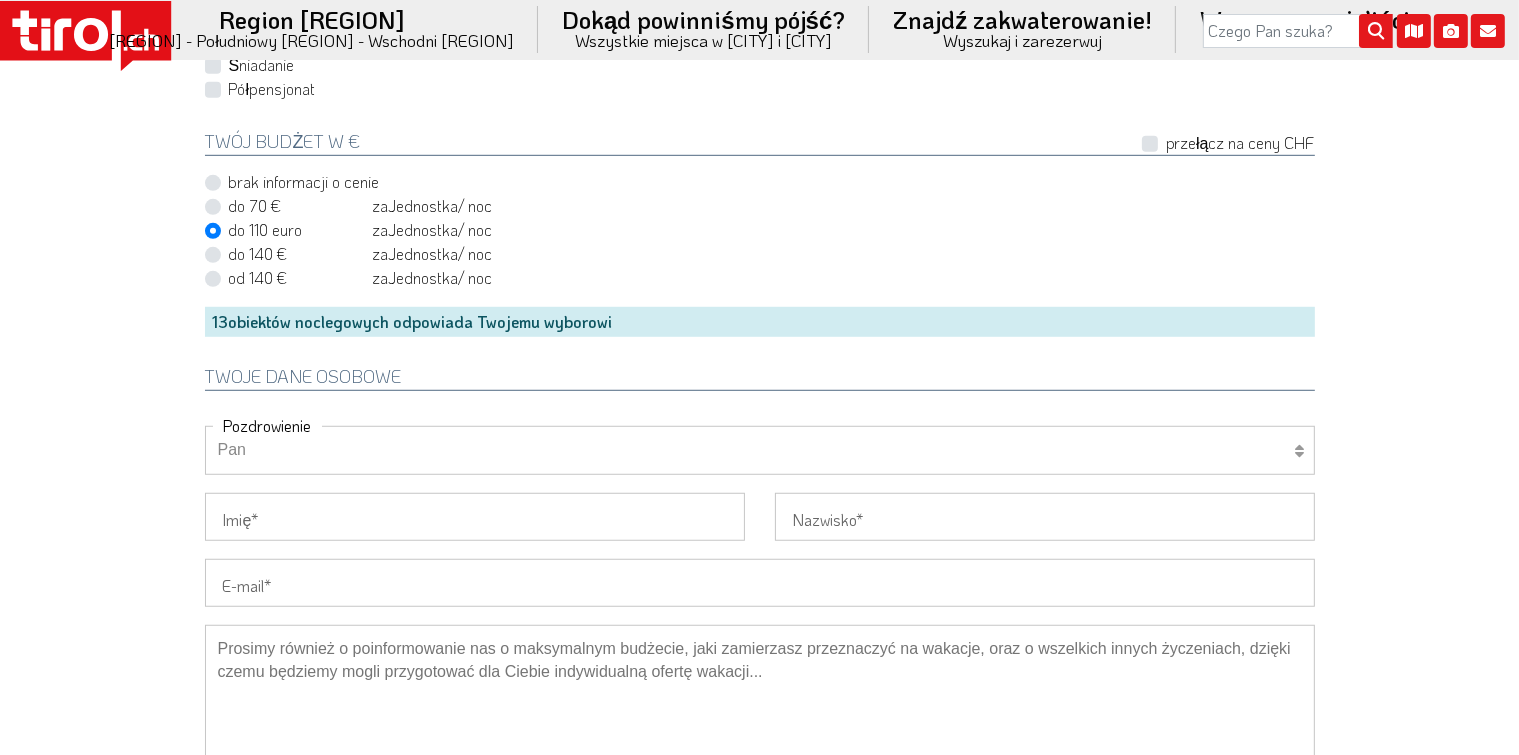 click on "Pan
Kobieta
Rodzina" at bounding box center [760, 450] 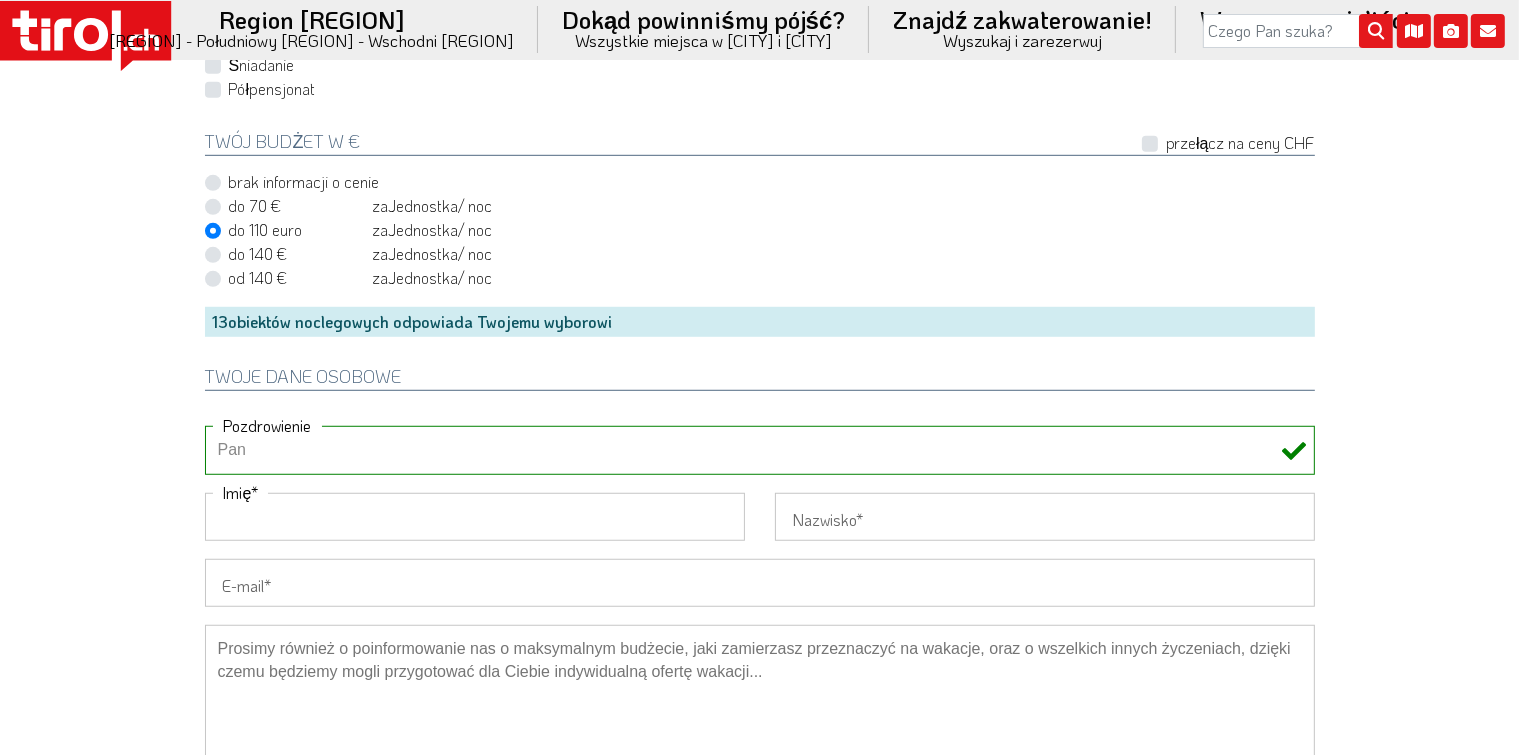 type on "[FIRST]" 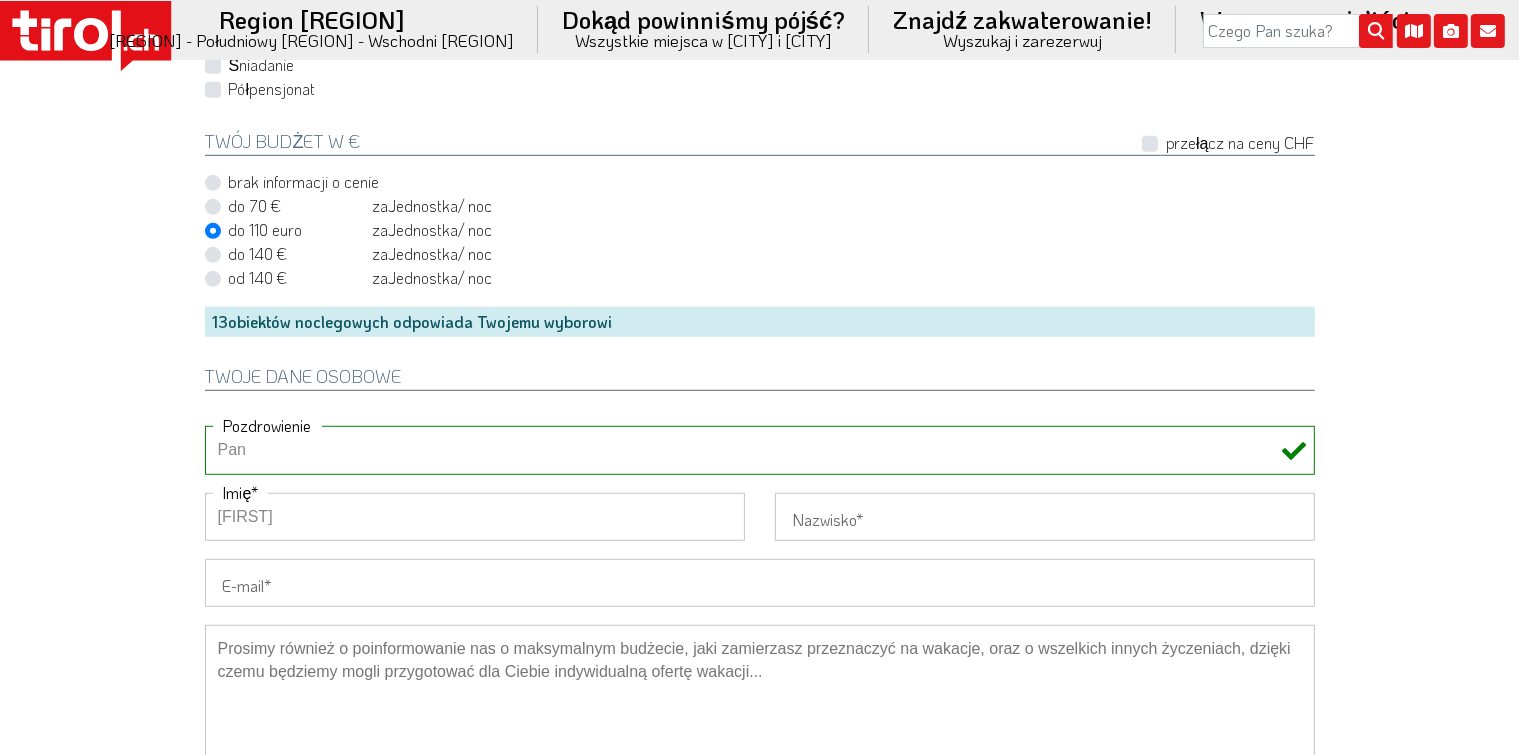 type on "[LAST]" 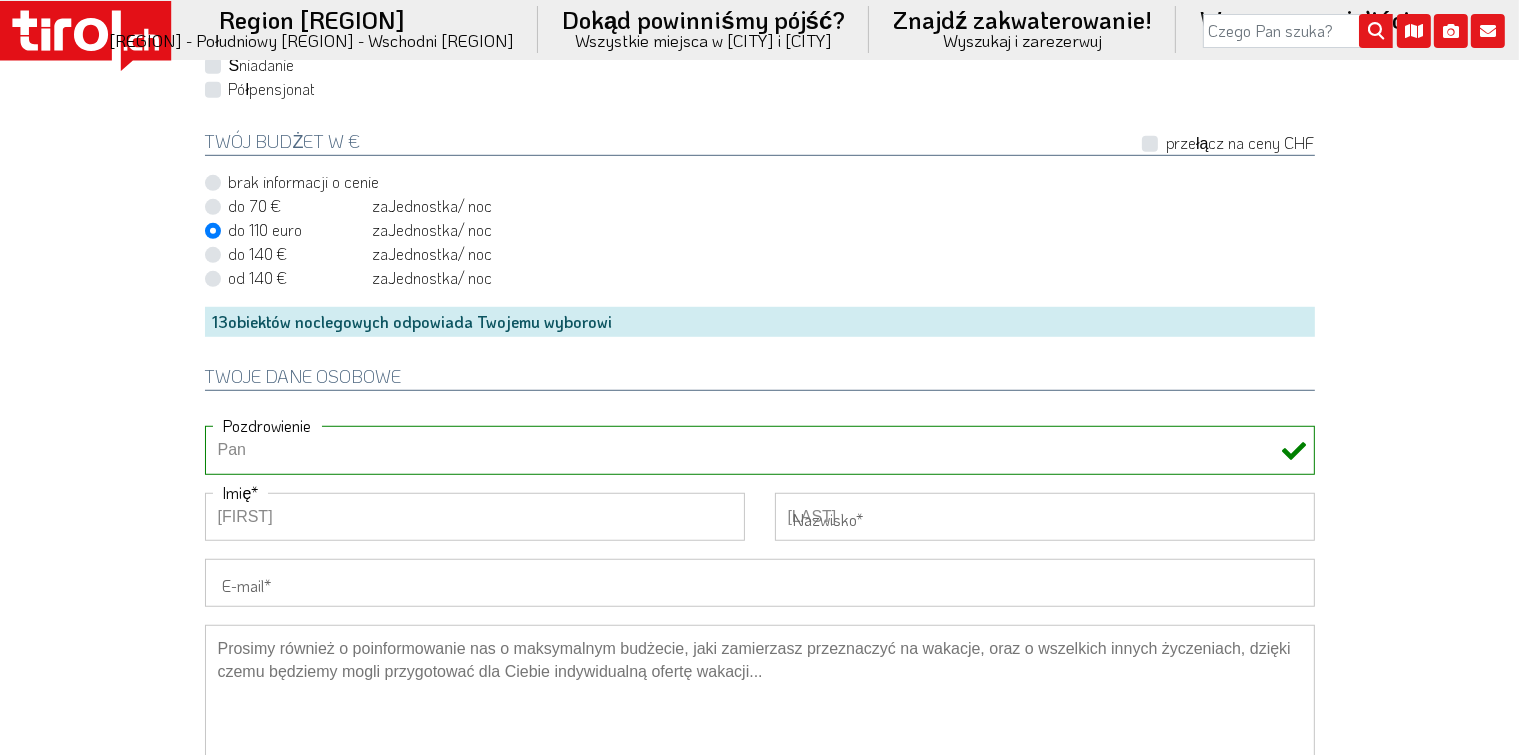 type on "[EMAIL]" 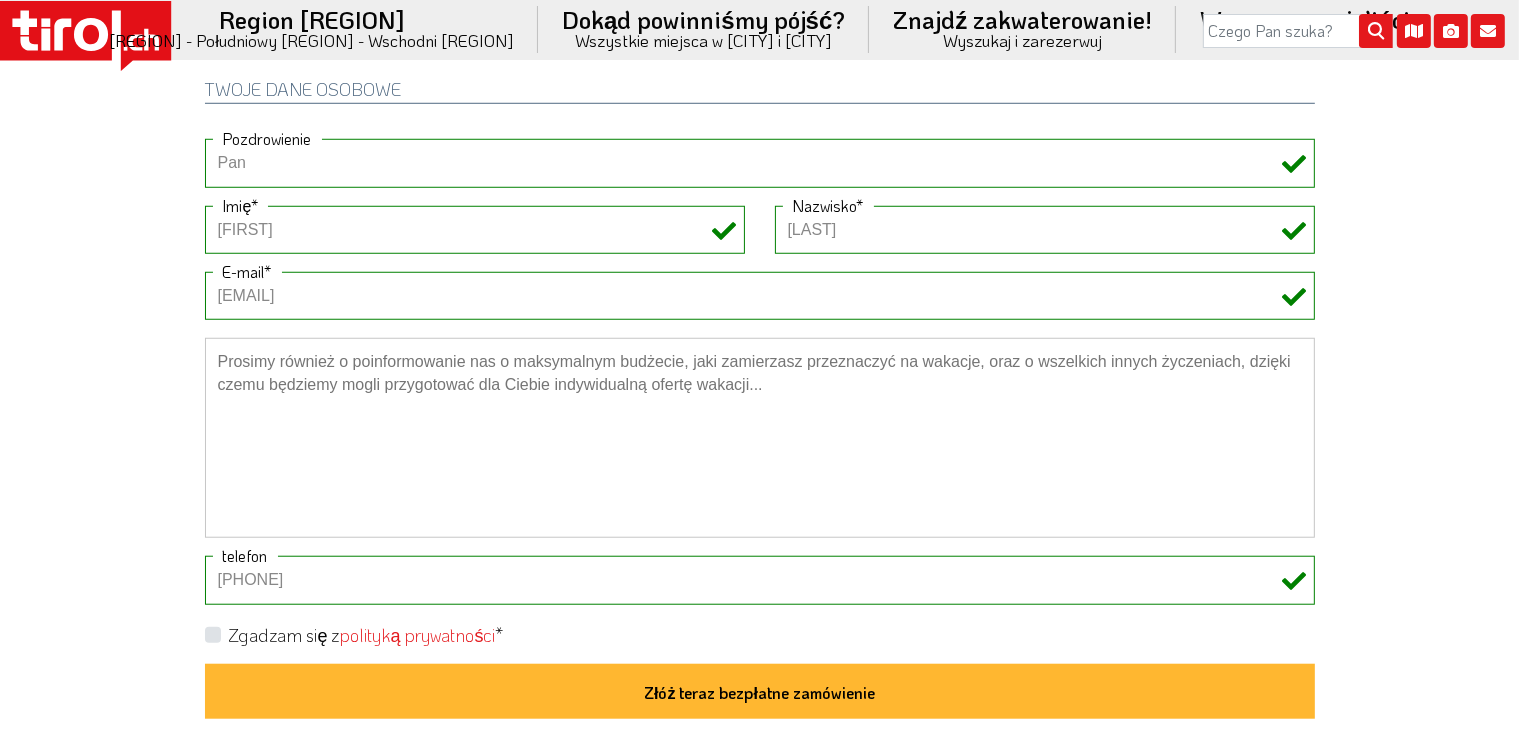 scroll, scrollTop: 1600, scrollLeft: 0, axis: vertical 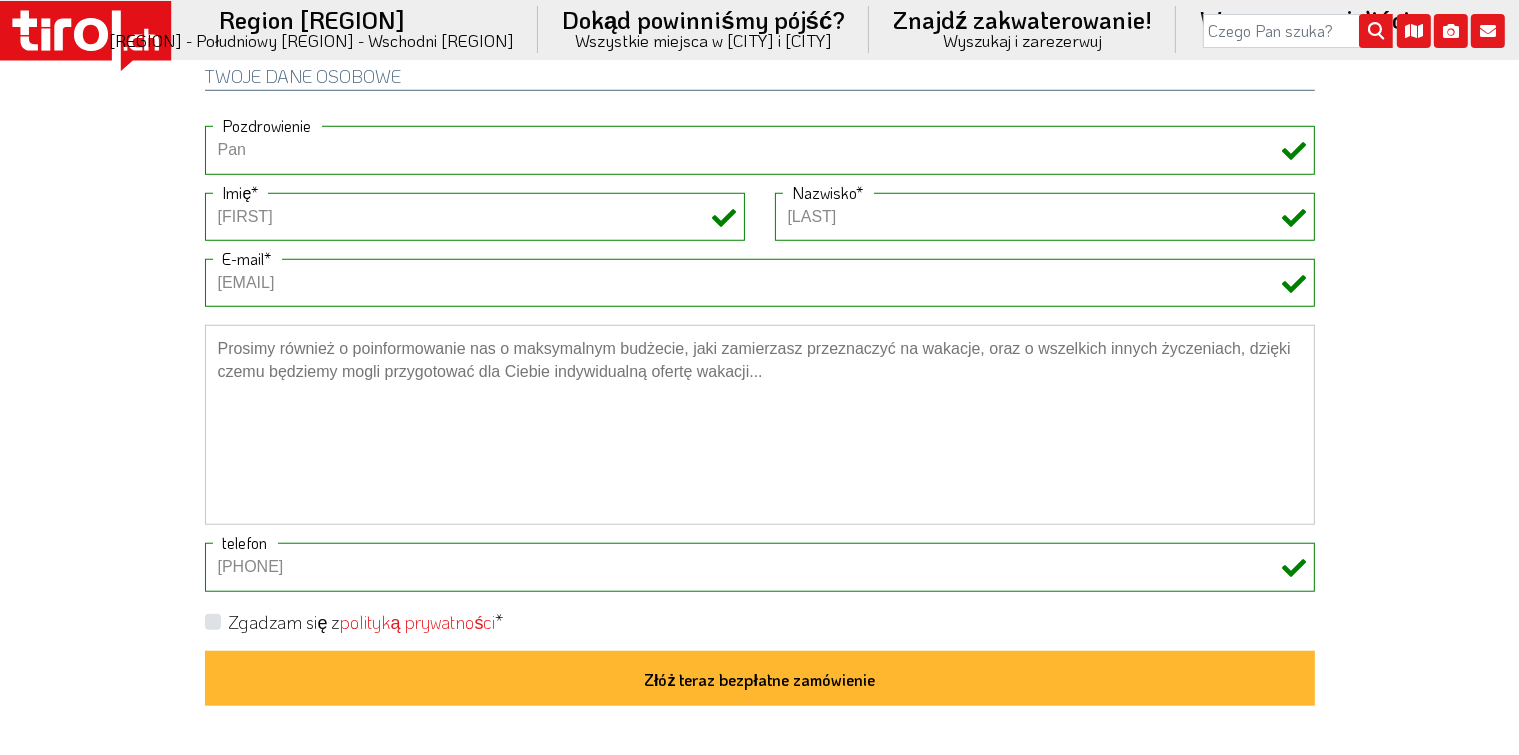 click on "[PHONE]" at bounding box center [760, 567] 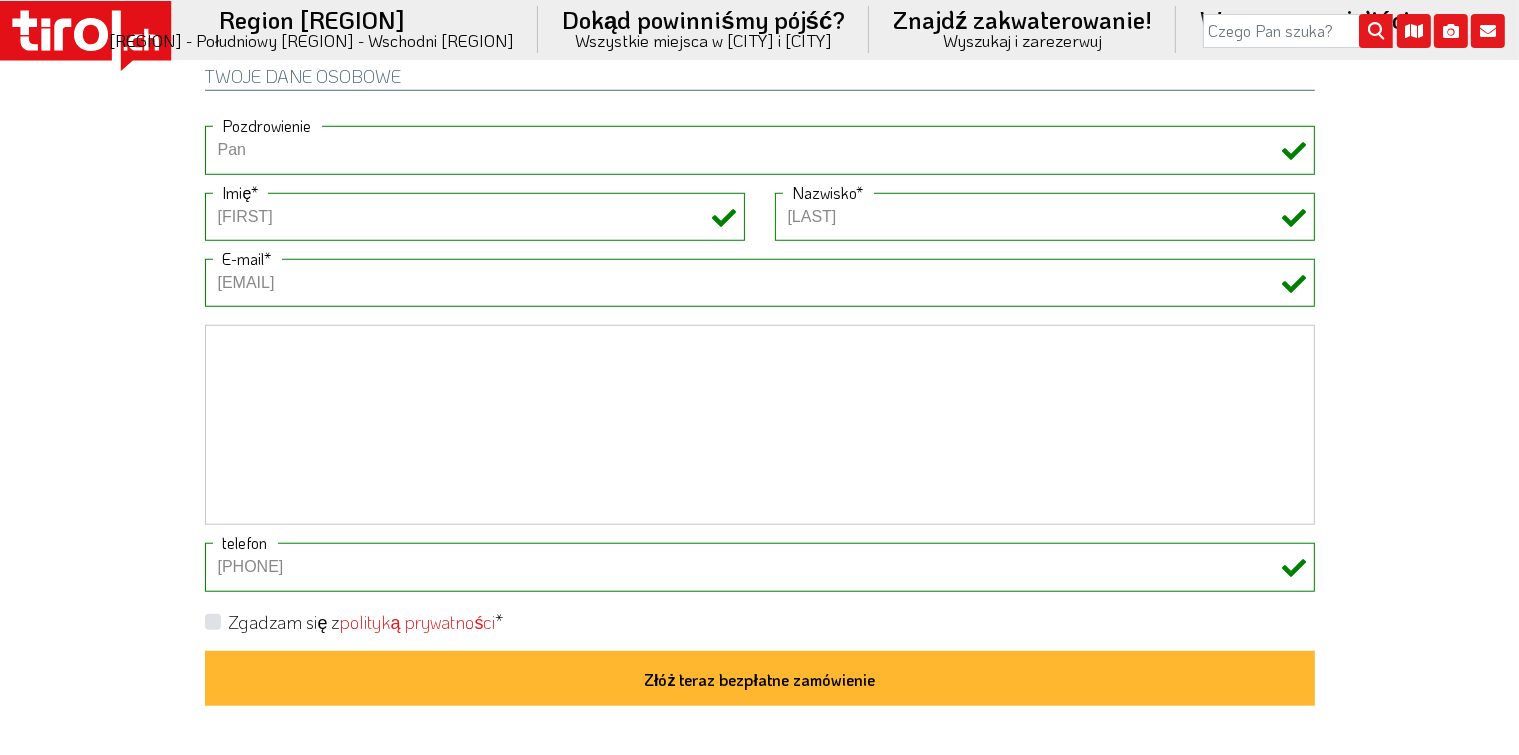click on "Zgadzam się z" at bounding box center (284, 622) 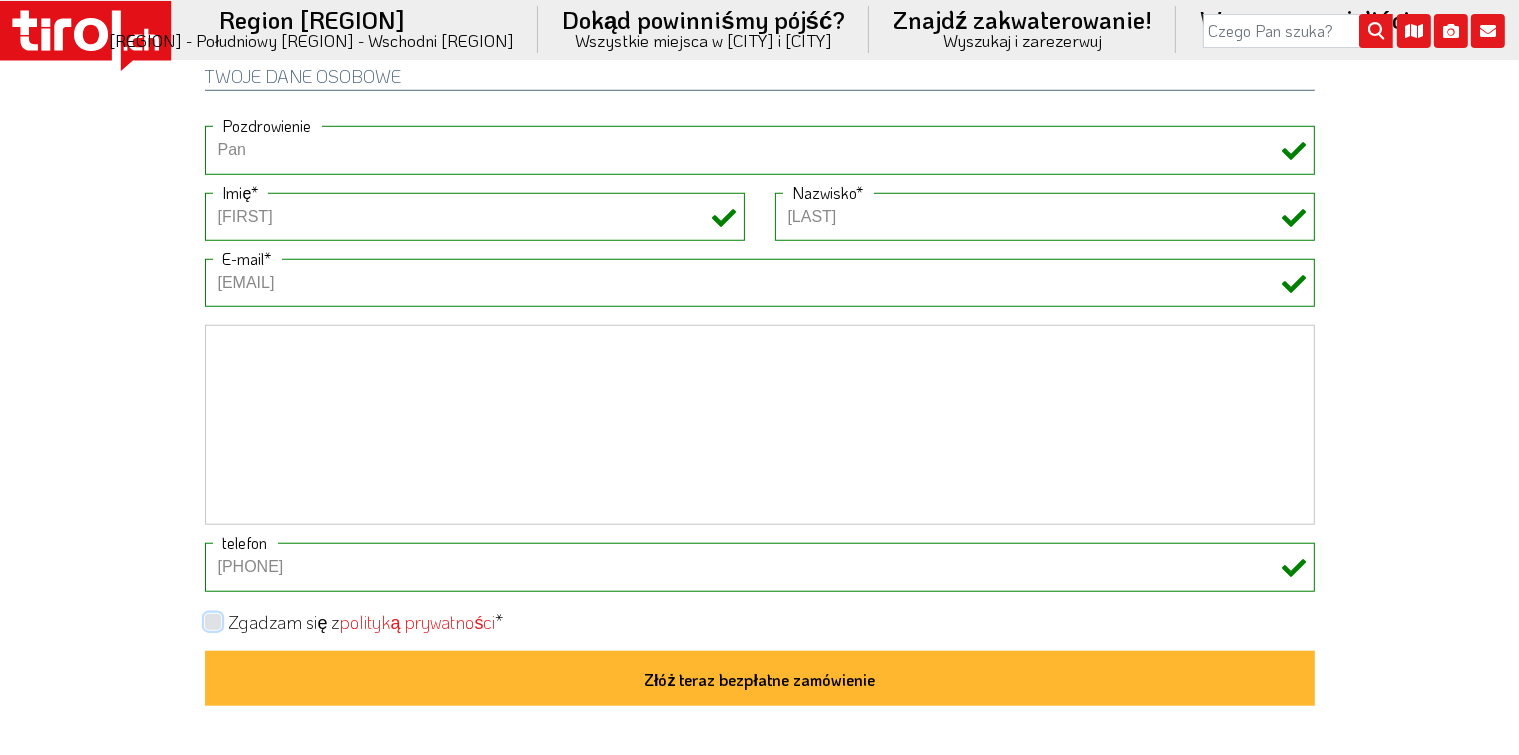 click on "Zgadzam się z  polityką prywatności  *" at bounding box center [764, 621] 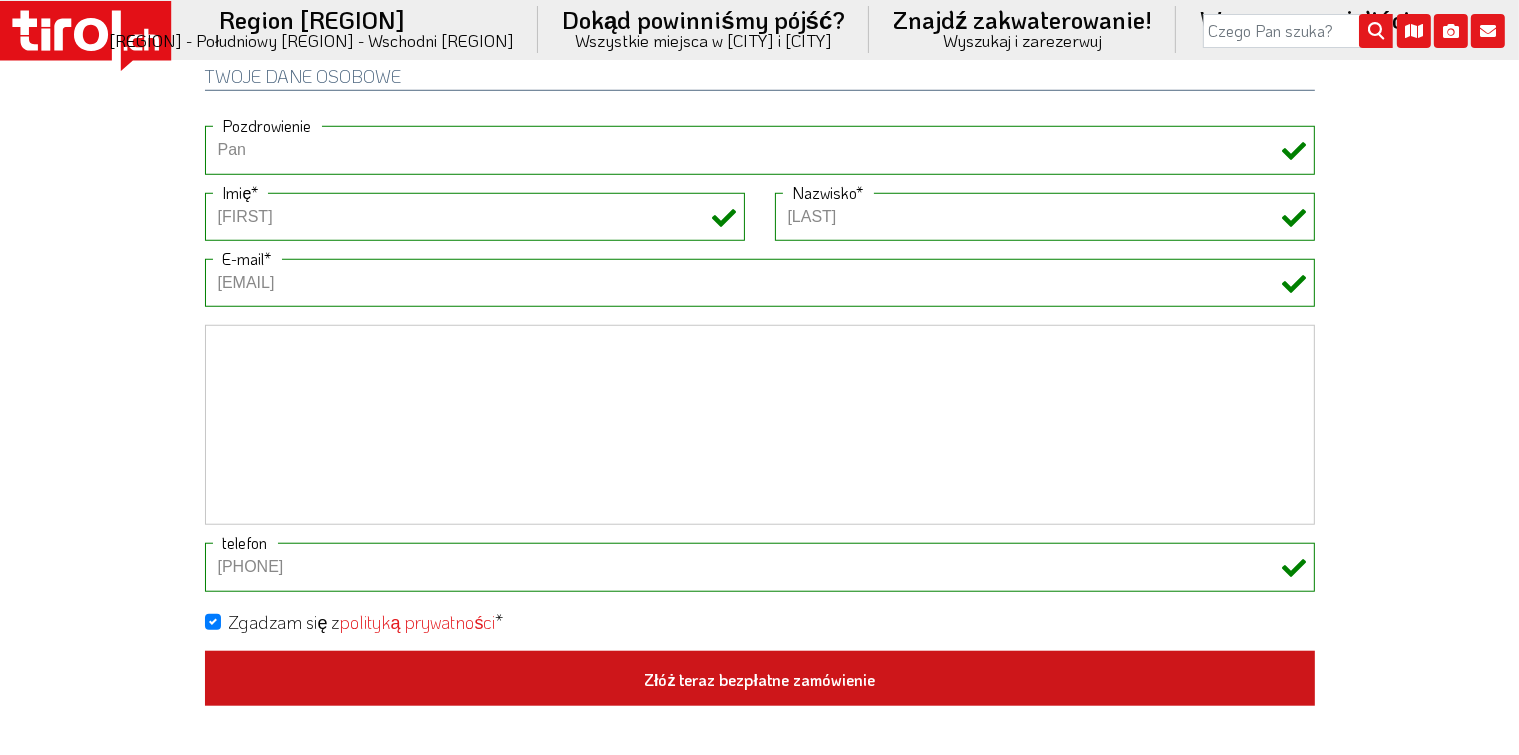 click on "Złóż teraz bezpłatne zamówienie" at bounding box center (759, 679) 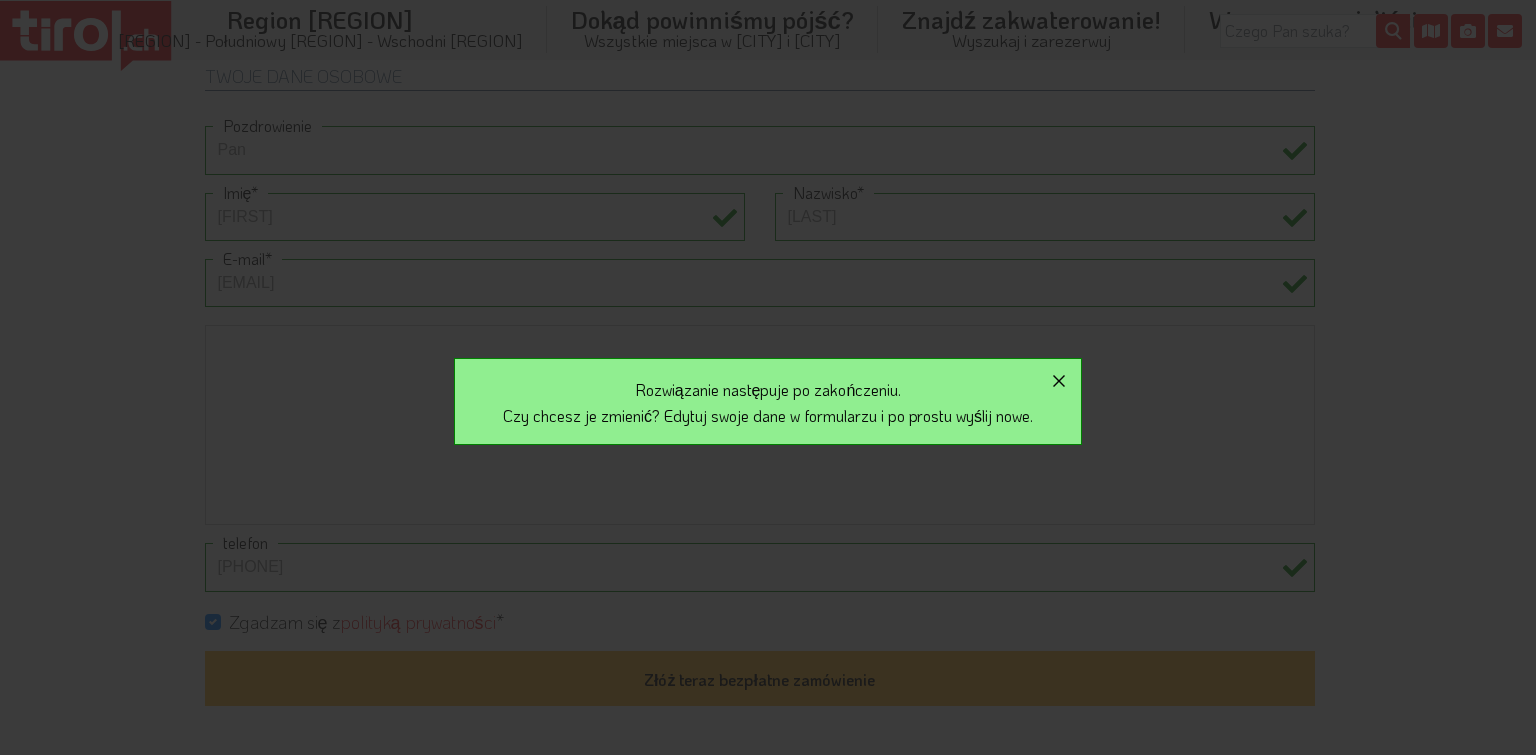 click 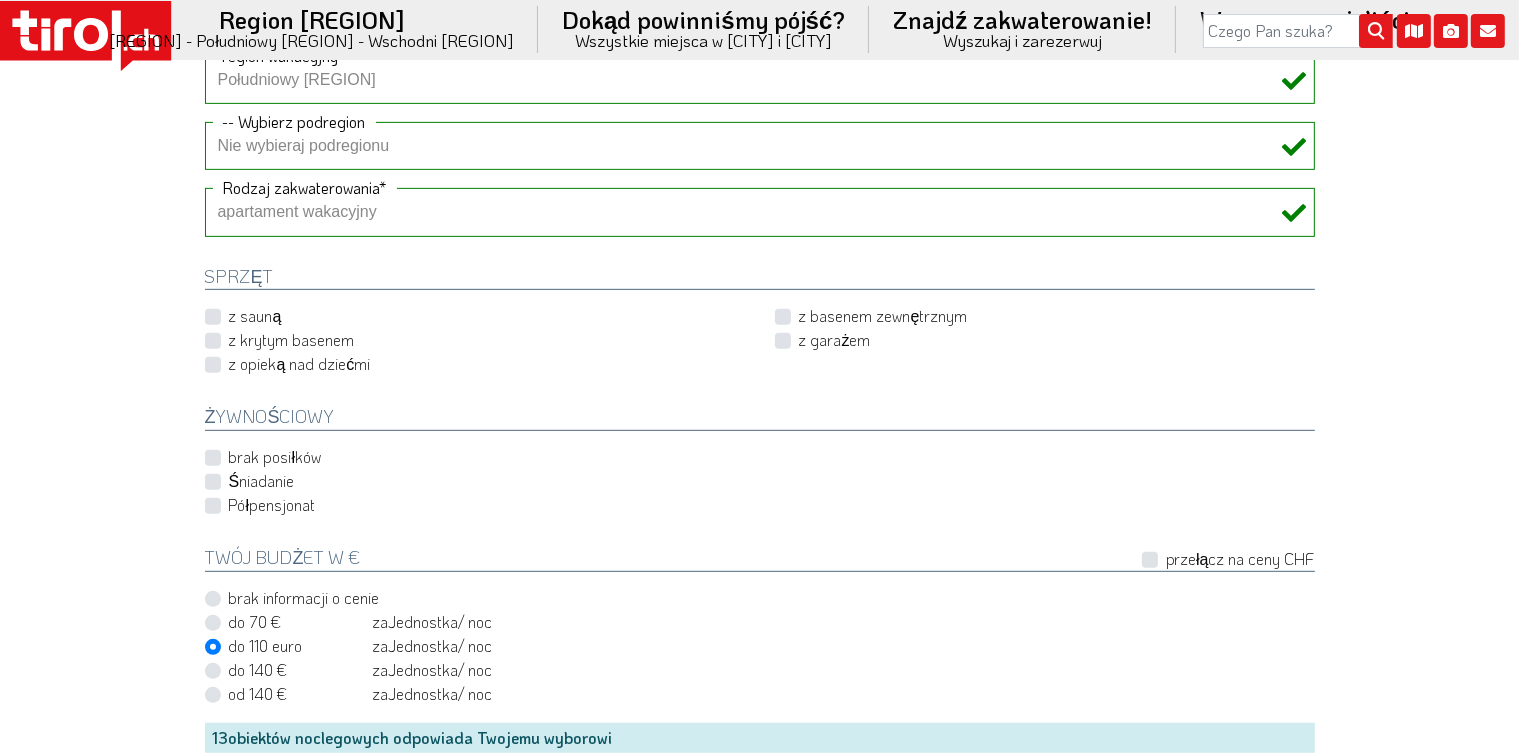 scroll, scrollTop: 800, scrollLeft: 0, axis: vertical 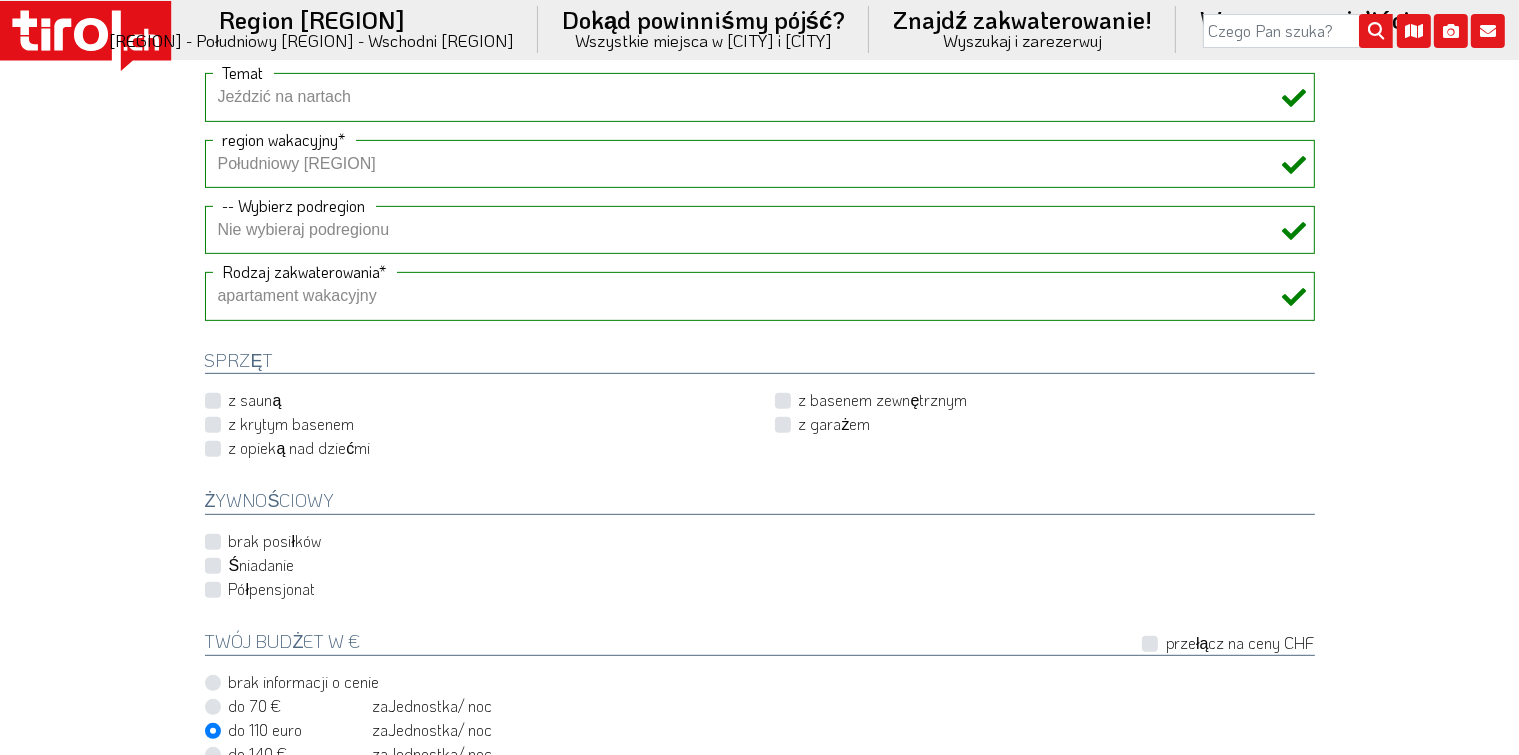 click on "z krytym basenem" at bounding box center (292, 423) 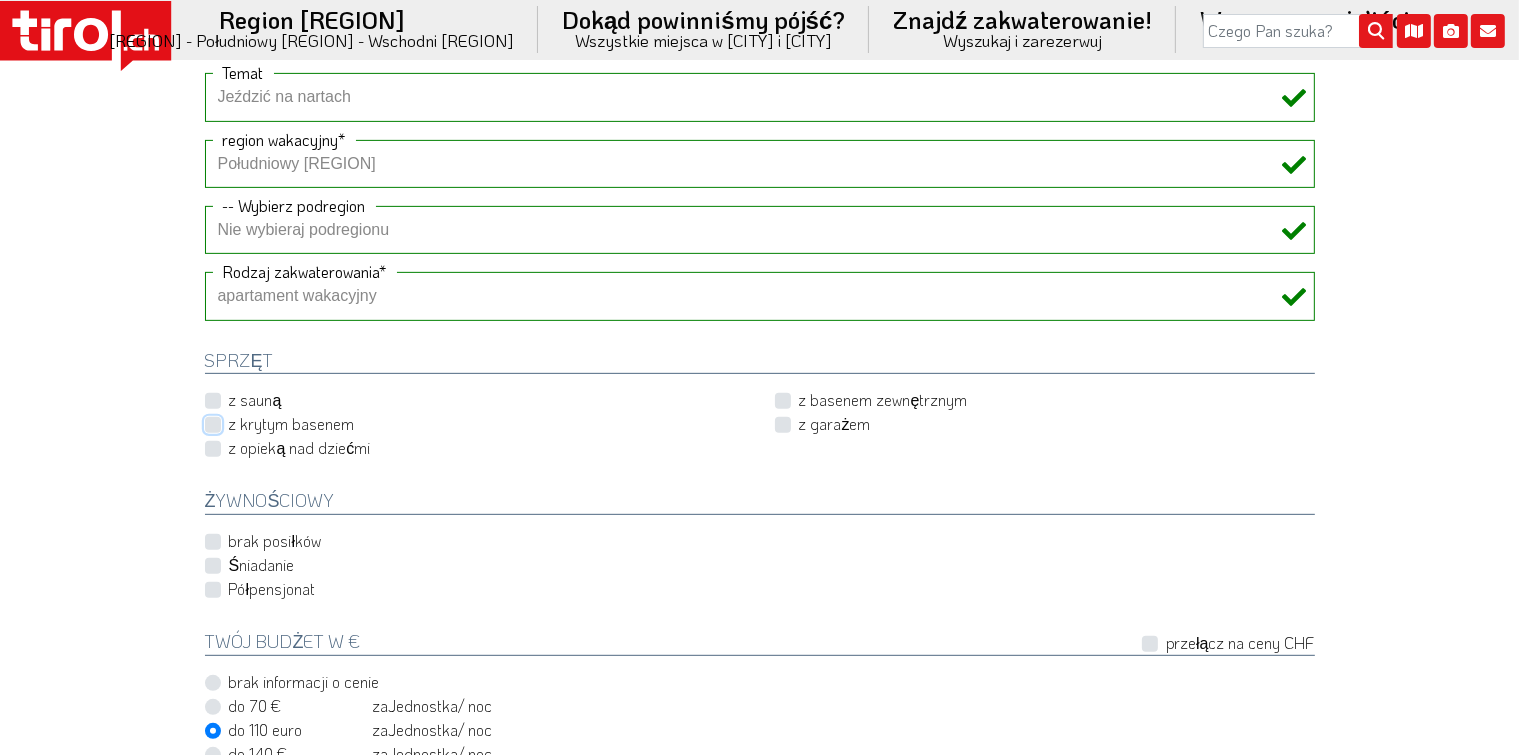click on "z krytym basenem" at bounding box center (479, 424) 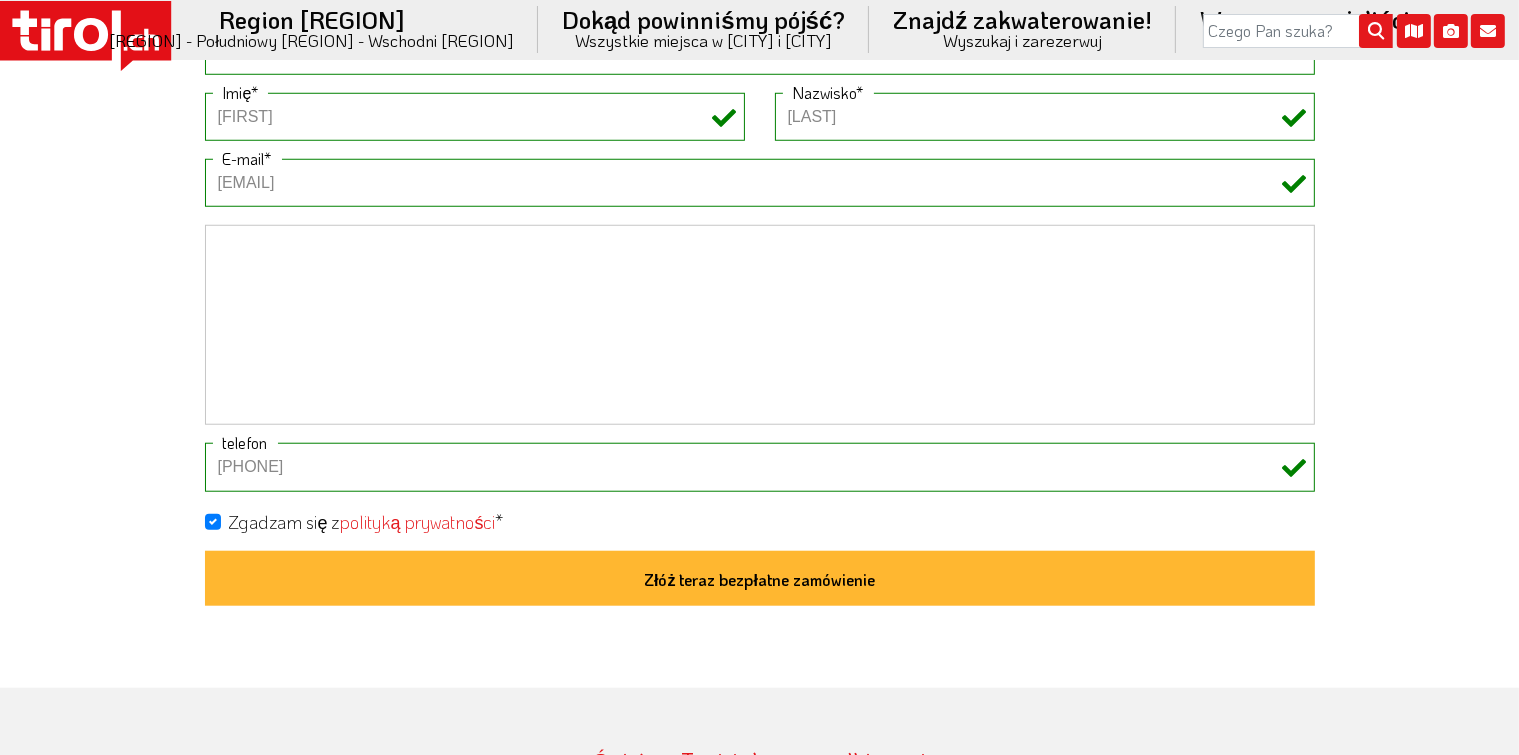 scroll, scrollTop: 1100, scrollLeft: 0, axis: vertical 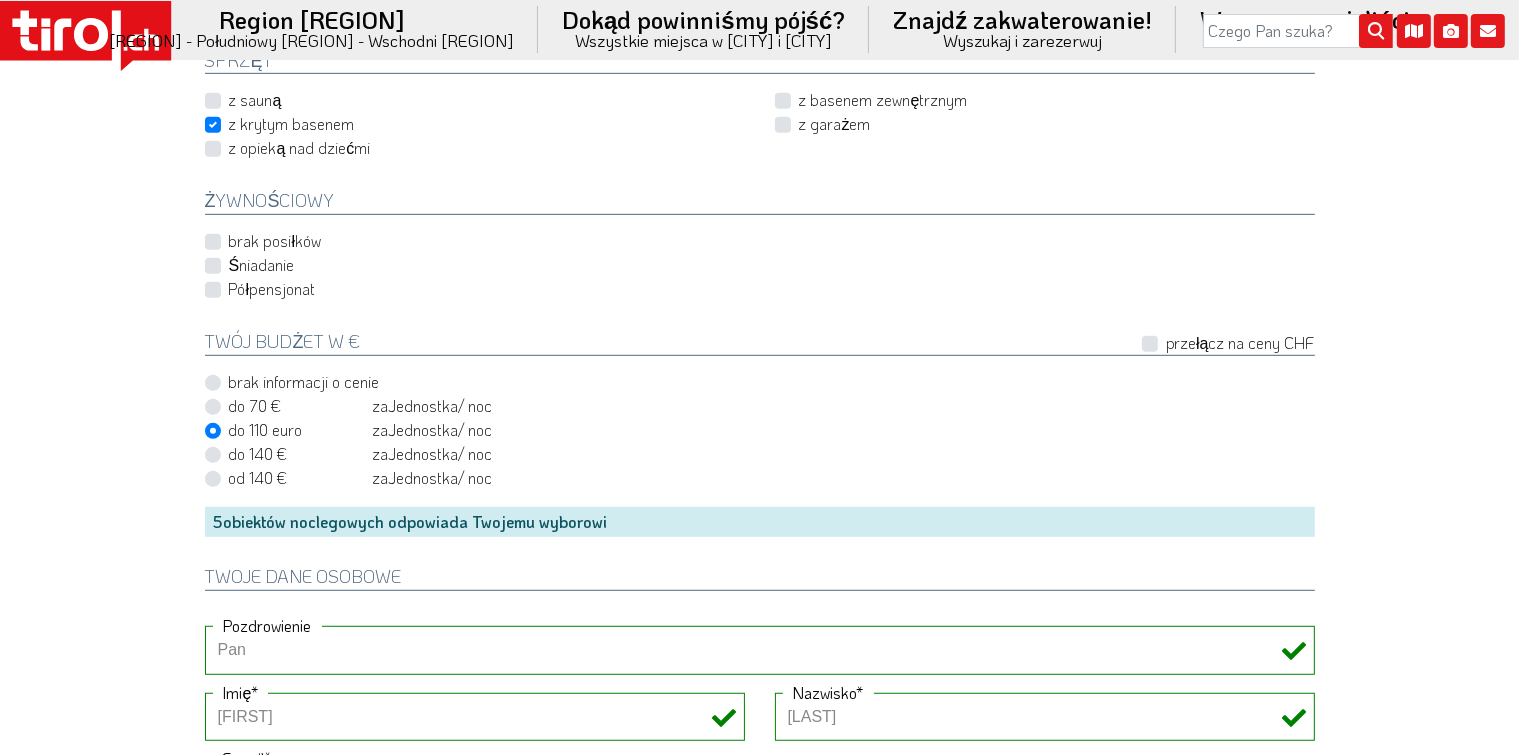 click on "do 70 €" at bounding box center [255, 405] 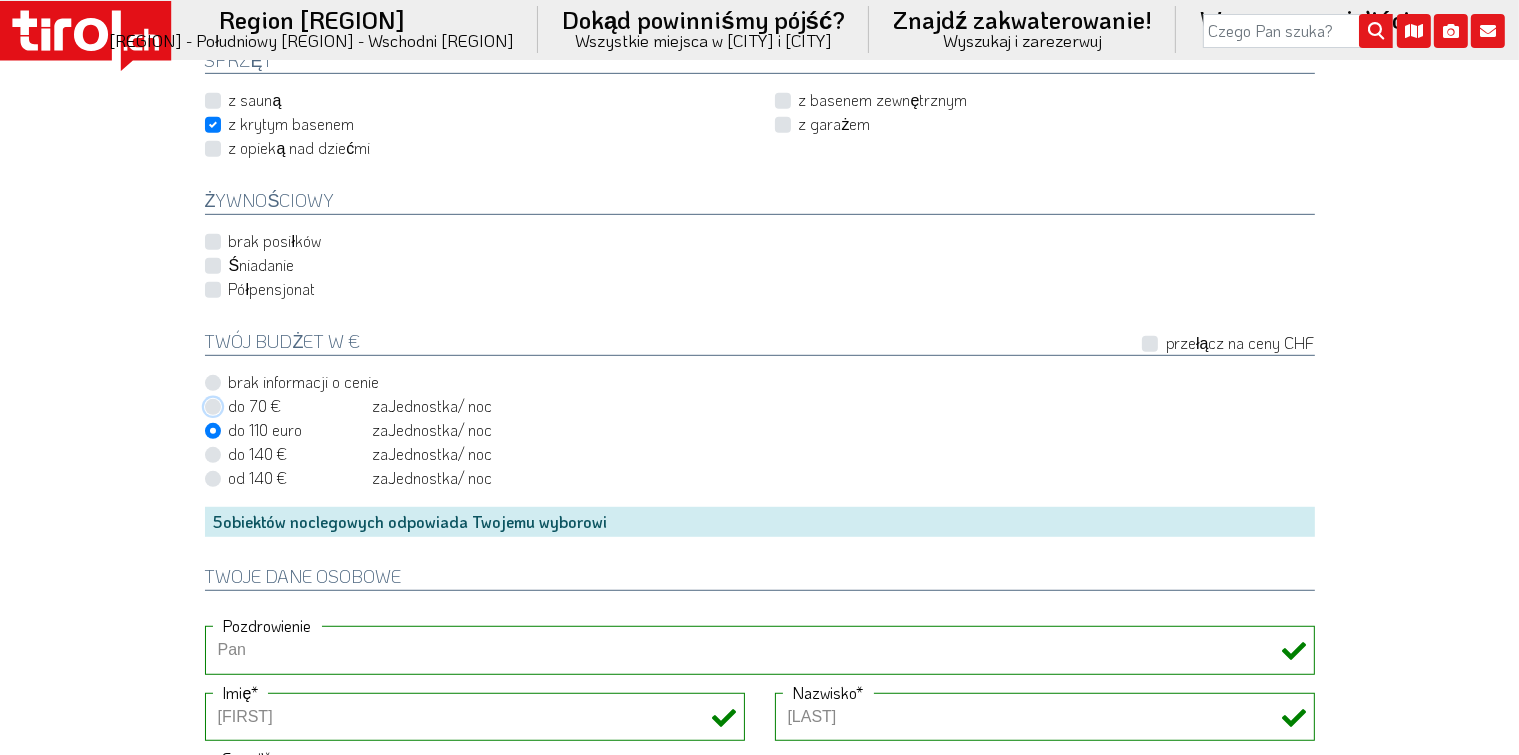 click on "do 70 €   do 65 CHF za  osobę Jednostka  / noc" at bounding box center [764, 406] 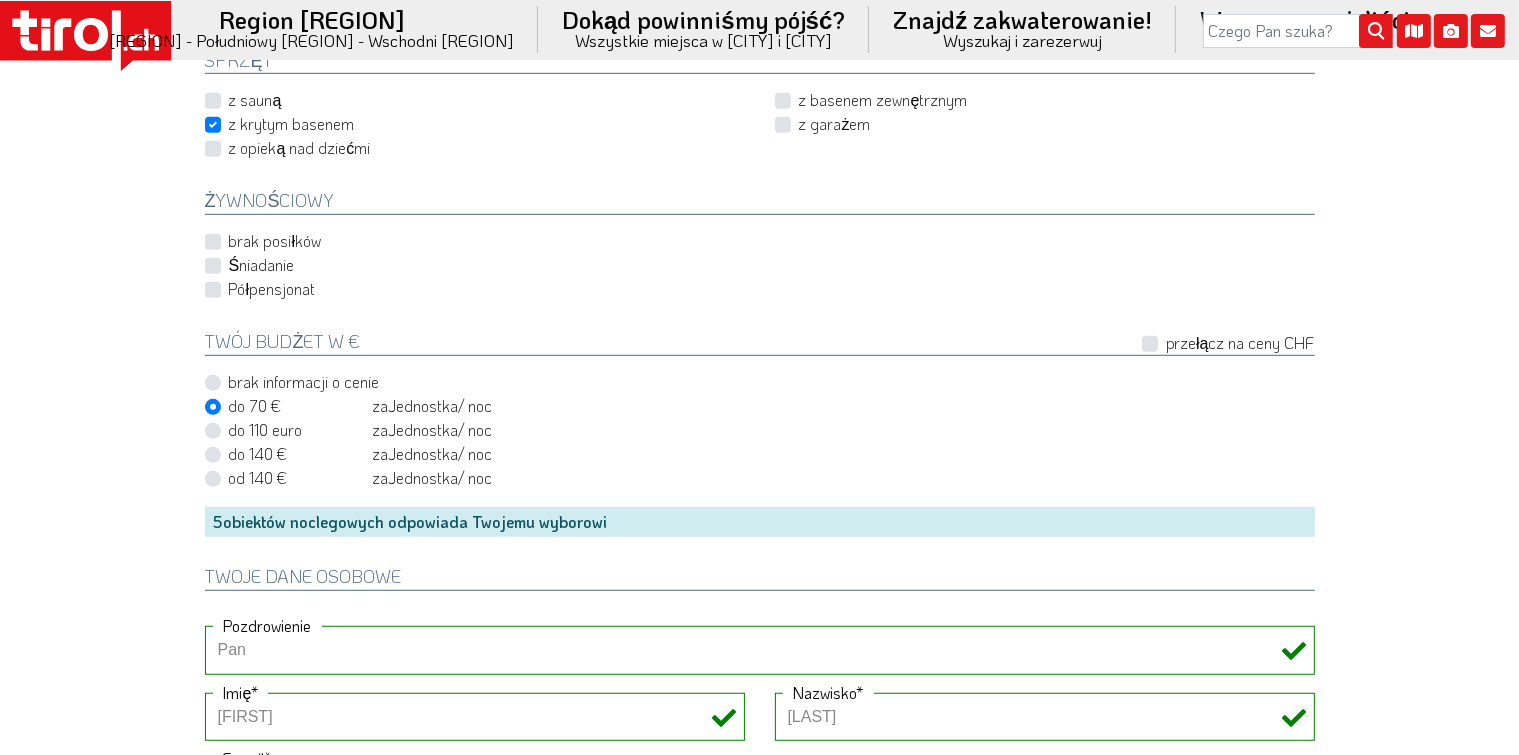 click on "do 110 euro   do 103 CHF za  osobę Jednostka  / noc" at bounding box center [361, 430] 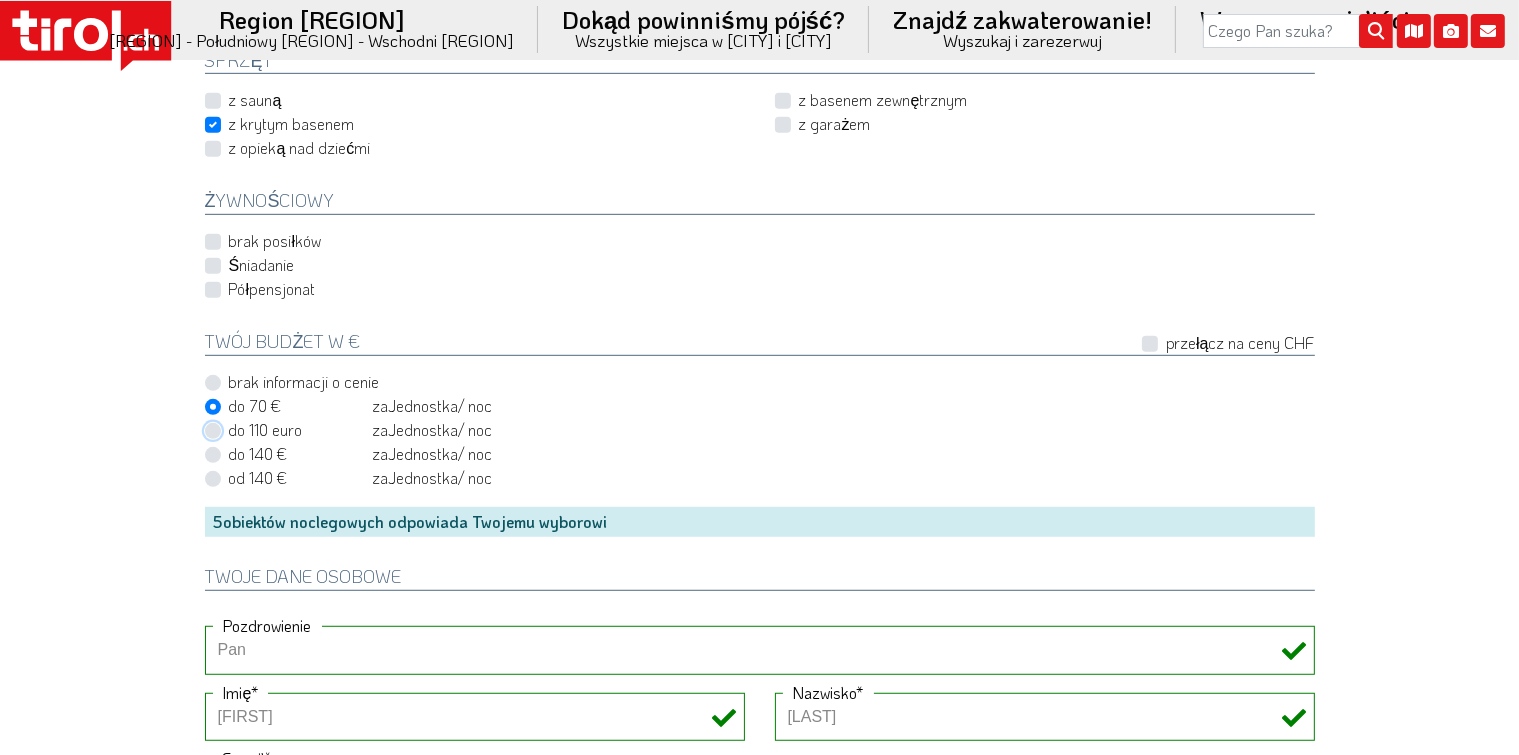 click on "do 110 euro   do 103 CHF za  osobę Jednostka  / noc" at bounding box center (764, 430) 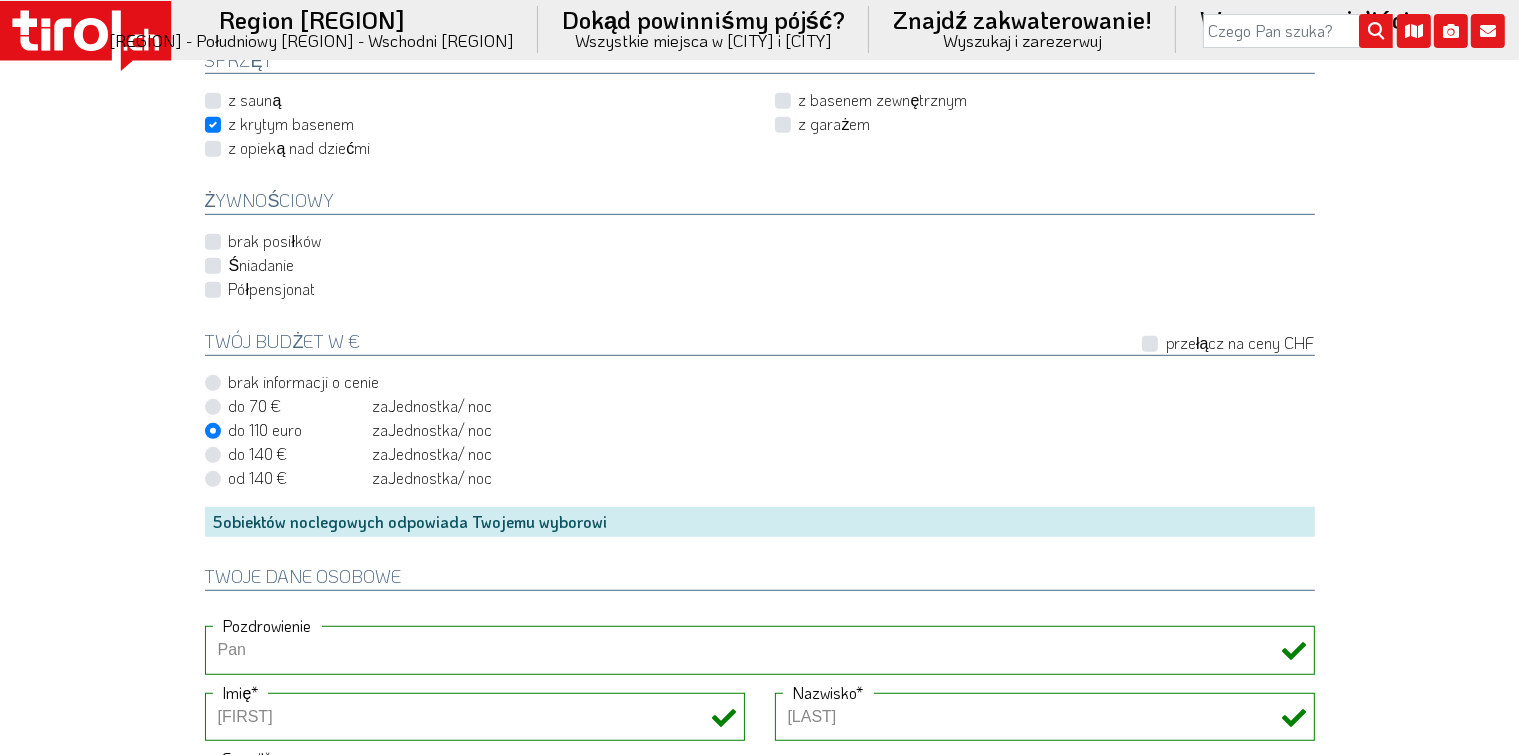 click on "do 140 €   do 131 CHF za  osobę Jednostka  / noc" at bounding box center [361, 454] 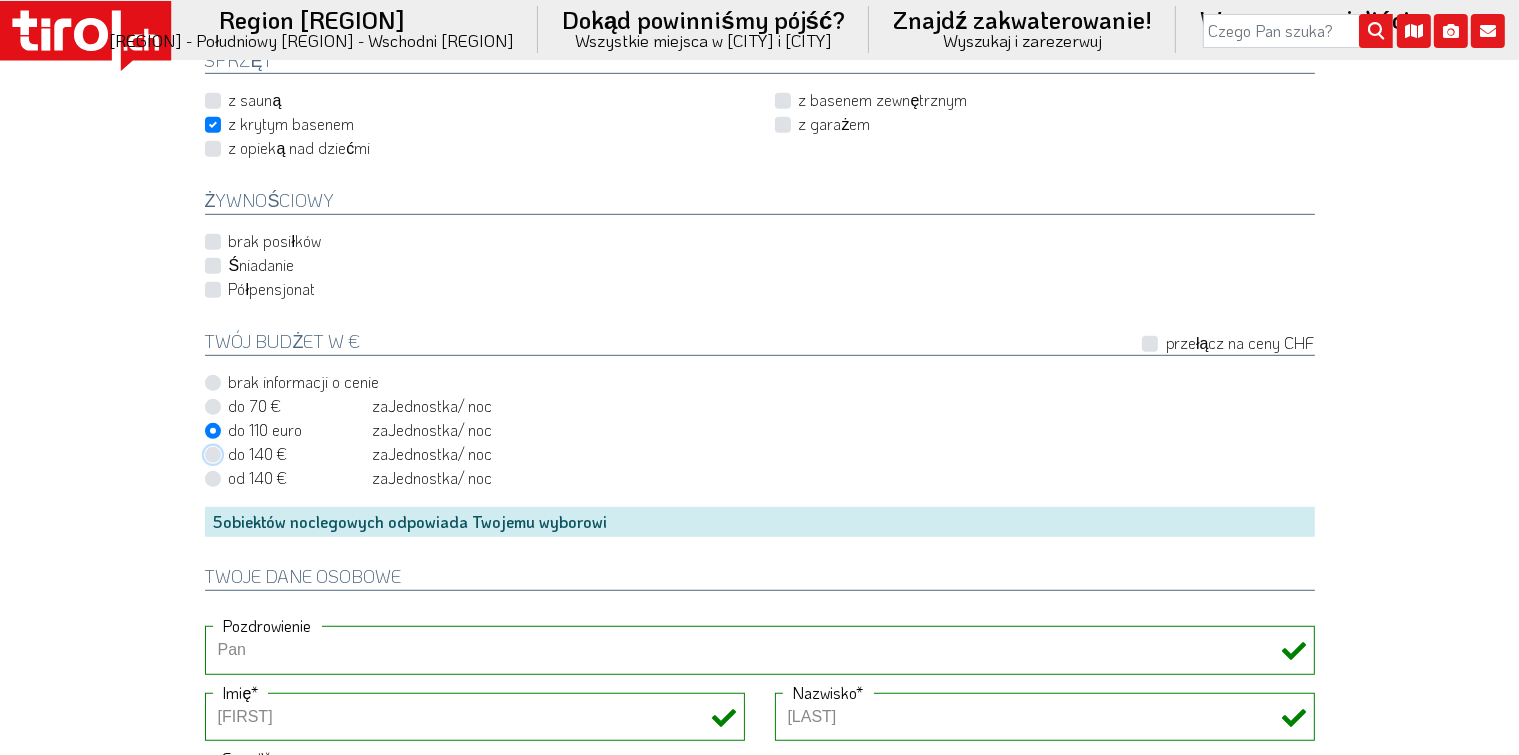 click on "do 140 €   do 131 CHF za  osobę Jednostka  / noc" at bounding box center (764, 454) 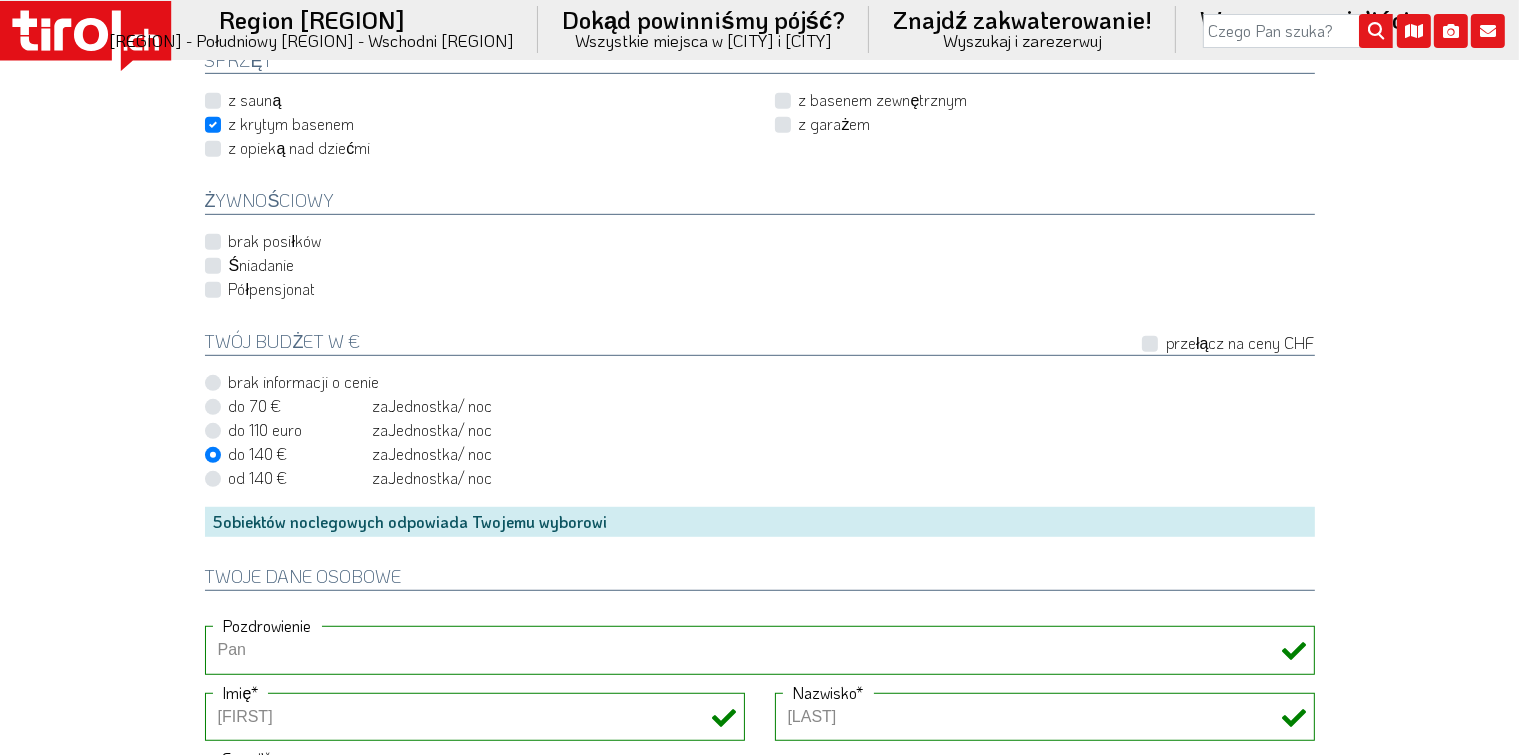 click on "od 140 €" at bounding box center [258, 477] 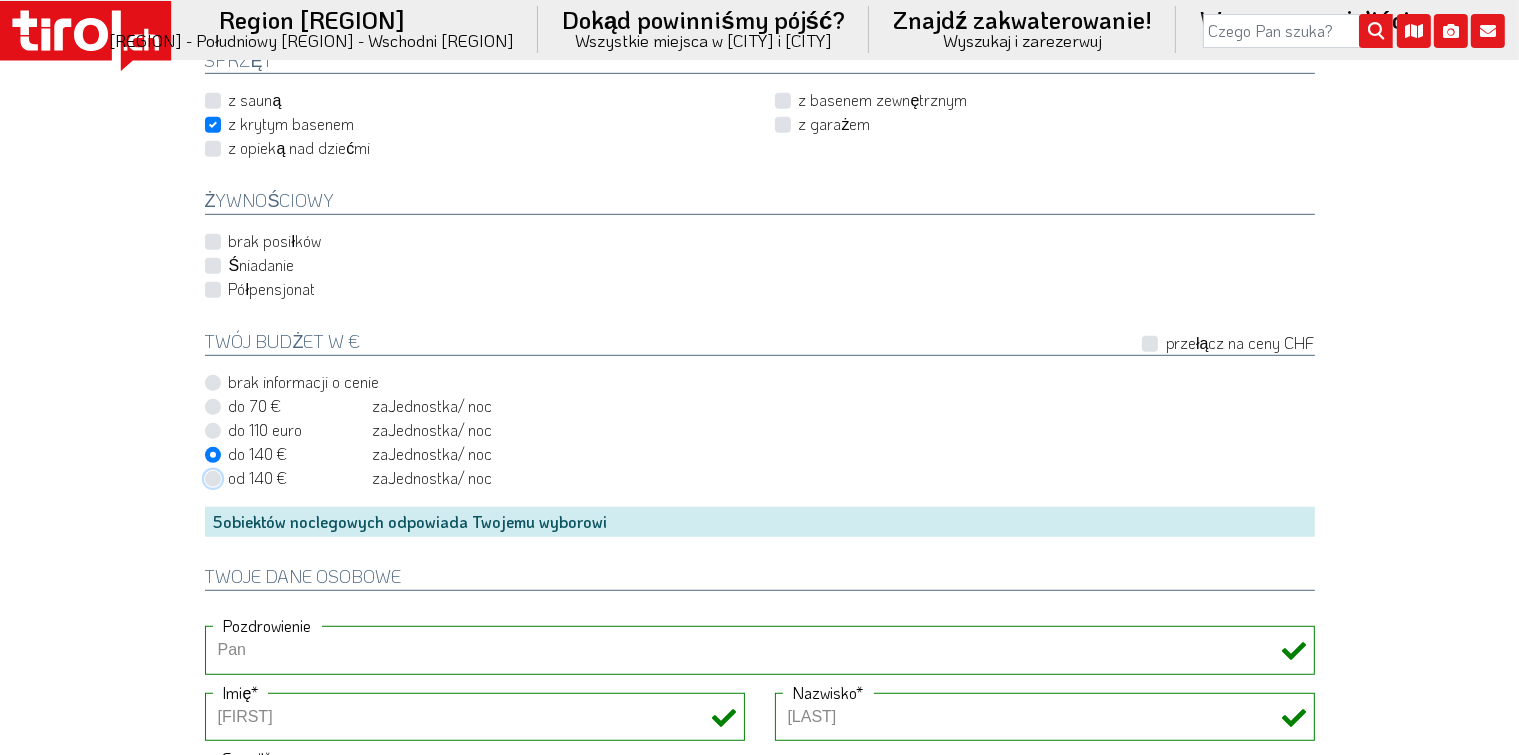 click on "od 140 €   od 131 CHF za  osobę Jednostka  / noc" at bounding box center [764, 478] 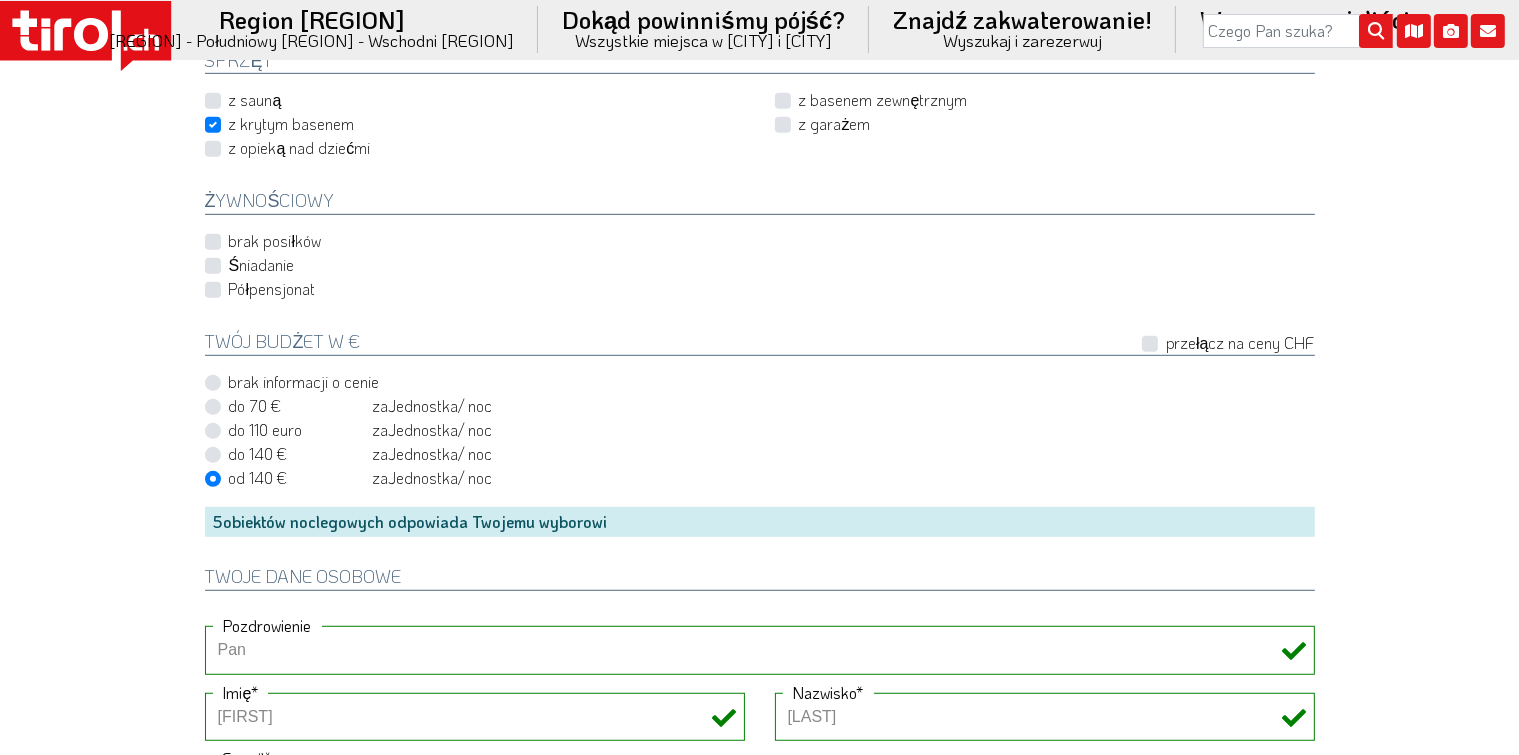 click on "od 140 €   od 131 CHF za  osobę Jednostka  / noc" at bounding box center [361, 478] 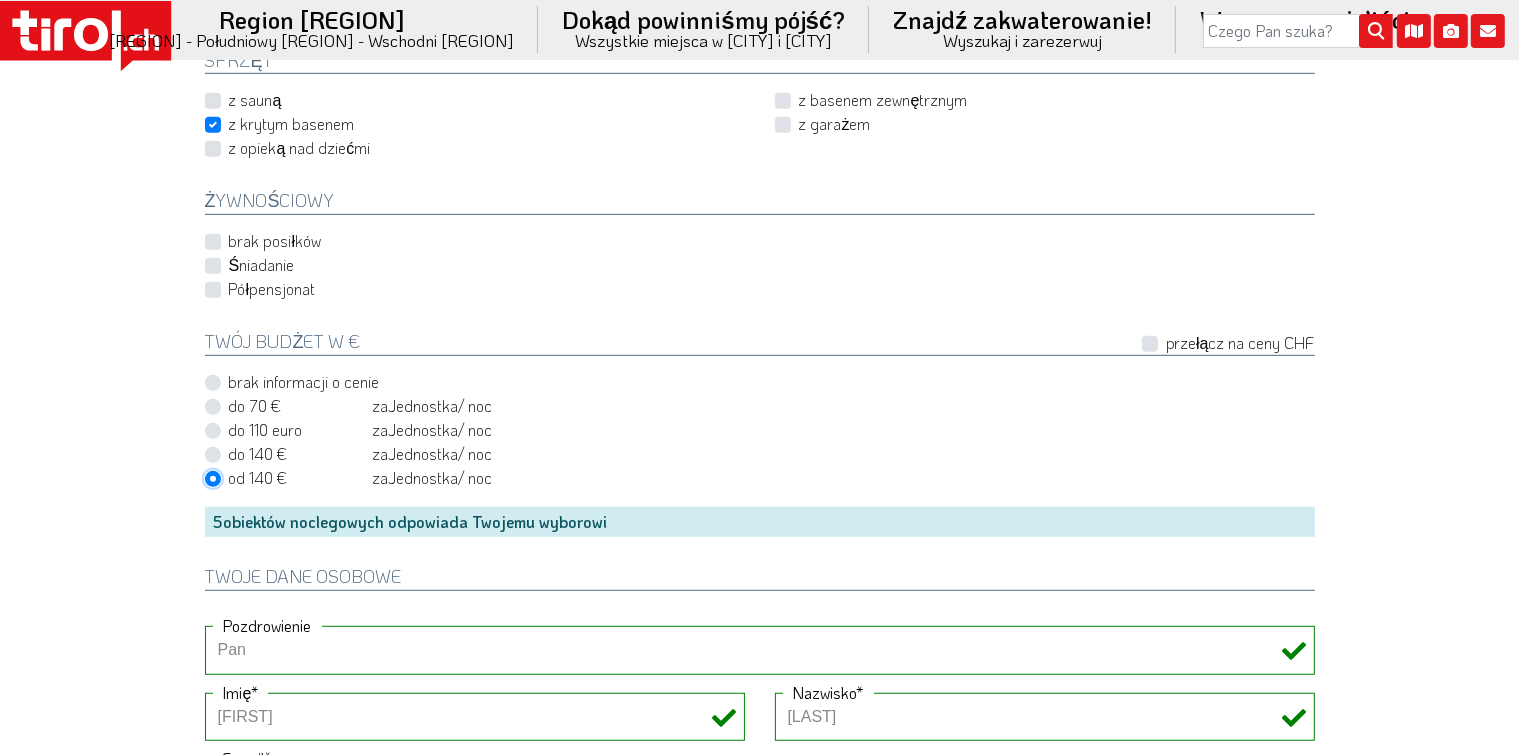 click on "od 140 €   od 131 CHF za  osobę Jednostka  / noc" at bounding box center (764, 478) 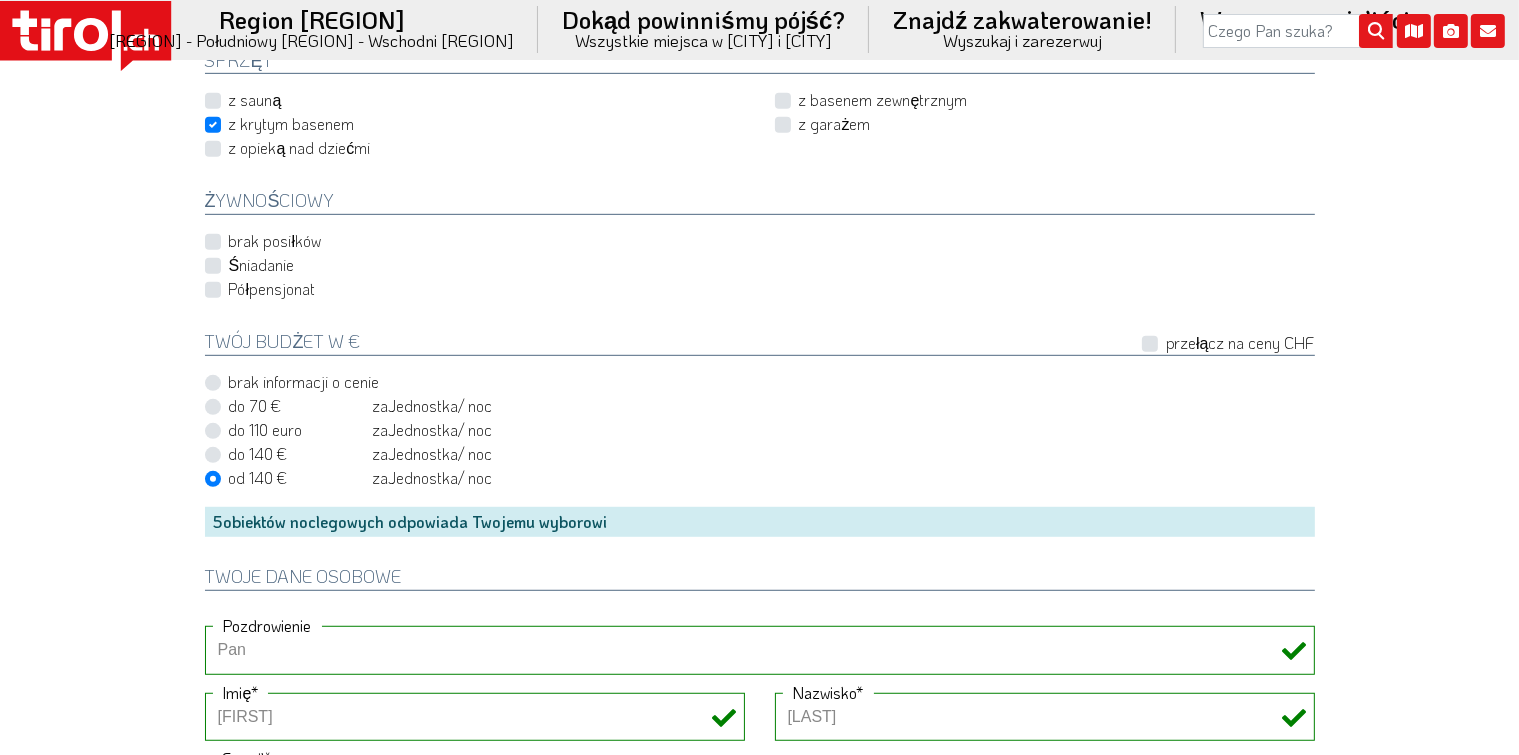 click on "Region [CITY] [CITY] - [CITY]
[CITY]/[CITY]" at bounding box center [759, -723] 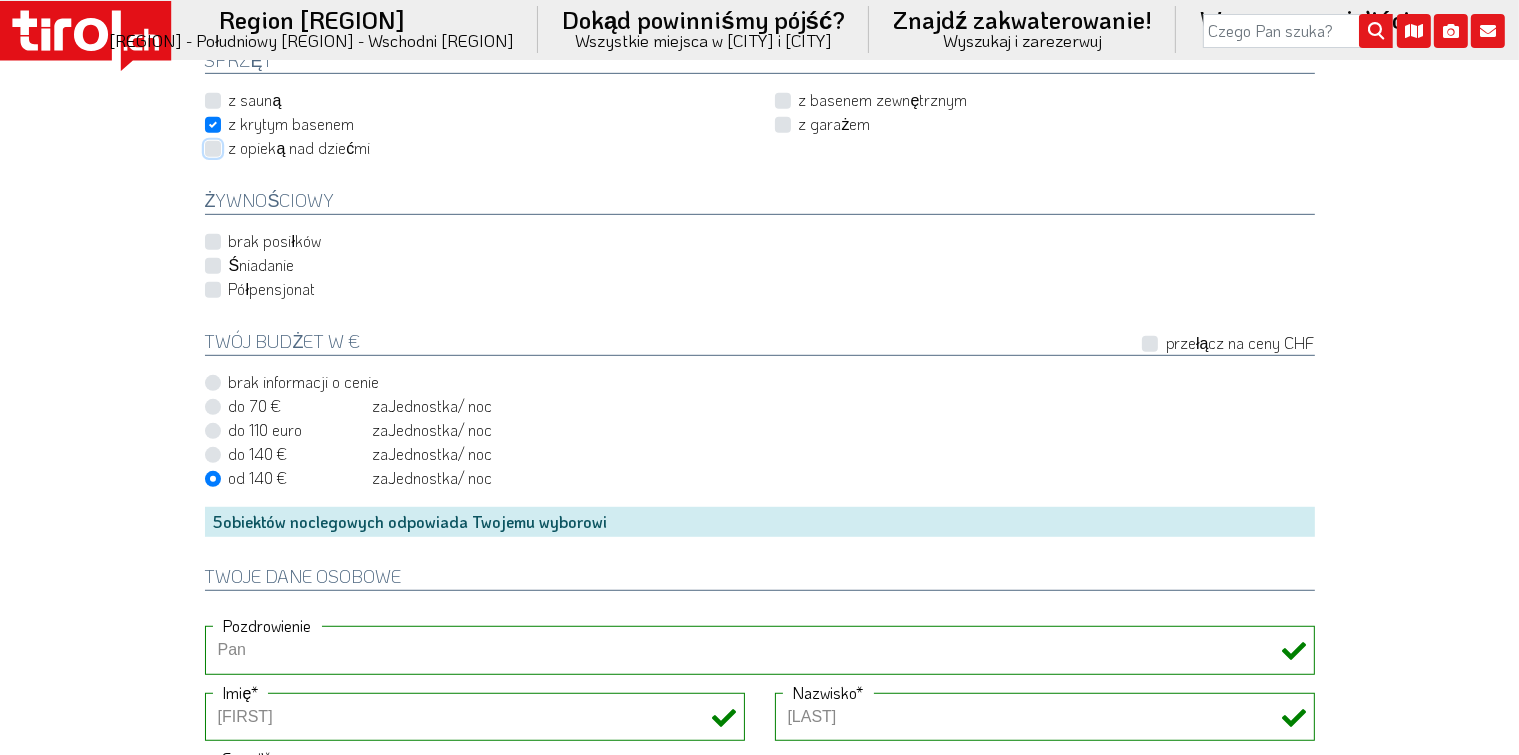 click on "z opieką nad dziećmi" at bounding box center [479, 148] 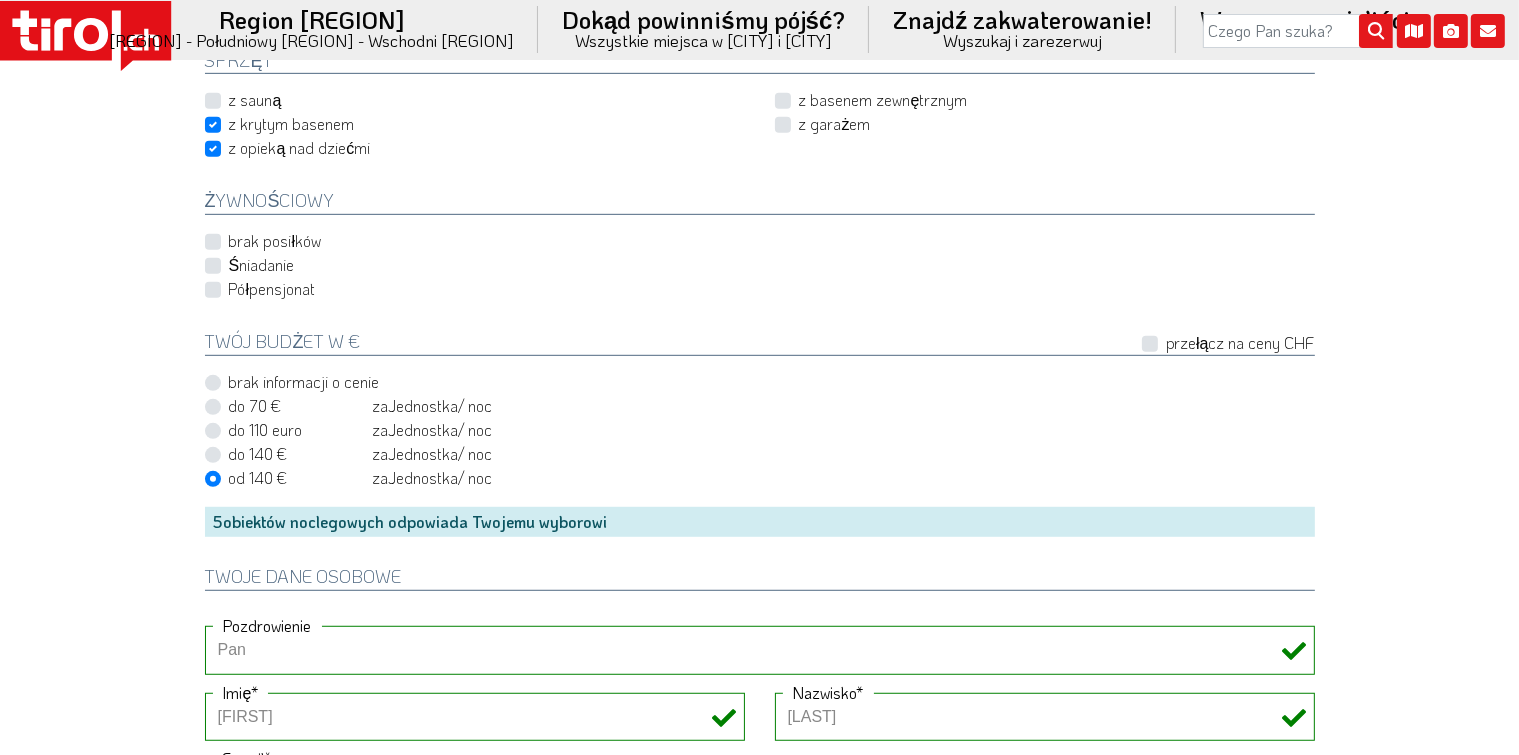 click on "z krytym basenem" at bounding box center (292, 124) 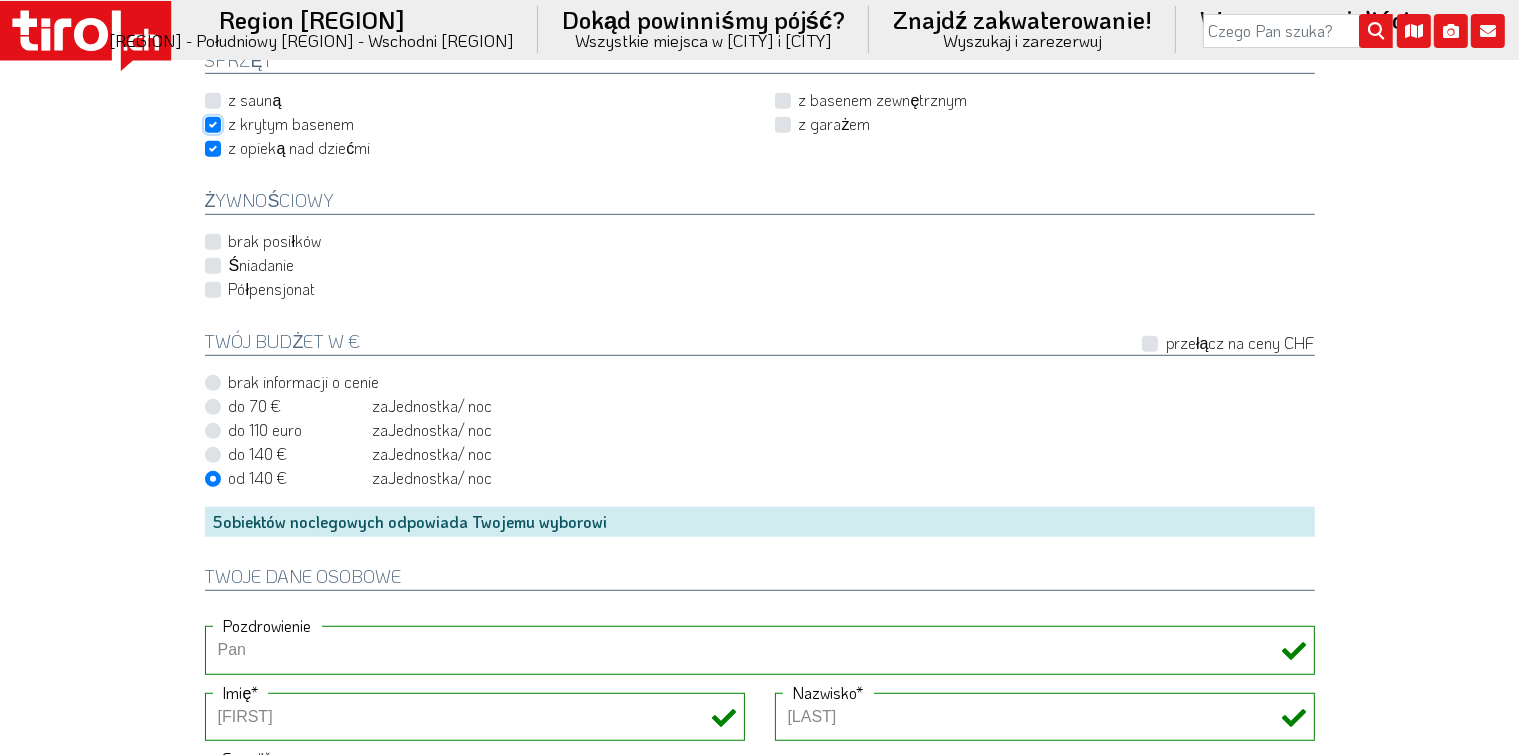 click on "z krytym basenem" at bounding box center [479, 124] 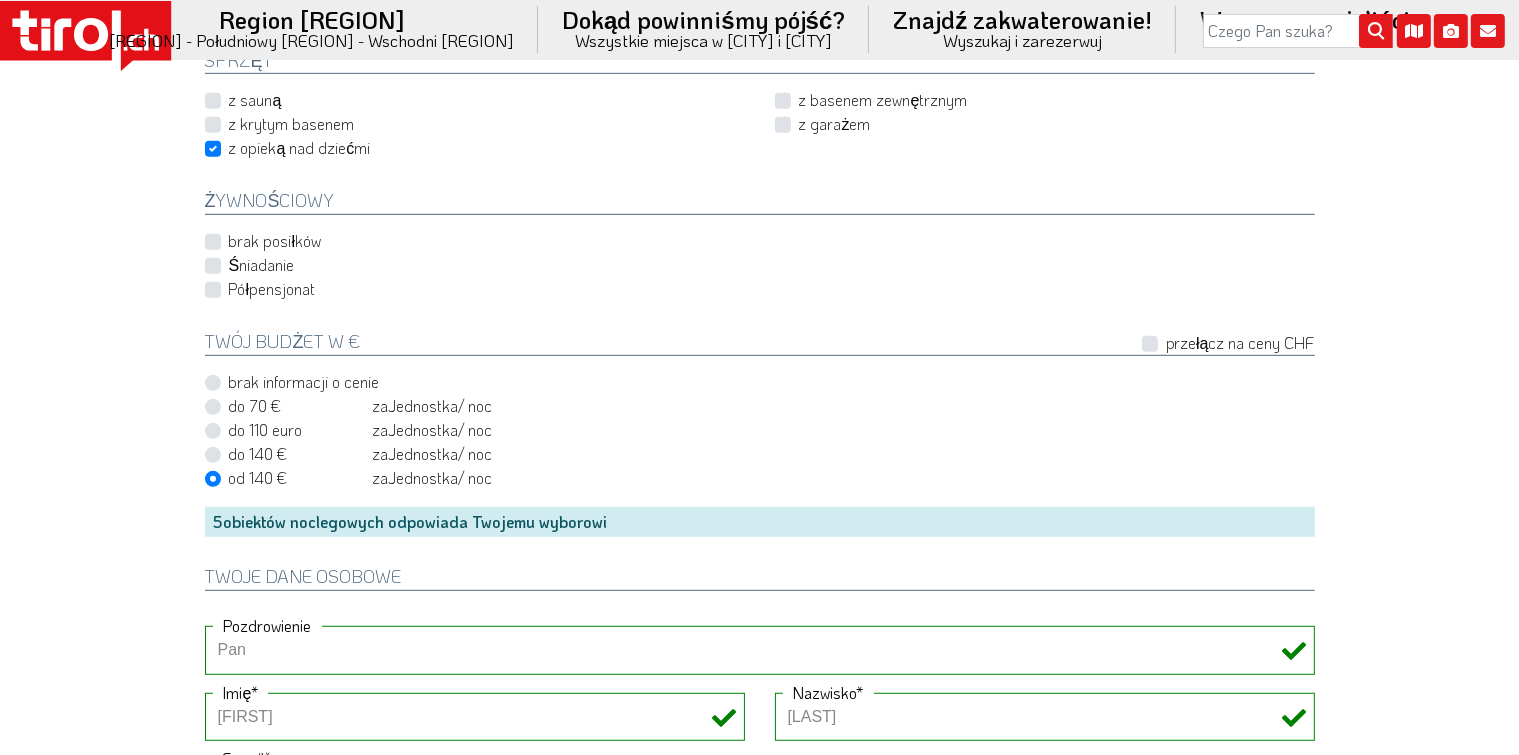 click on "z opieką nad dziećmi" at bounding box center (300, 148) 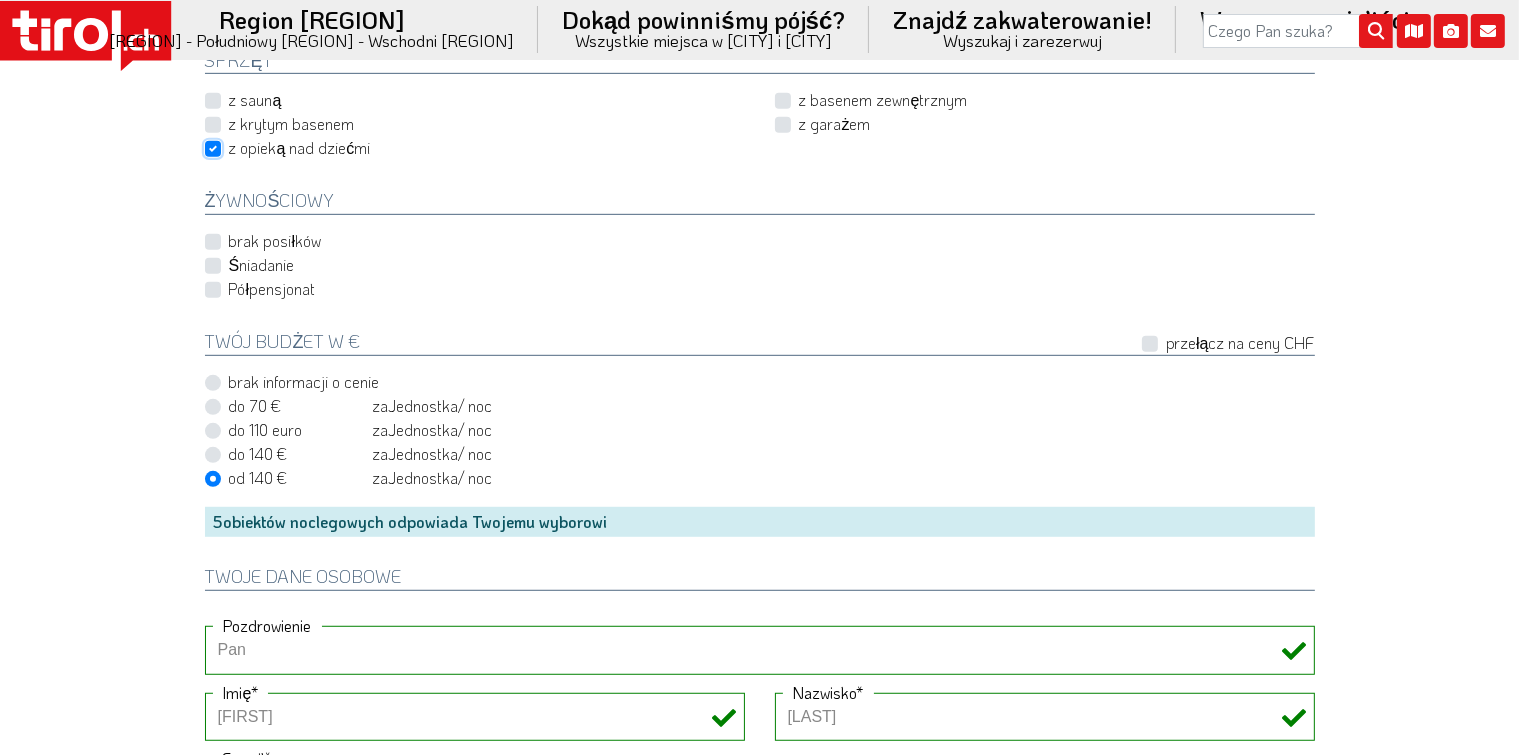 click on "z opieką nad dziećmi" at bounding box center (479, 148) 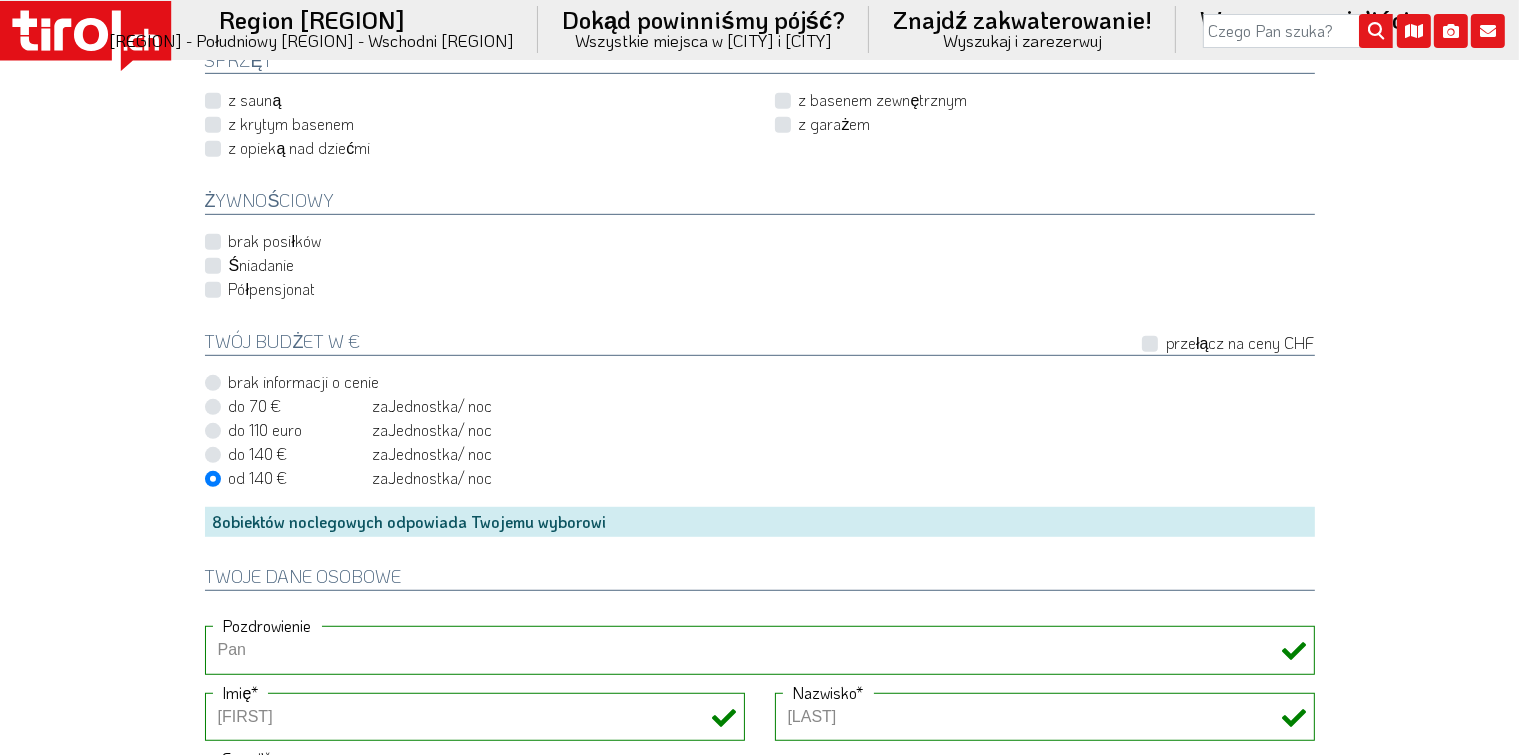 click on "z krytym basenem" at bounding box center [292, 124] 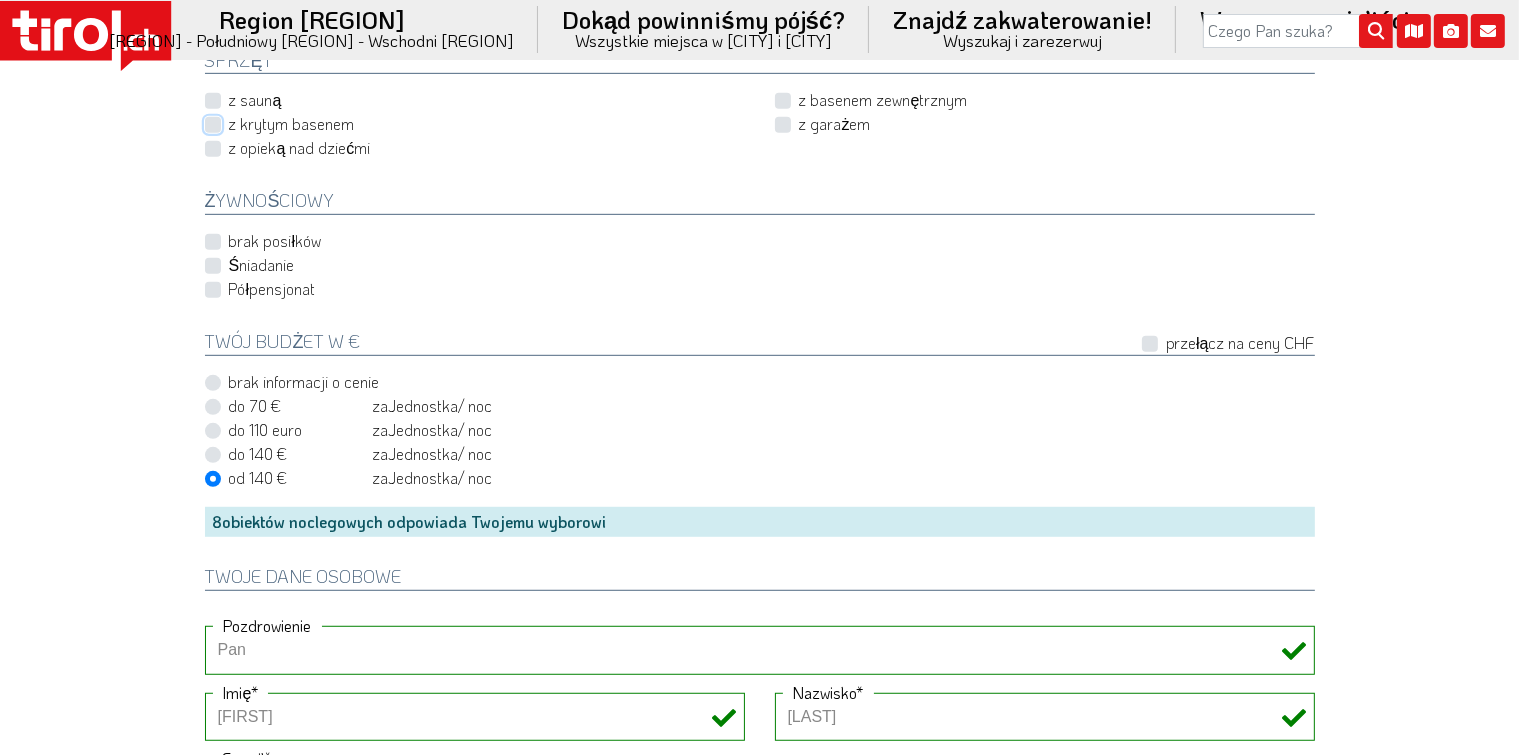 checkbox on "true" 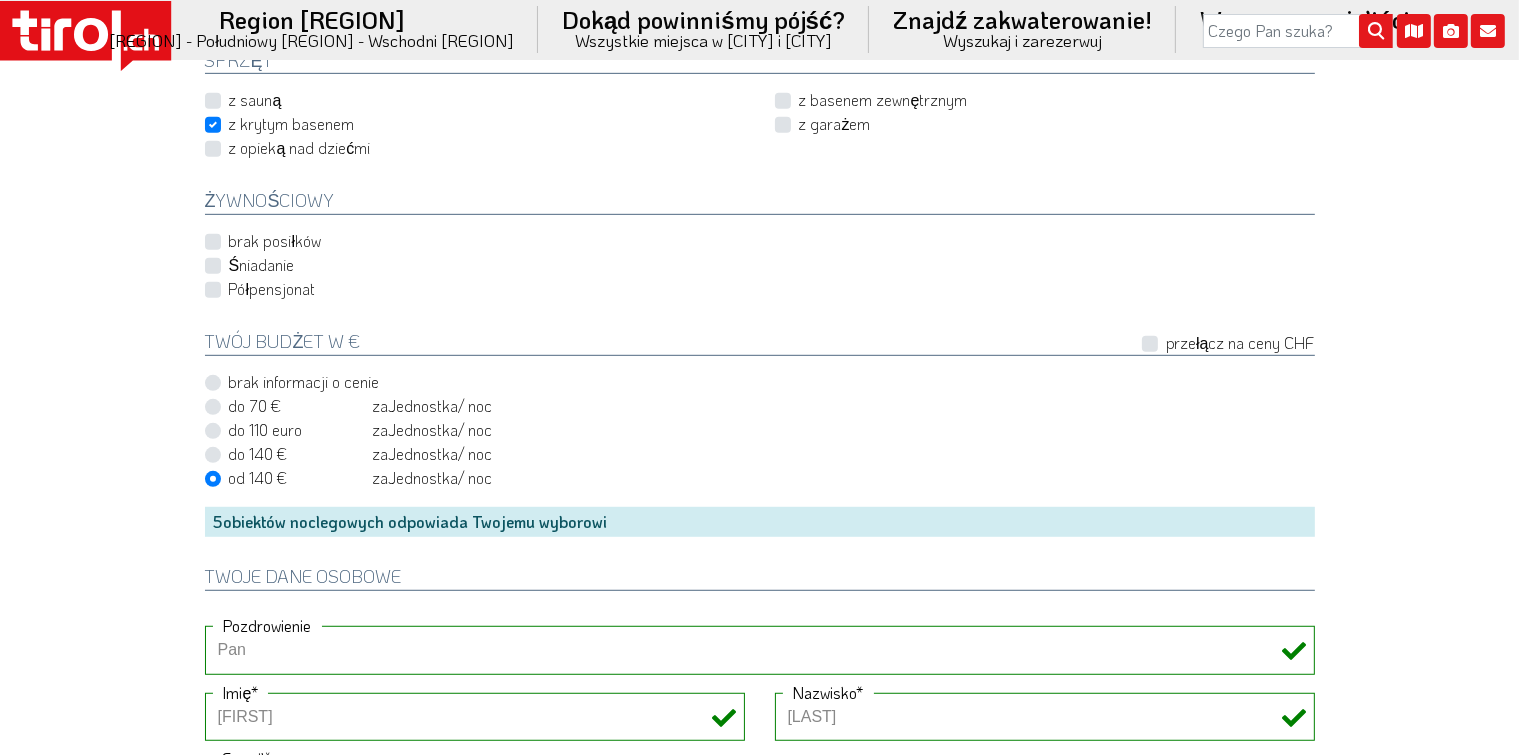 click on "do 110 euro   do 103 CHF za  osobę Jednostka  / noc" at bounding box center (760, 431) 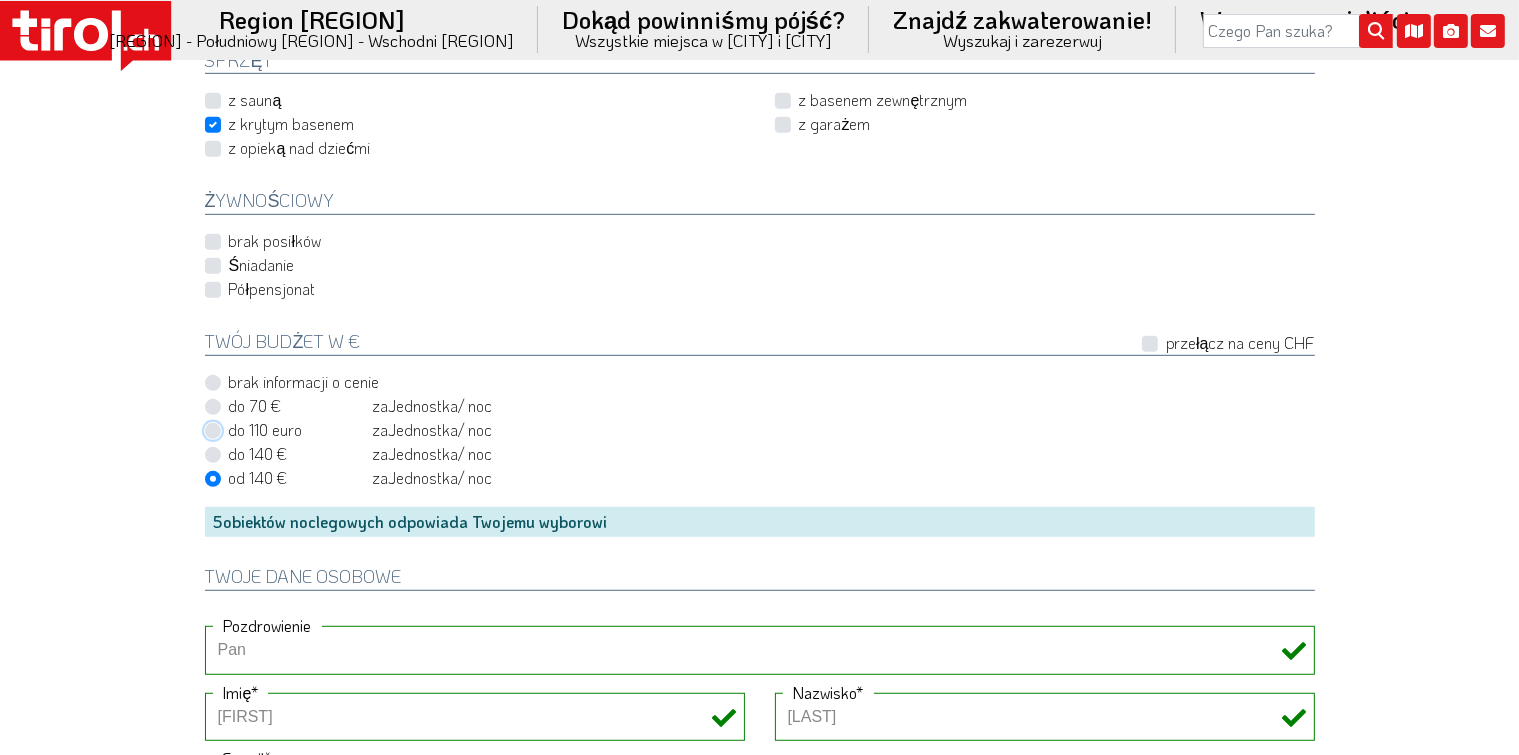 click on "do 110 euro   do 103 CHF za  osobę Jednostka  / noc" at bounding box center [764, 430] 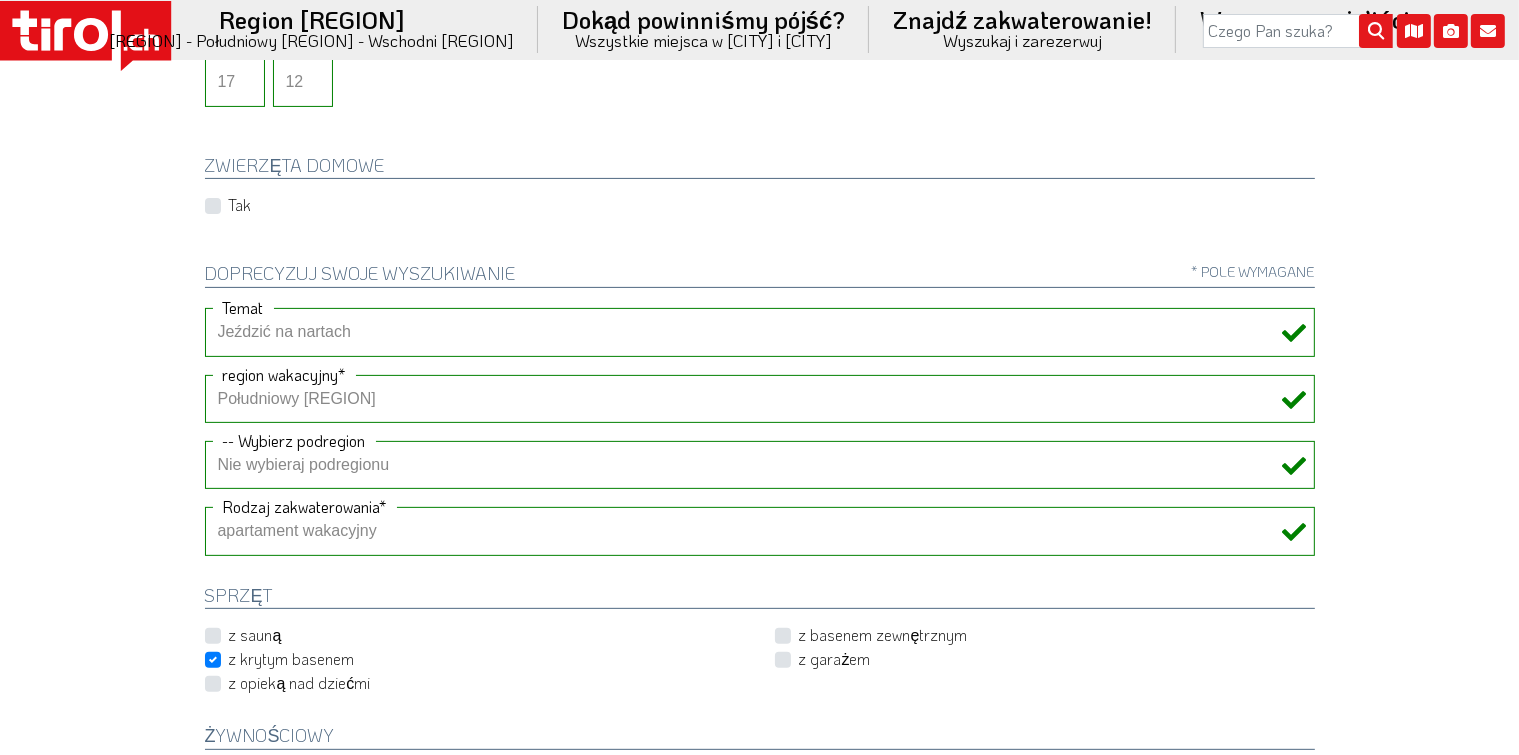 scroll, scrollTop: 600, scrollLeft: 0, axis: vertical 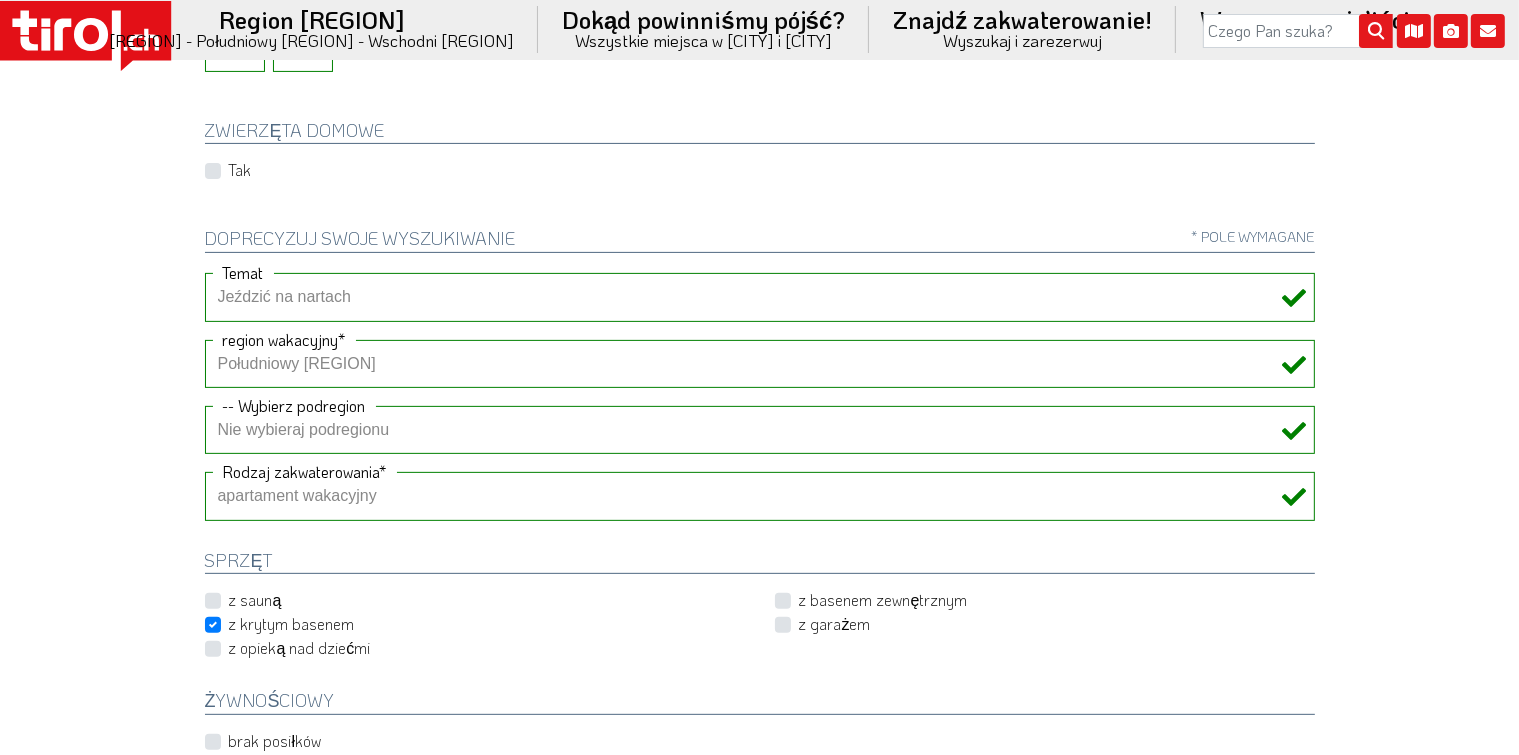 click on "Nie wybieraj podregionu
Achensee
Alpbachtal i Pojezierze Tyrolskie
Arlberg
Region wypoczynkowy Imst
Region wypoczynkowy Reutte
Hall-Wattens
Innsbruck i jego miejscowości wypoczynkowe
Kaiserwinkl
Kitzbühel
Alpy Kitzbühelskie
Kufsteinerland
Dolina Lecha" at bounding box center [760, 430] 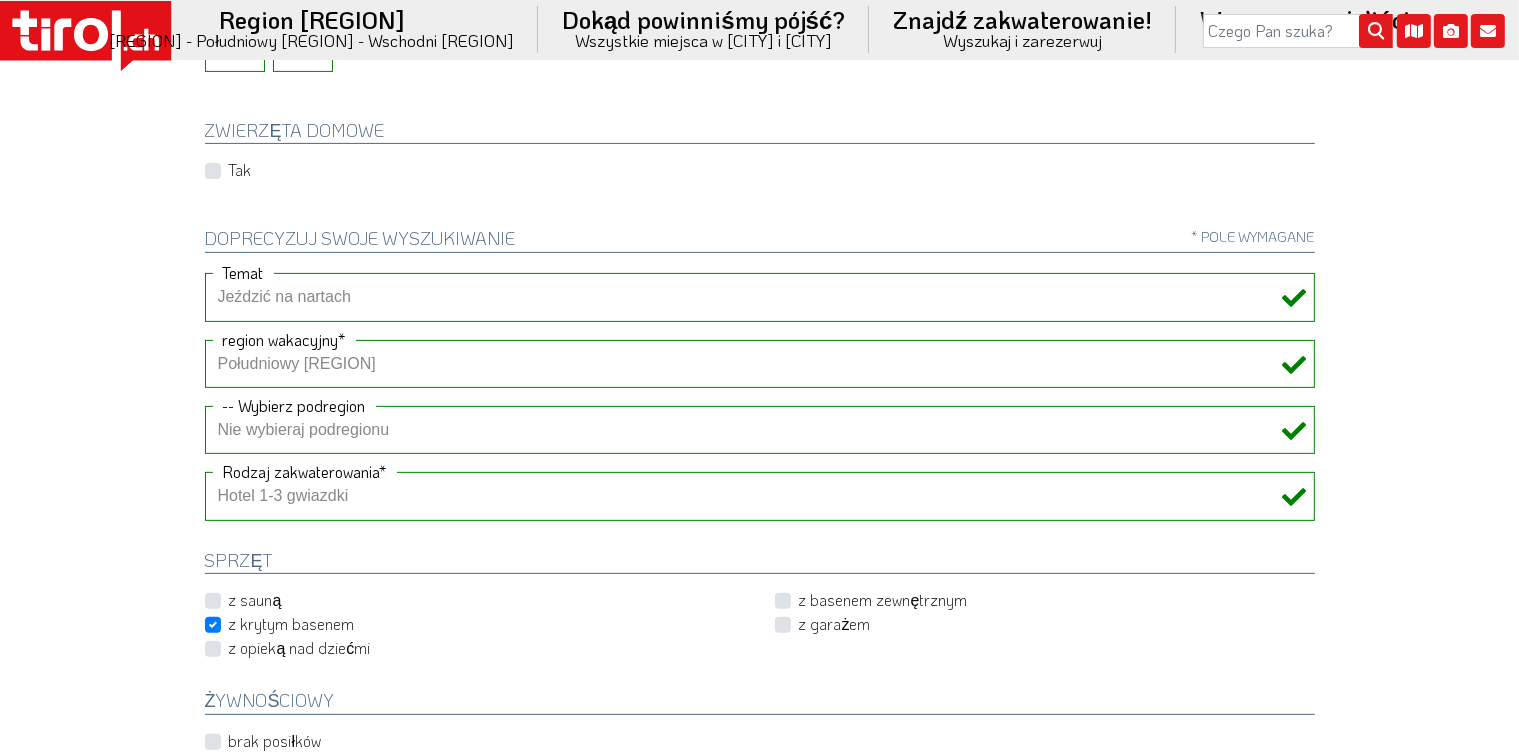 click on "Hotel 1-3 gwiazdki
Hotel 4-5-gwiazdkowy
apartament wakacyjny
Domek letniskowy/domek letniskowy
gospodarstwa" at bounding box center (760, 496) 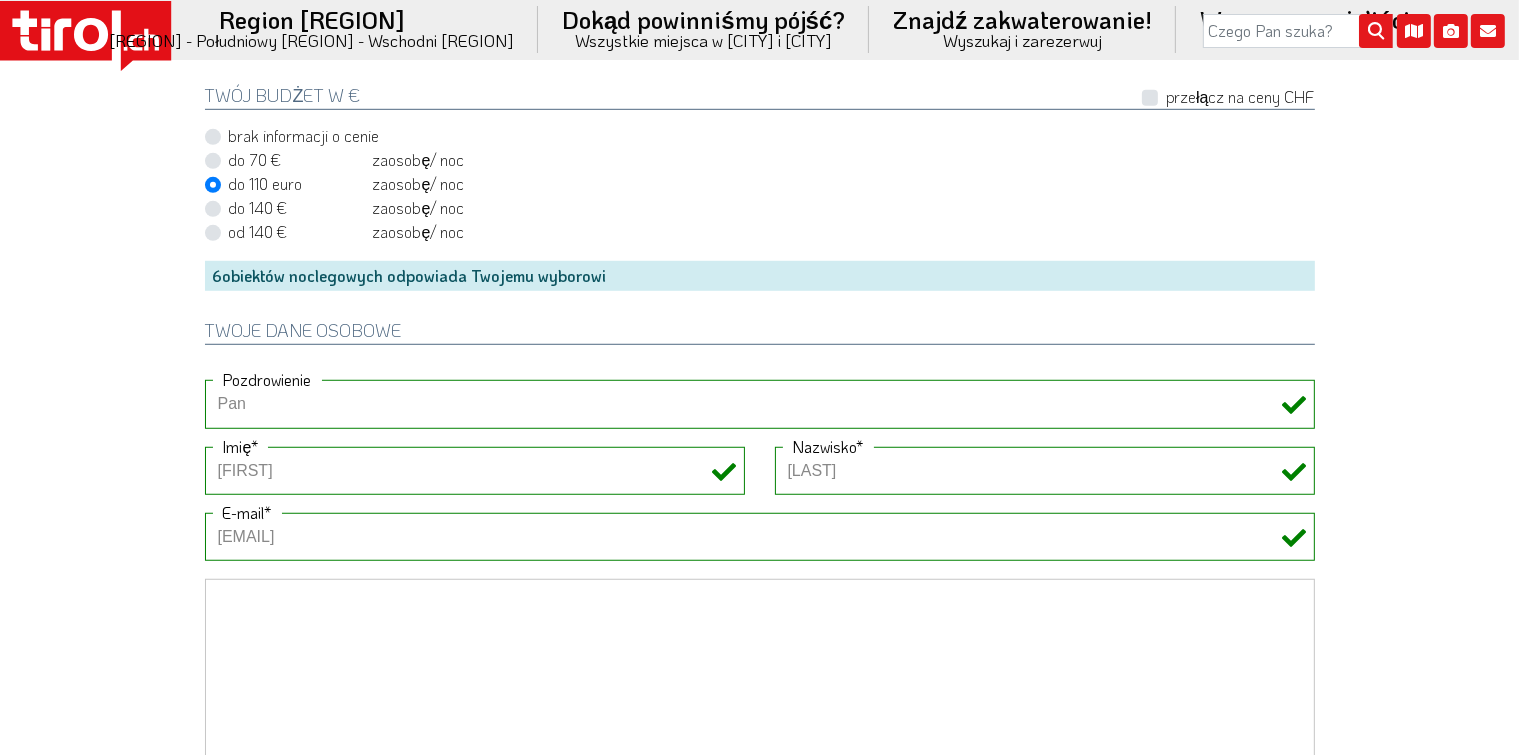 scroll, scrollTop: 1700, scrollLeft: 0, axis: vertical 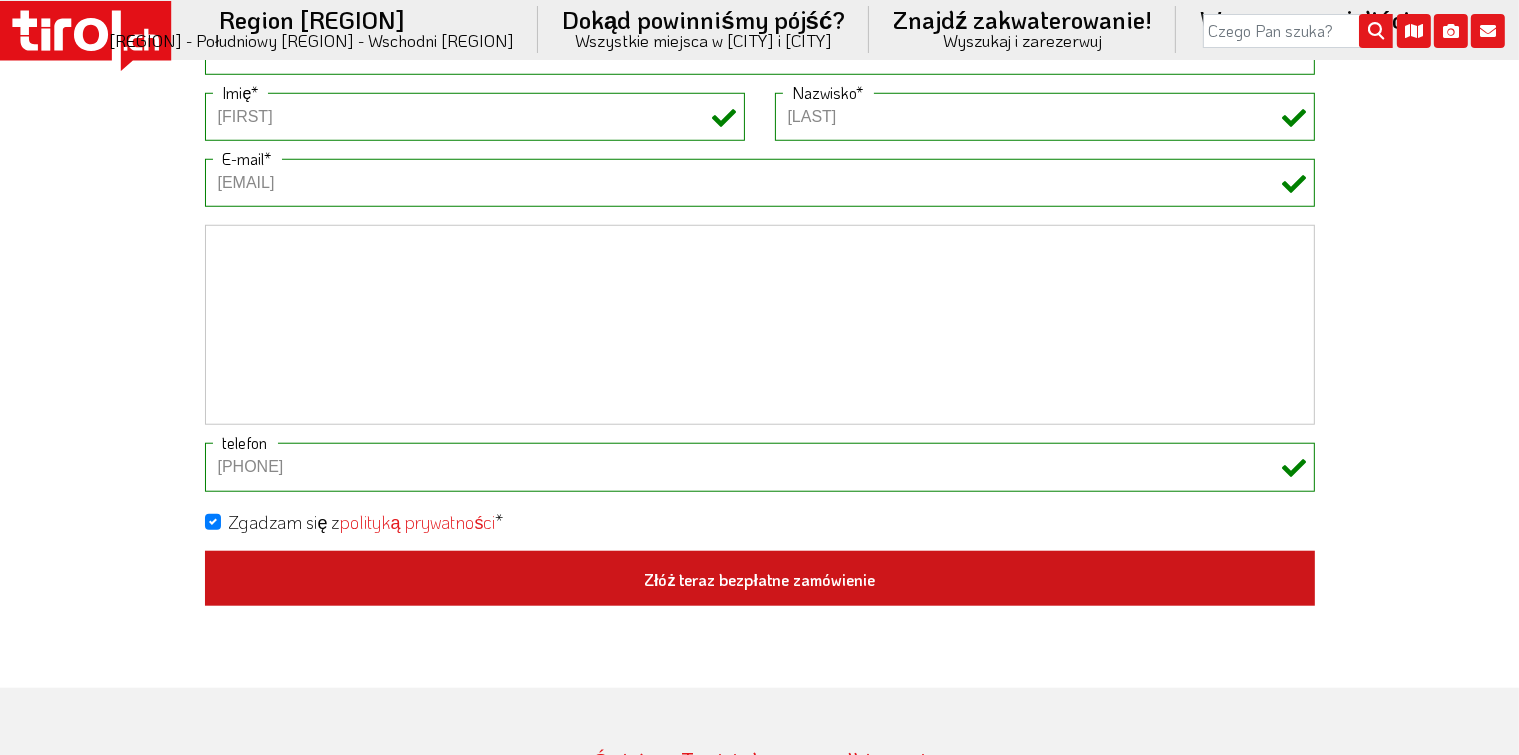 click on "Złóż teraz bezpłatne zamówienie" at bounding box center (759, 579) 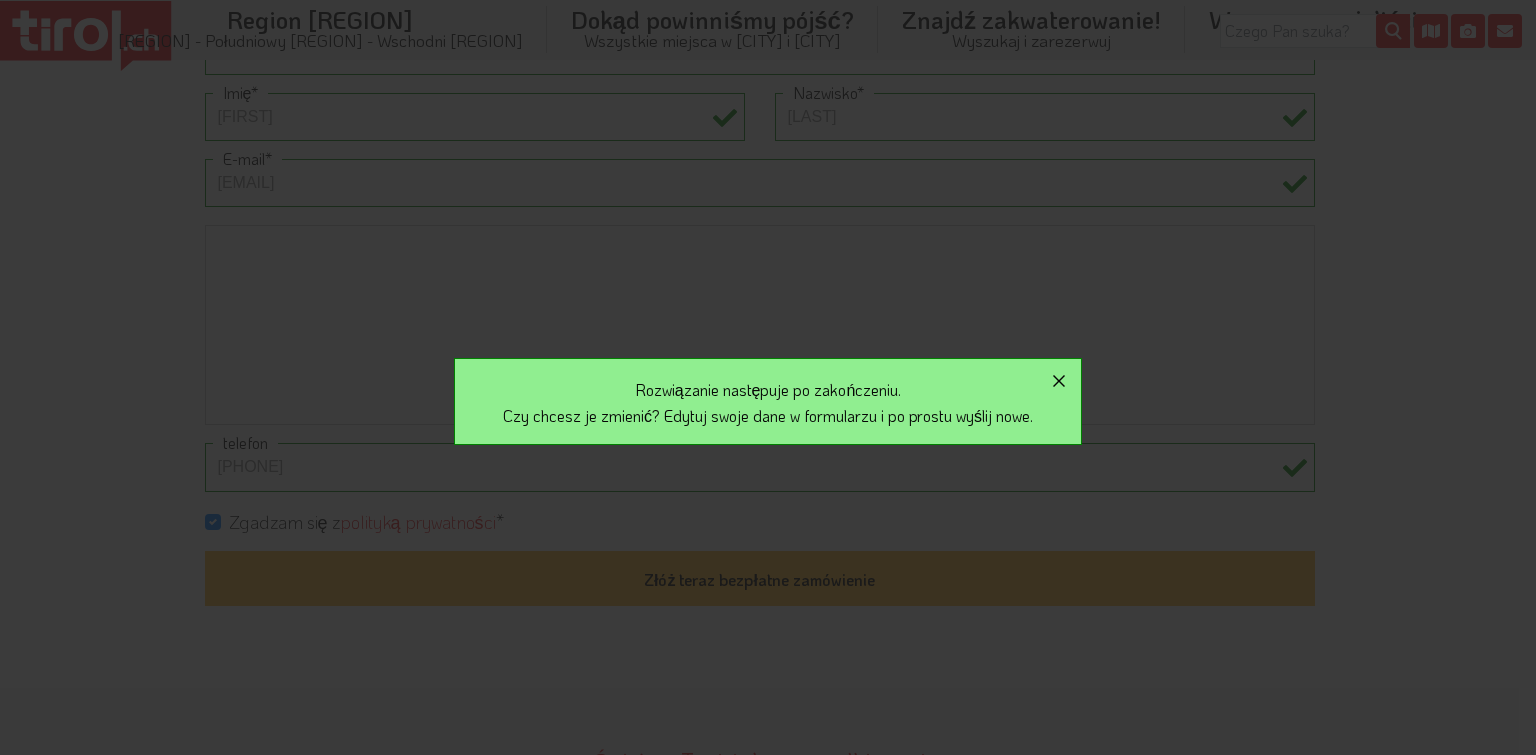 click 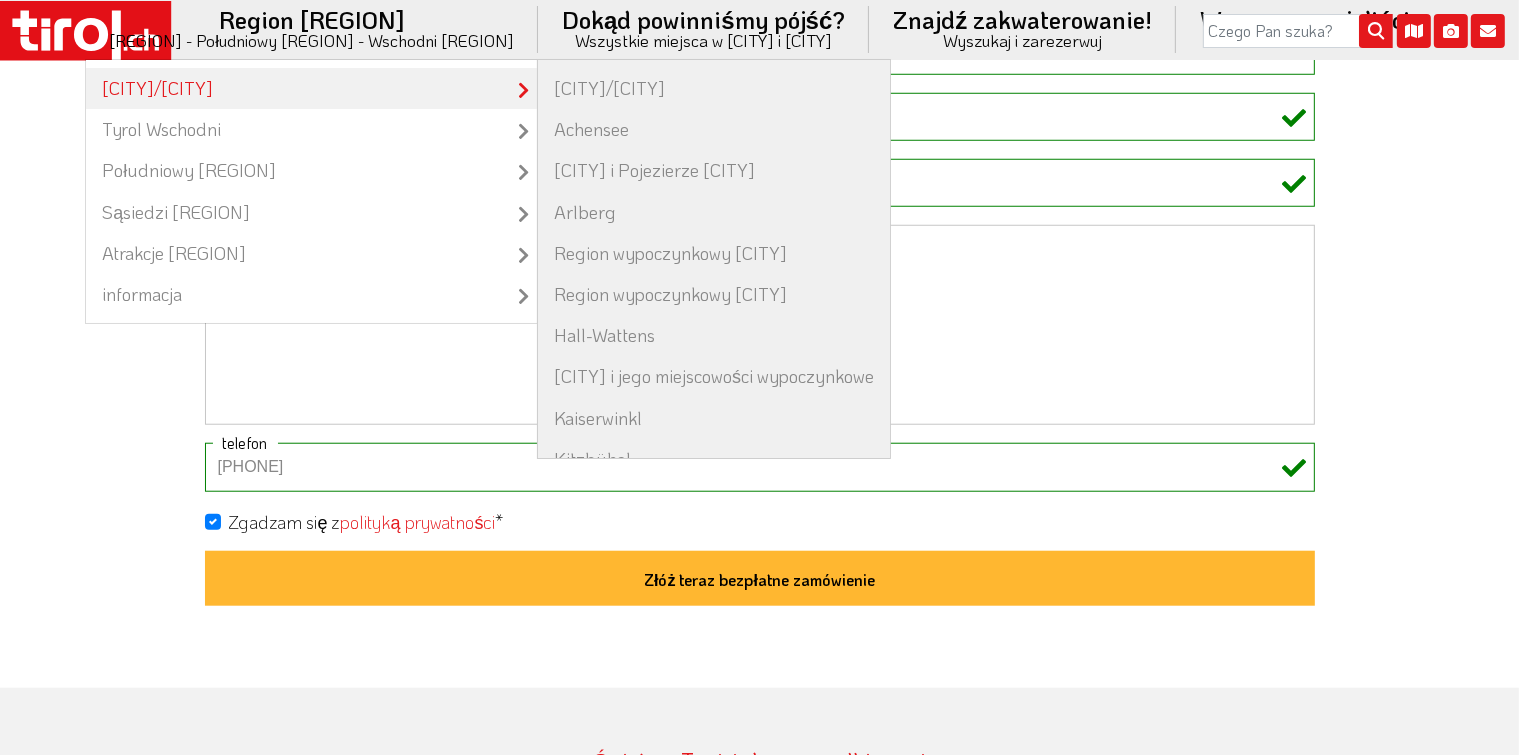 click on "[CITY]/[CITY]" at bounding box center (157, 88) 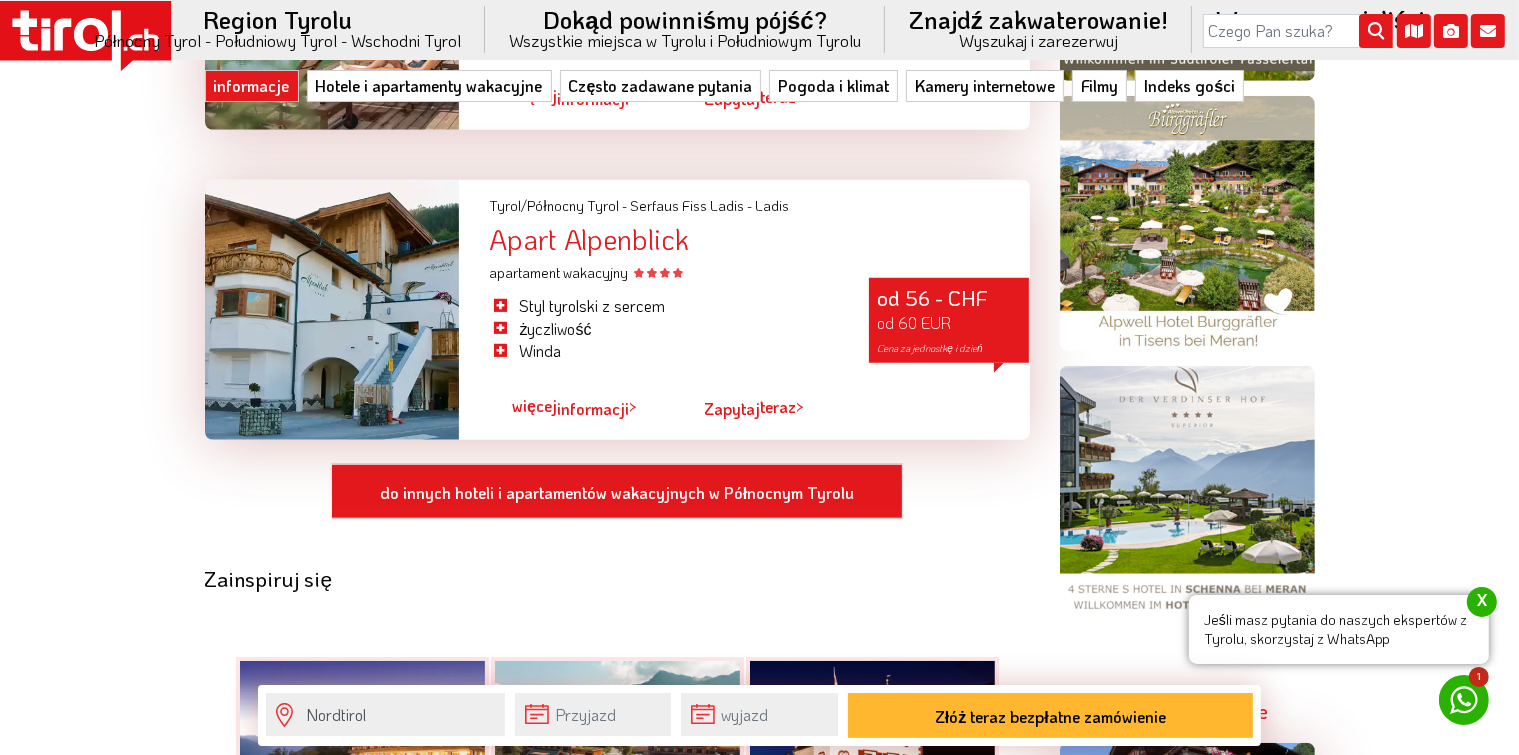 scroll, scrollTop: 1640, scrollLeft: 0, axis: vertical 